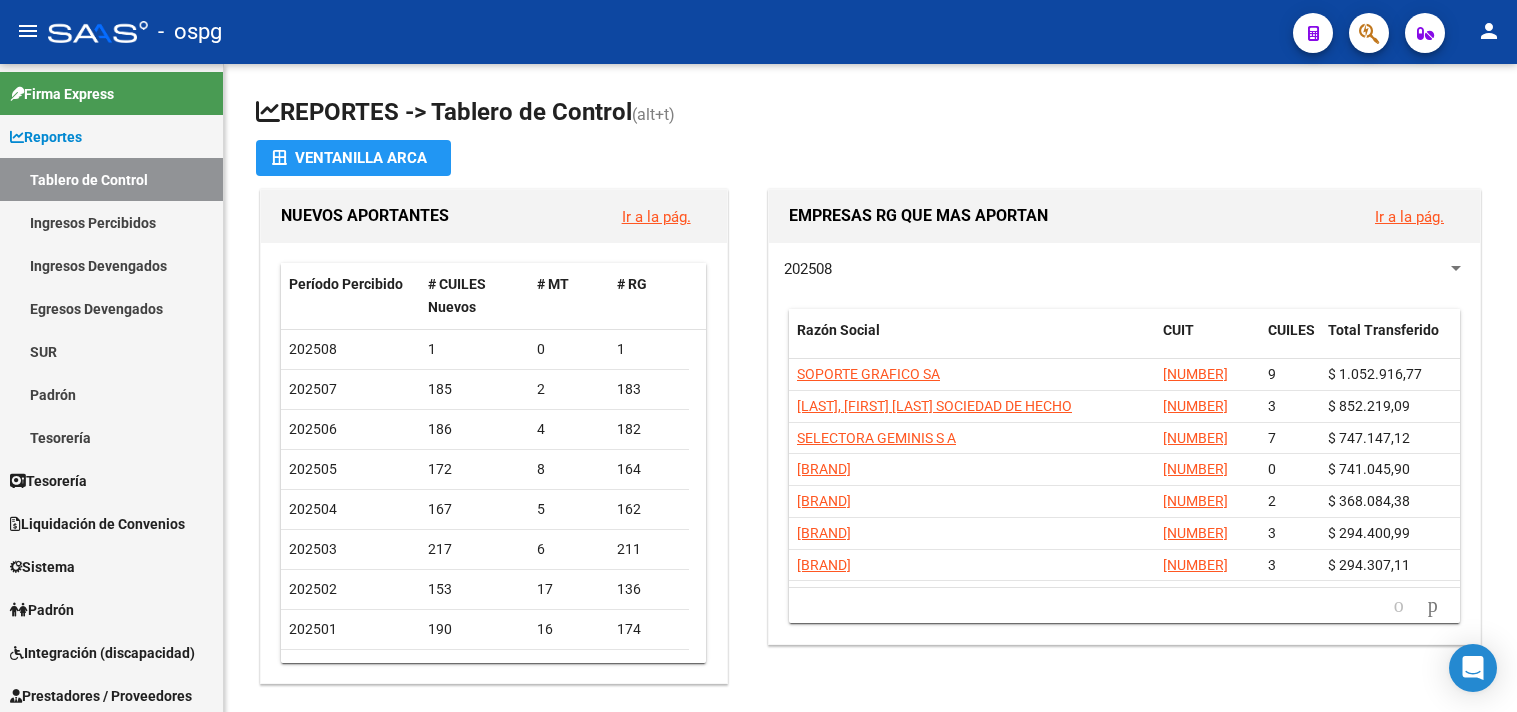 scroll, scrollTop: 0, scrollLeft: 0, axis: both 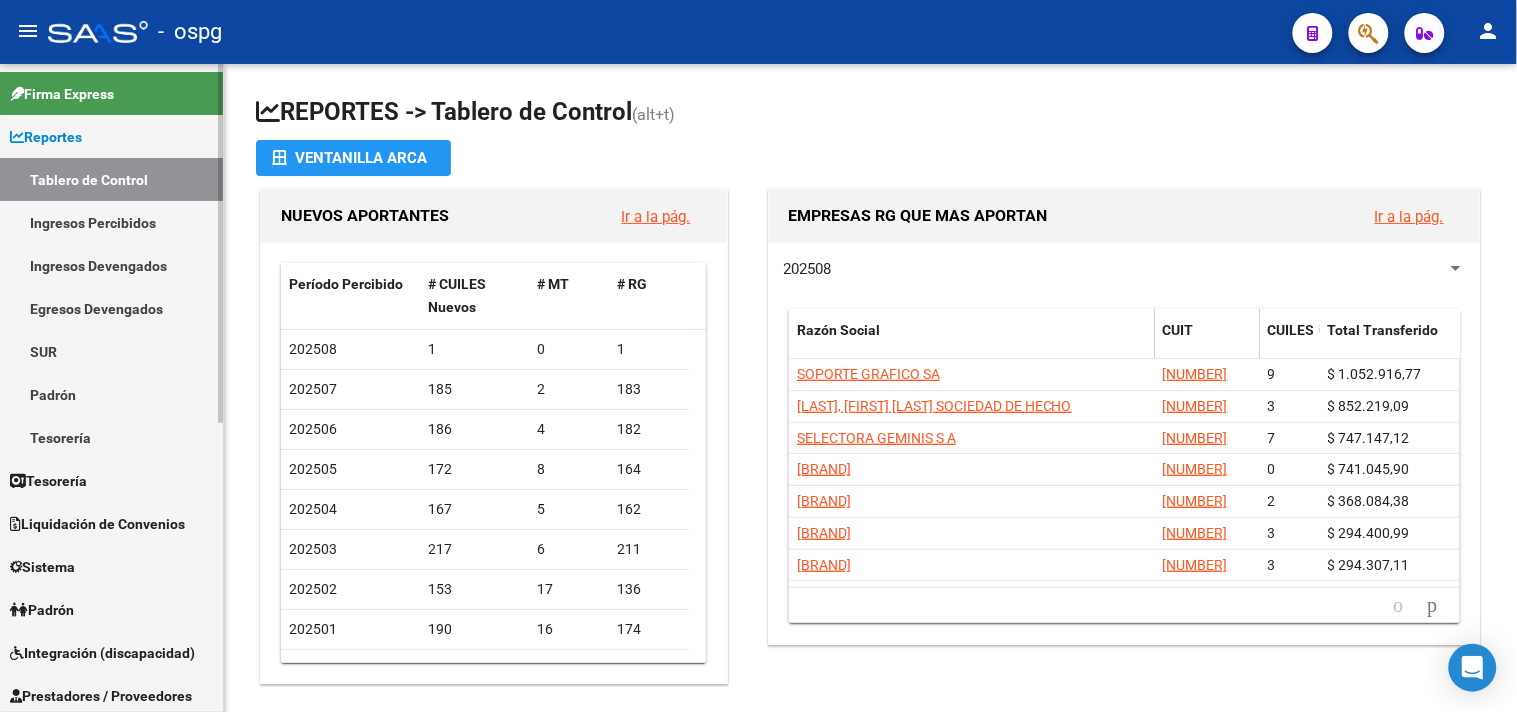 click on "Ingresos Percibidos" at bounding box center [111, 222] 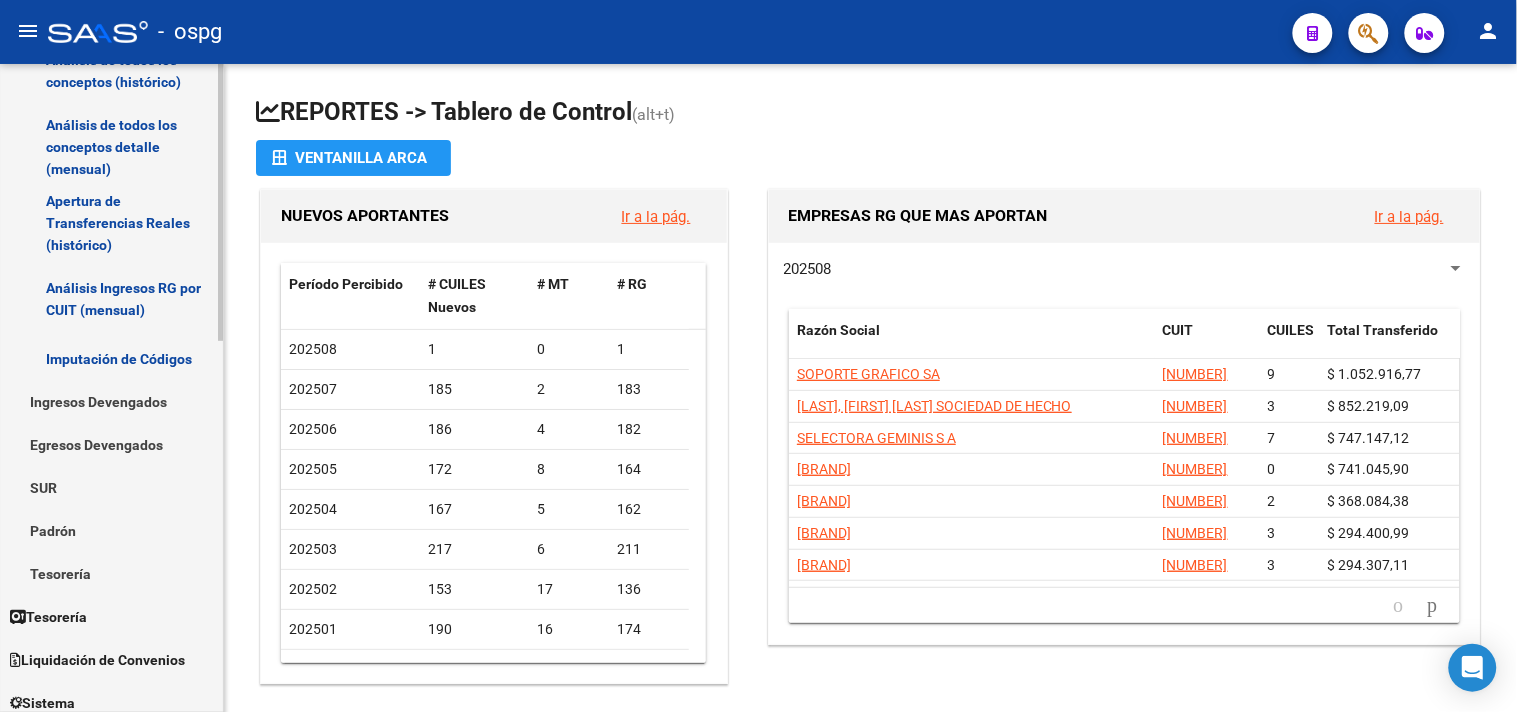 scroll, scrollTop: 222, scrollLeft: 0, axis: vertical 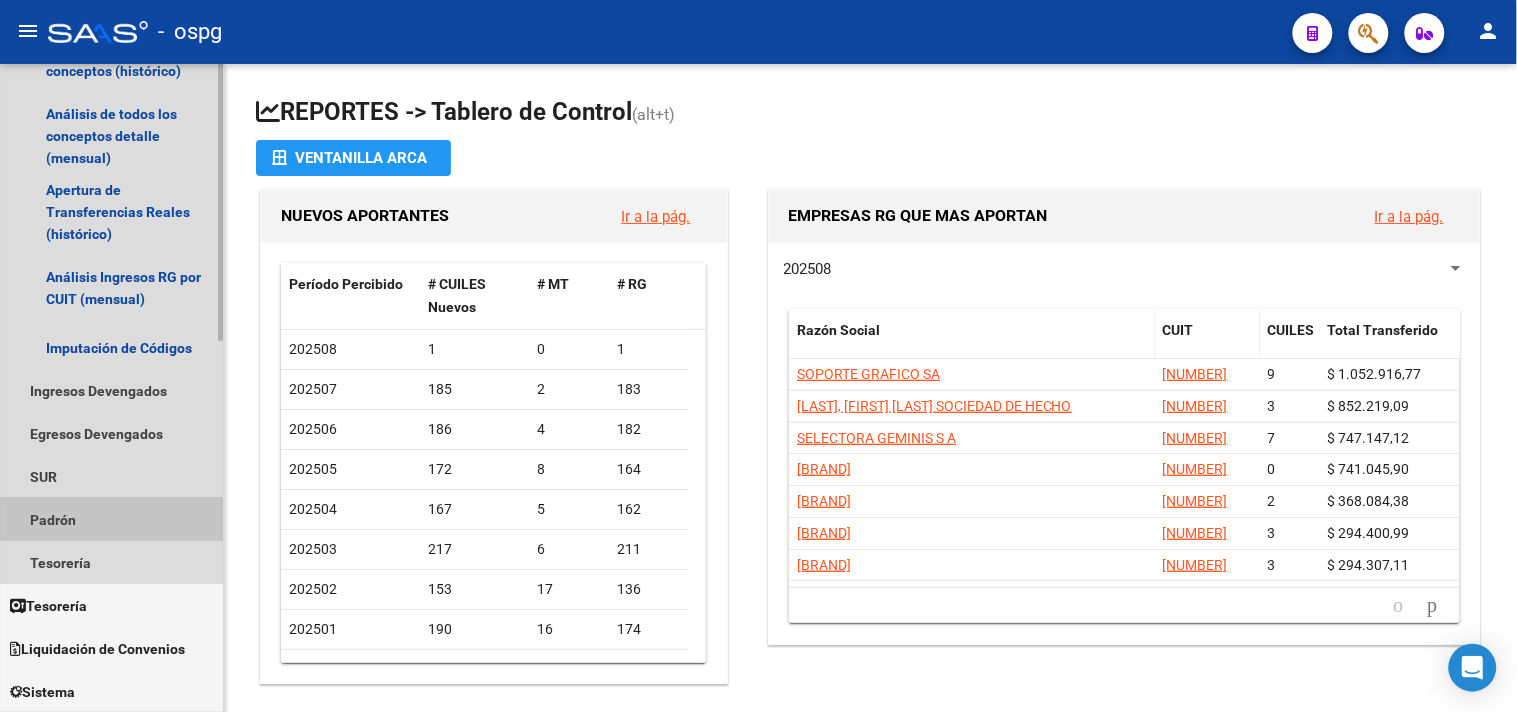 click on "Padrón" at bounding box center (111, 519) 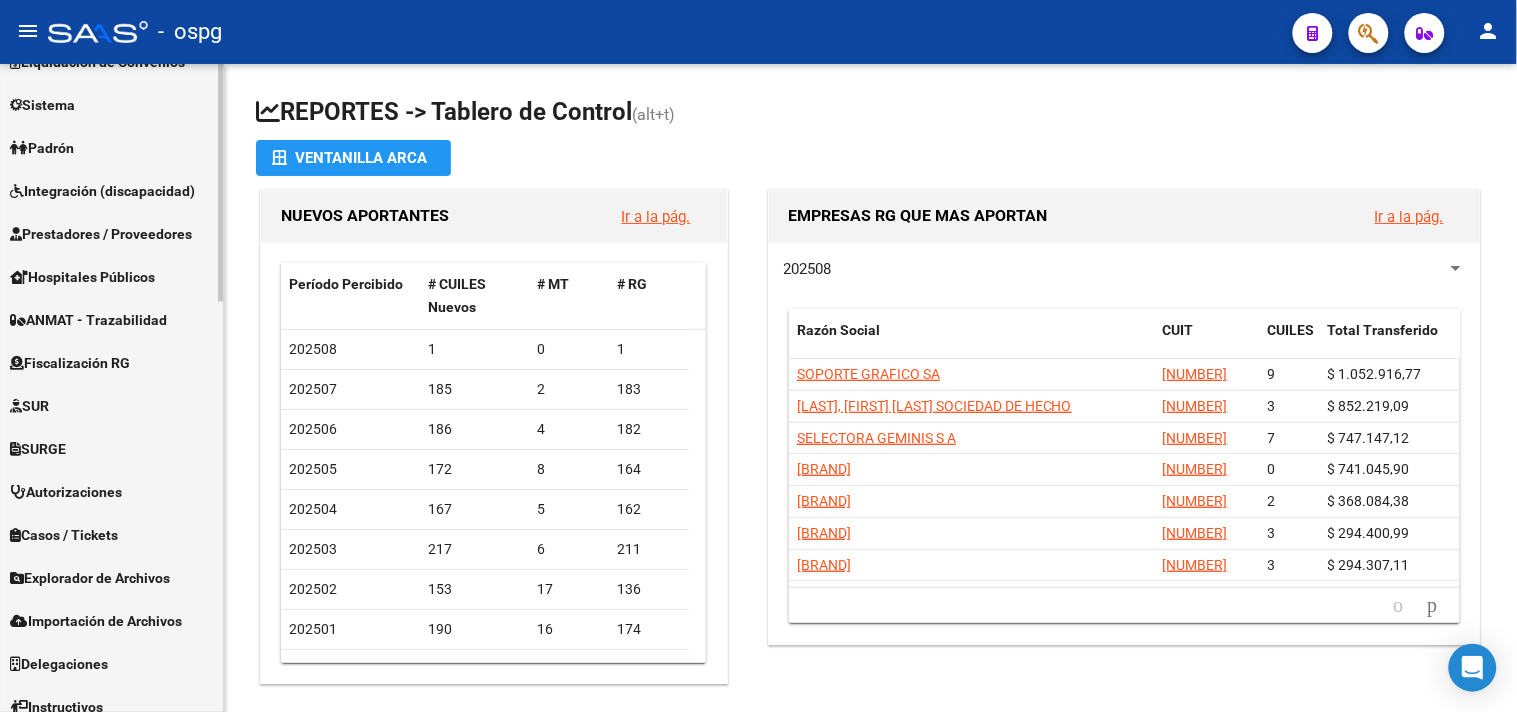 scroll, scrollTop: 1111, scrollLeft: 0, axis: vertical 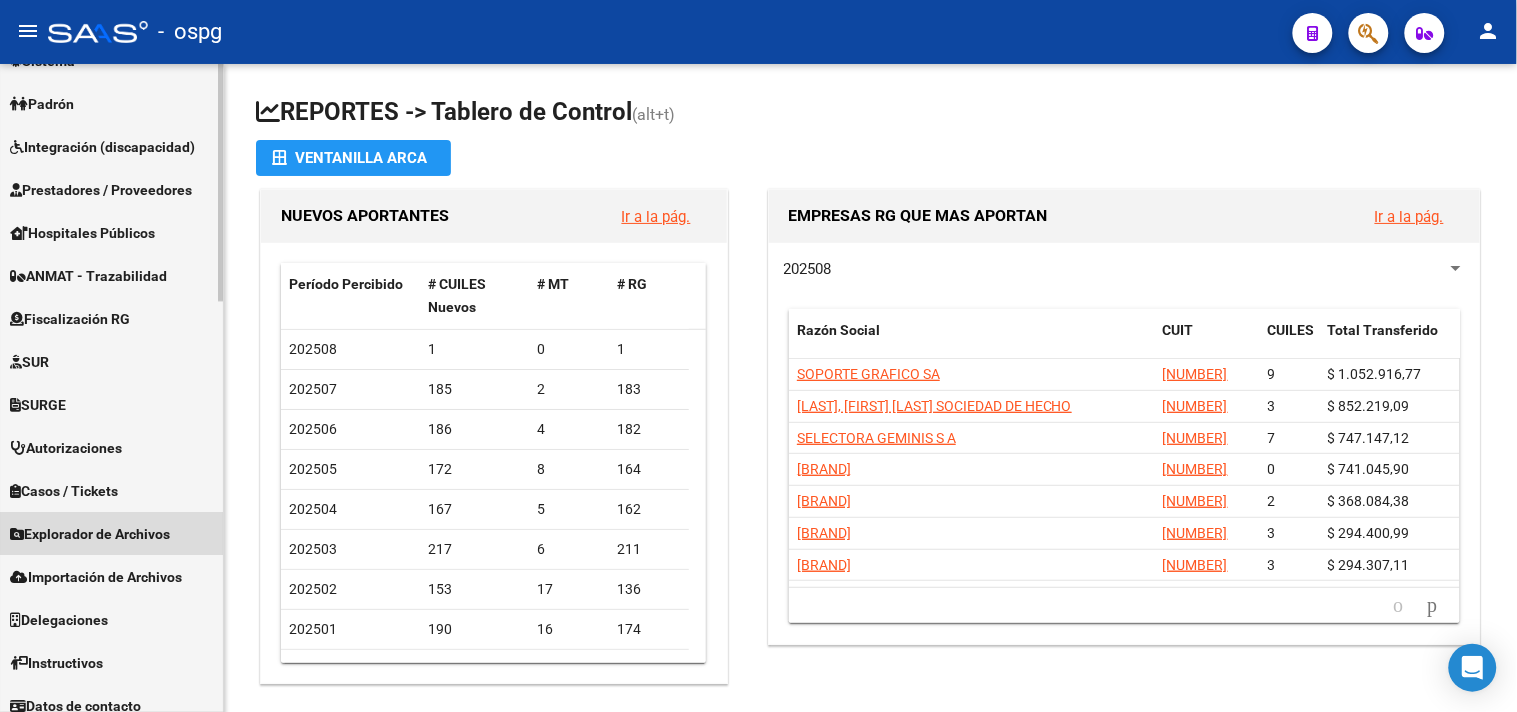 click on "Explorador de Archivos" at bounding box center (111, 533) 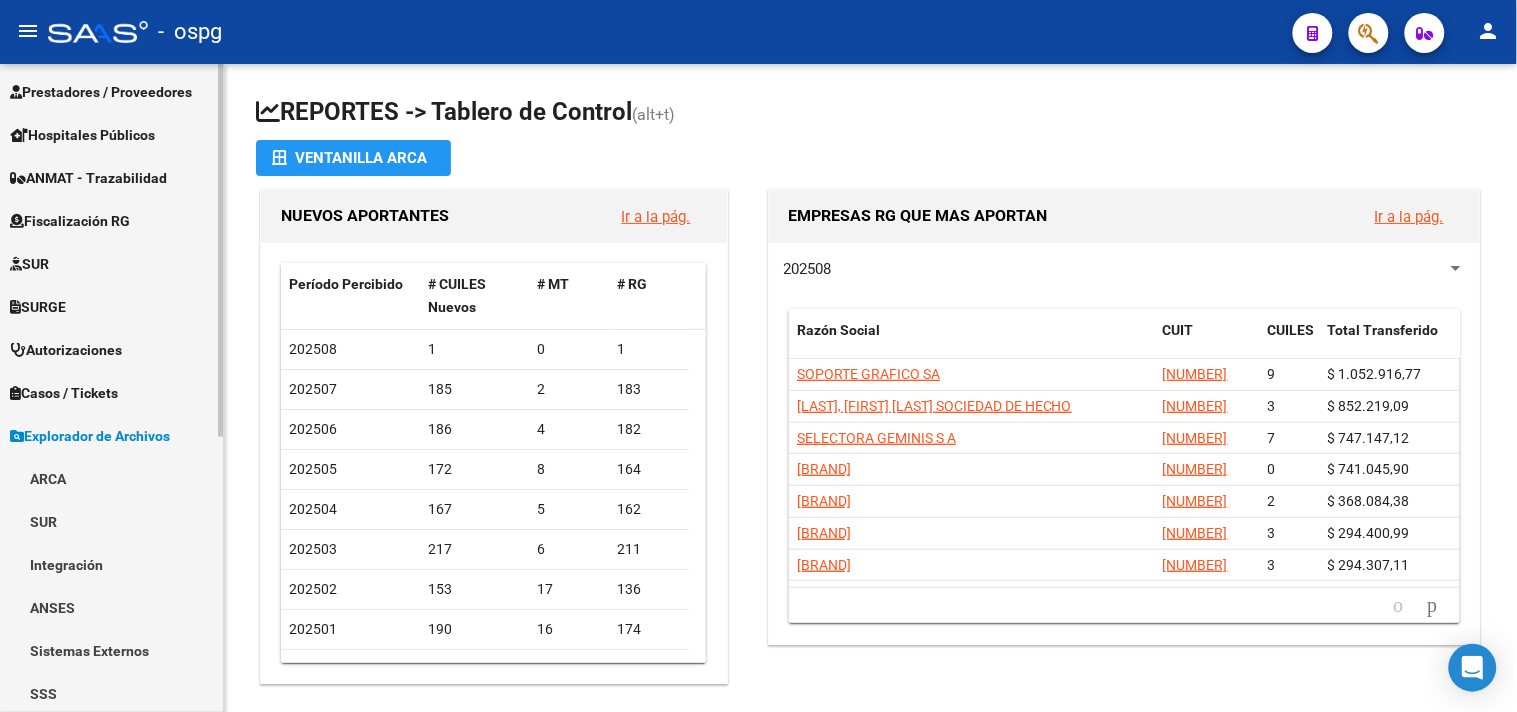 scroll, scrollTop: 427, scrollLeft: 0, axis: vertical 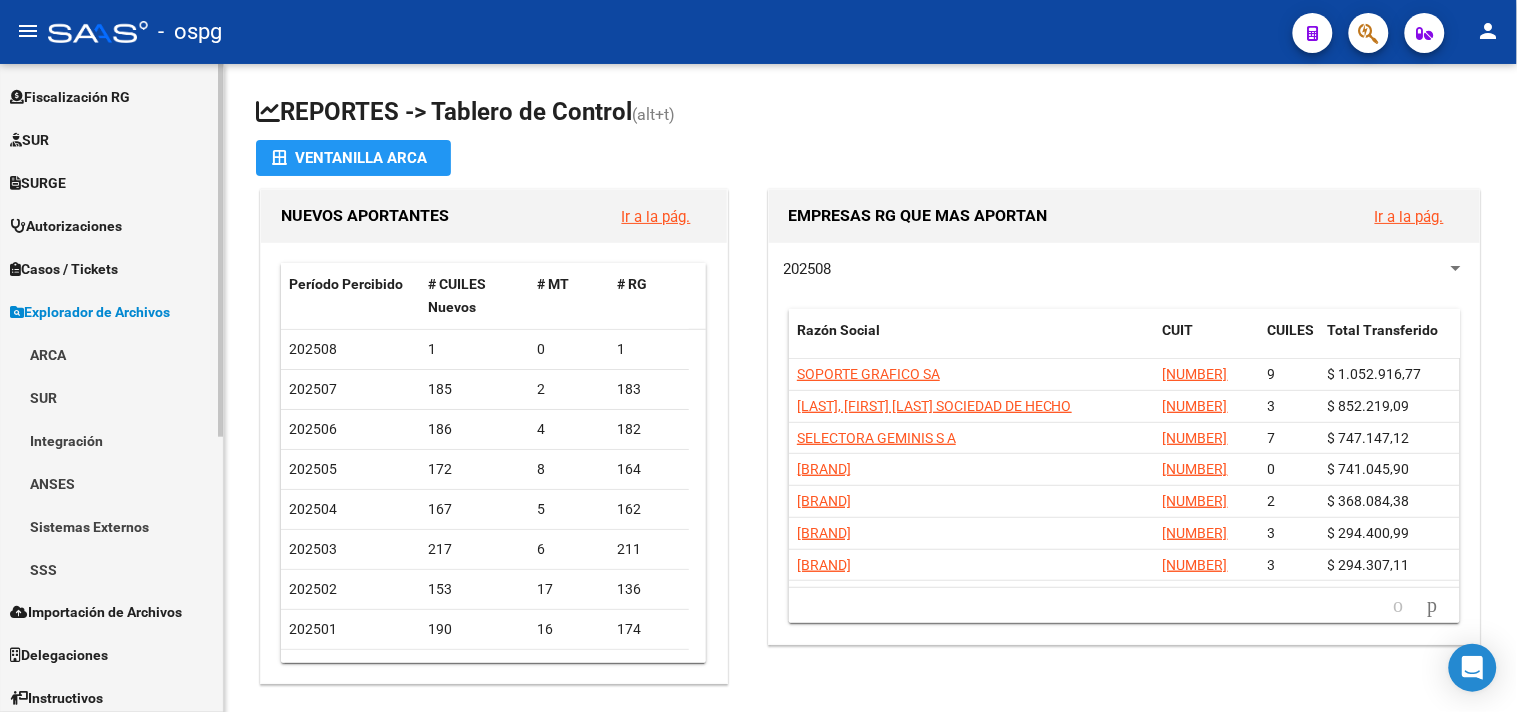 click on "ARCA" at bounding box center [111, 354] 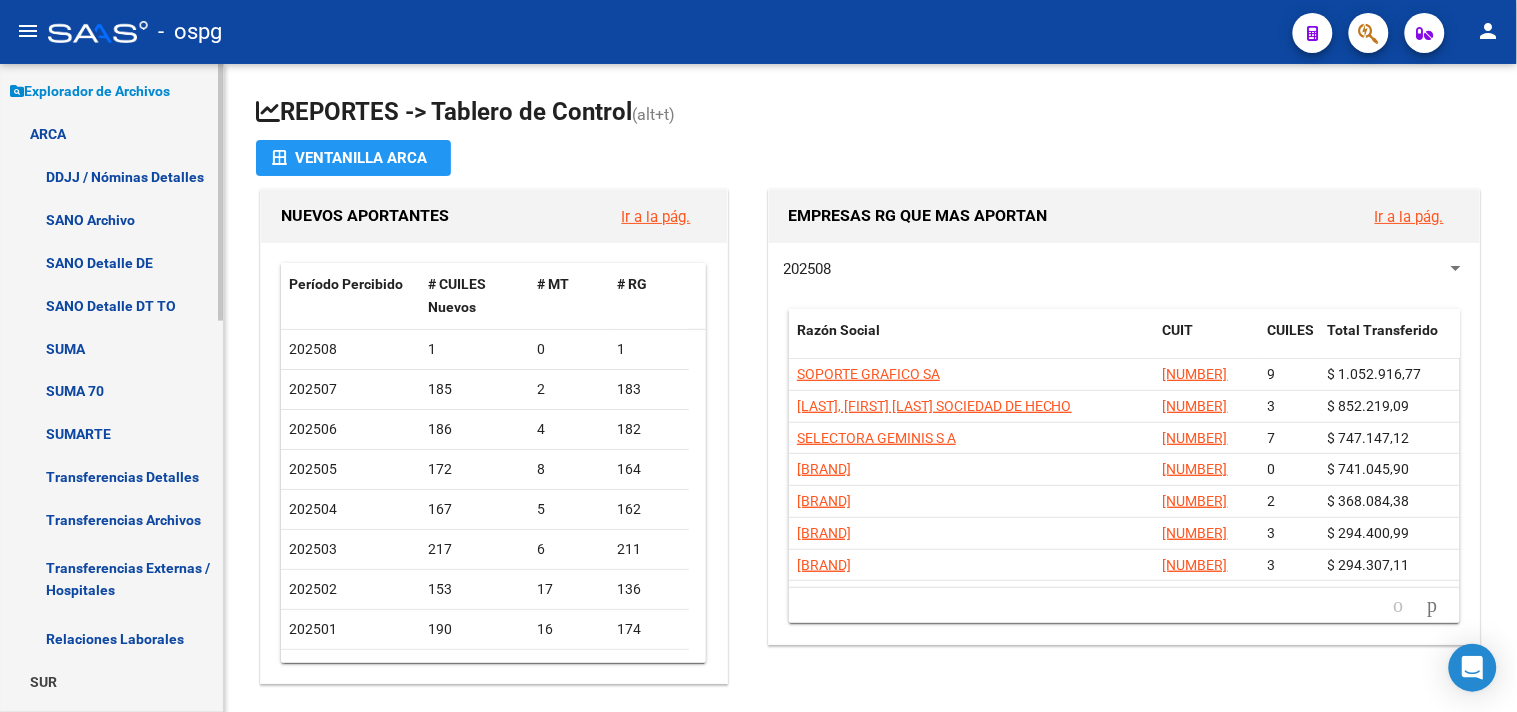 scroll, scrollTop: 650, scrollLeft: 0, axis: vertical 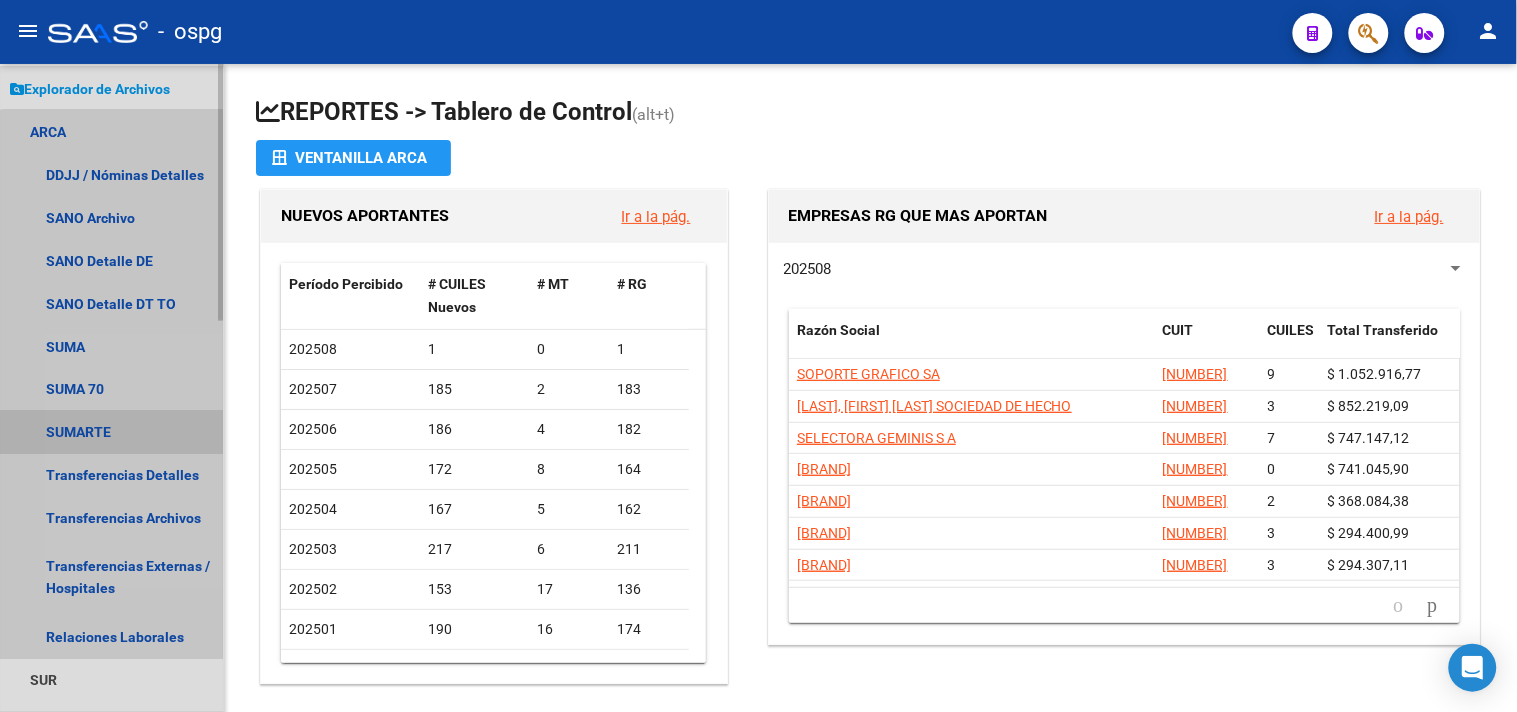 click on "SUMARTE" at bounding box center (111, 432) 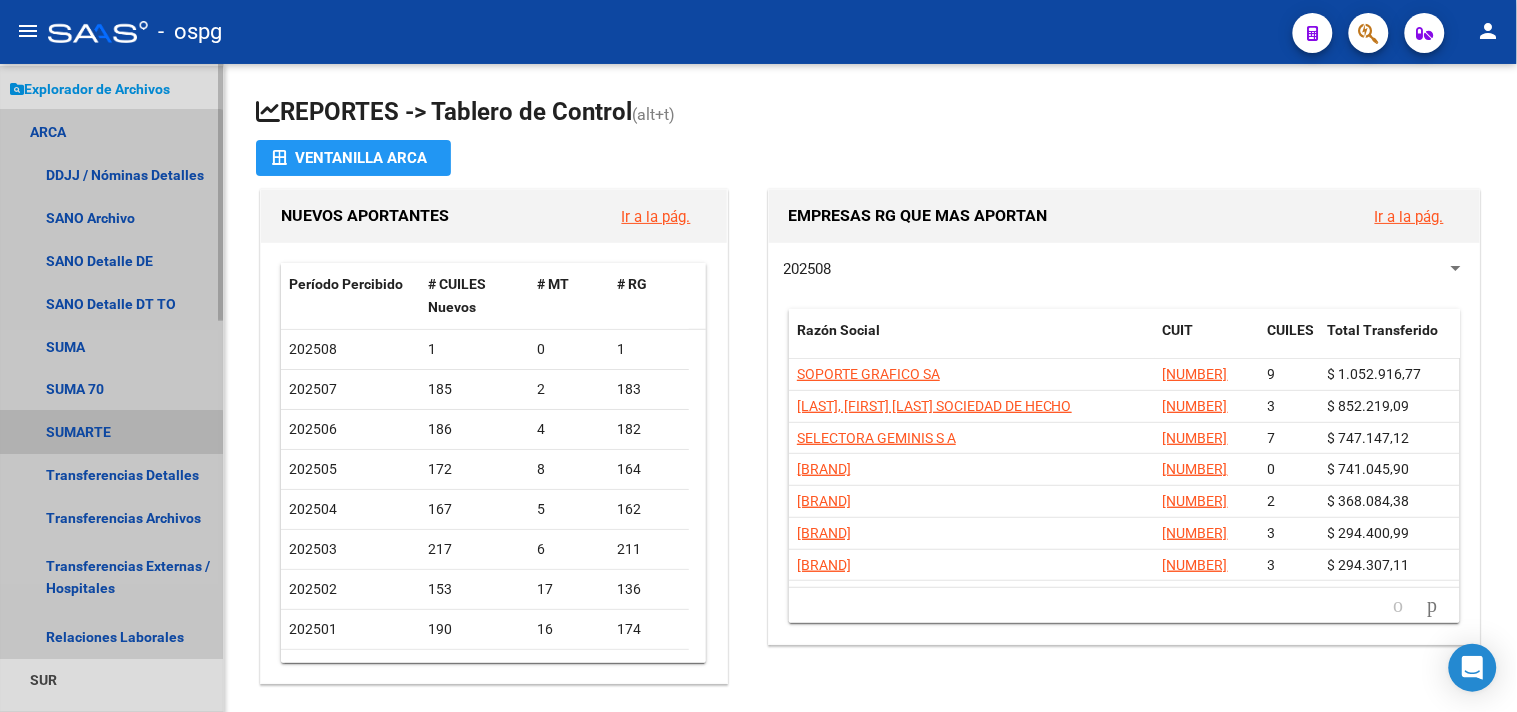 click on "SUMARTE" at bounding box center [111, 432] 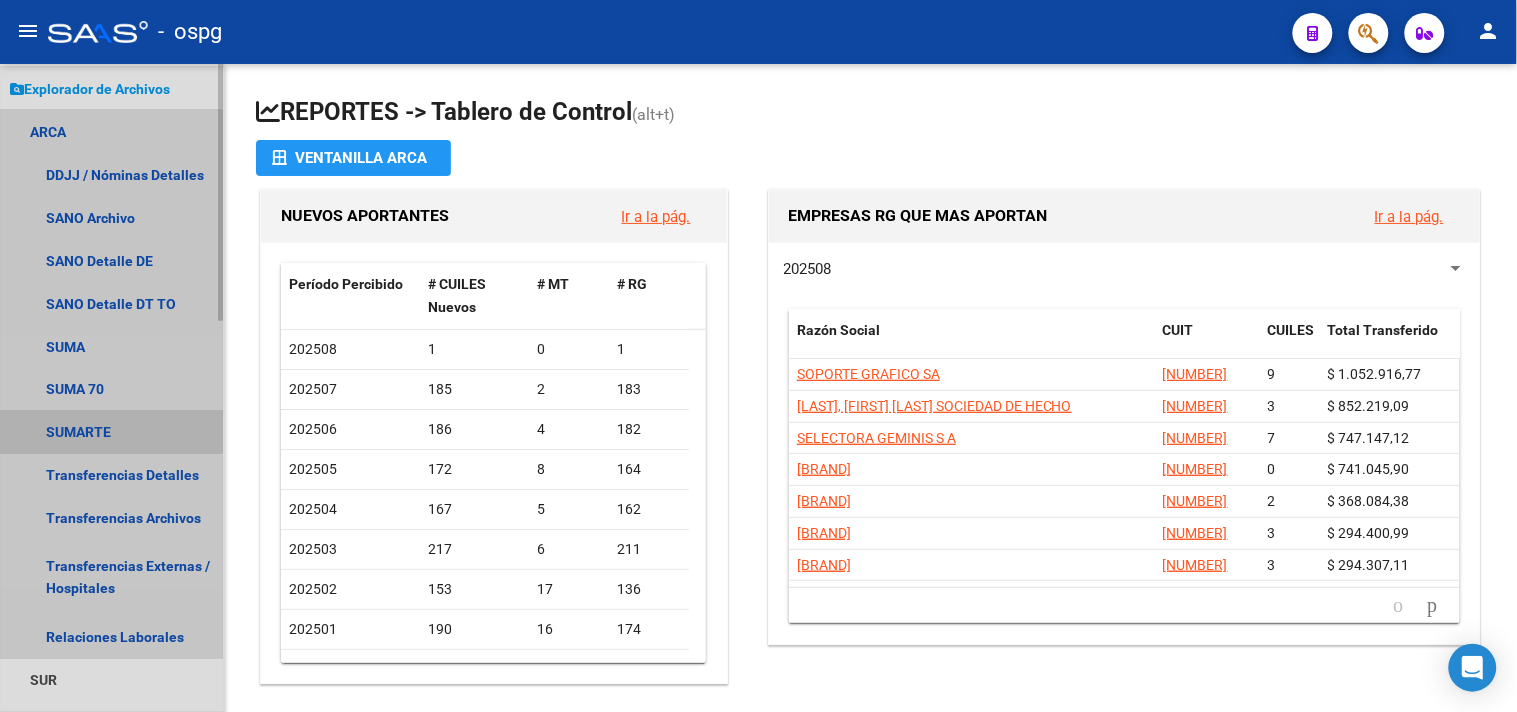 click on "SUMARTE" at bounding box center [111, 432] 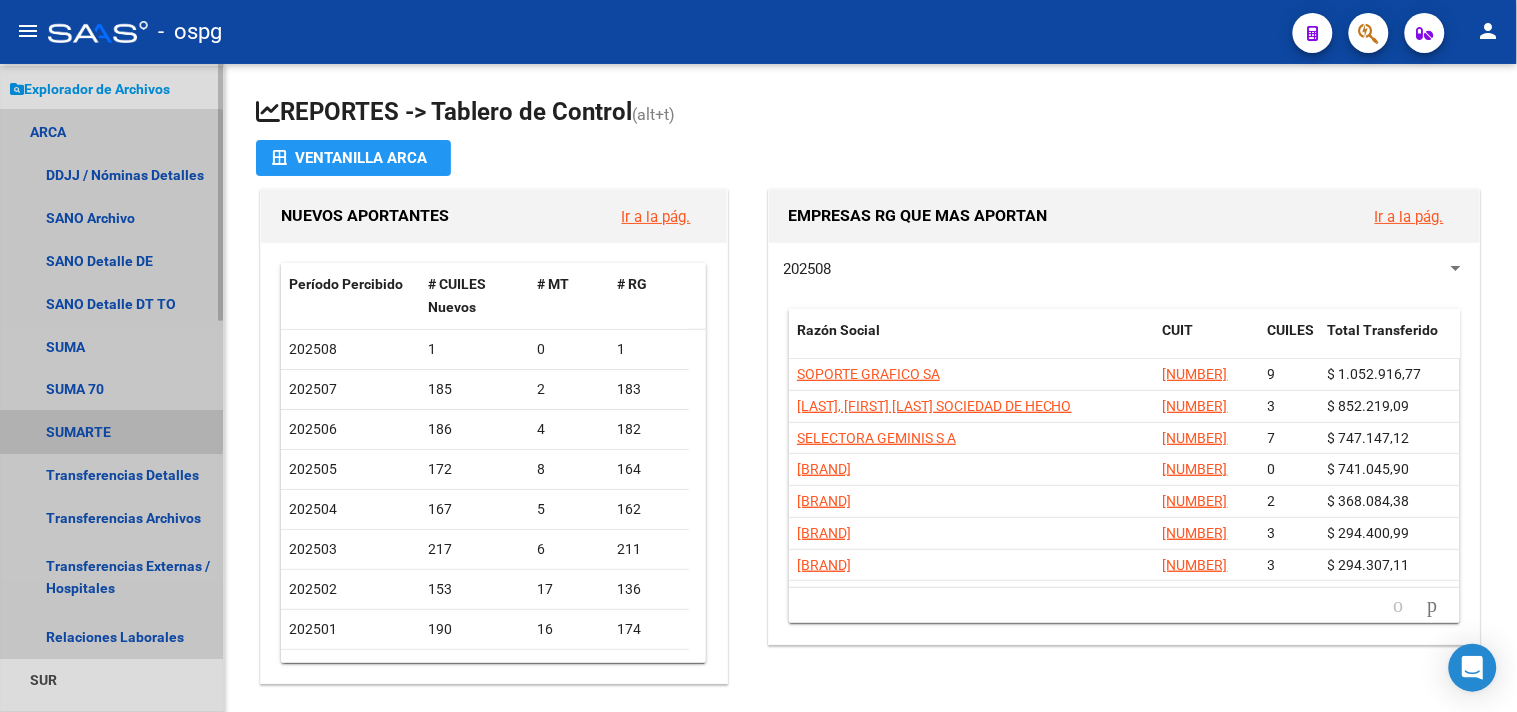 click on "SUMARTE" at bounding box center [111, 432] 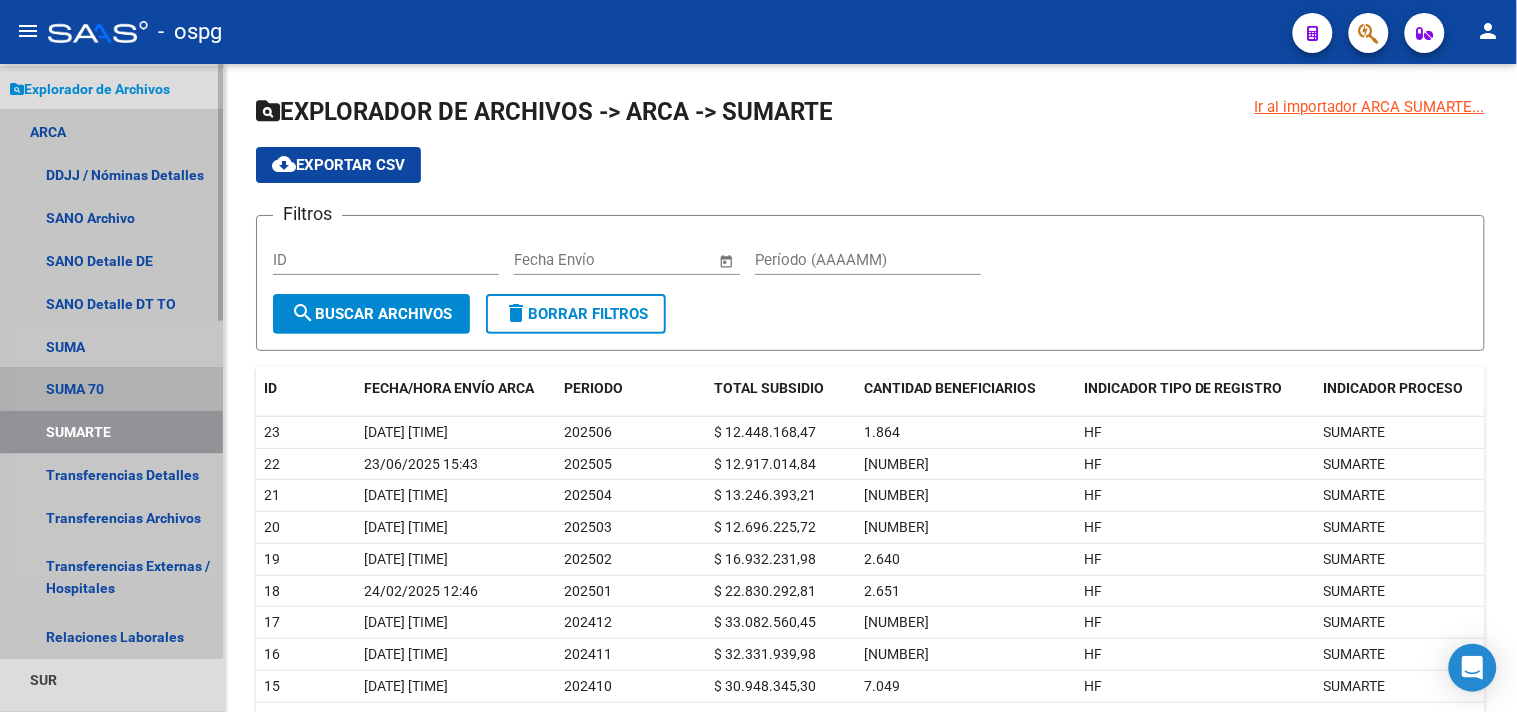 click on "SUMA 70" at bounding box center (111, 389) 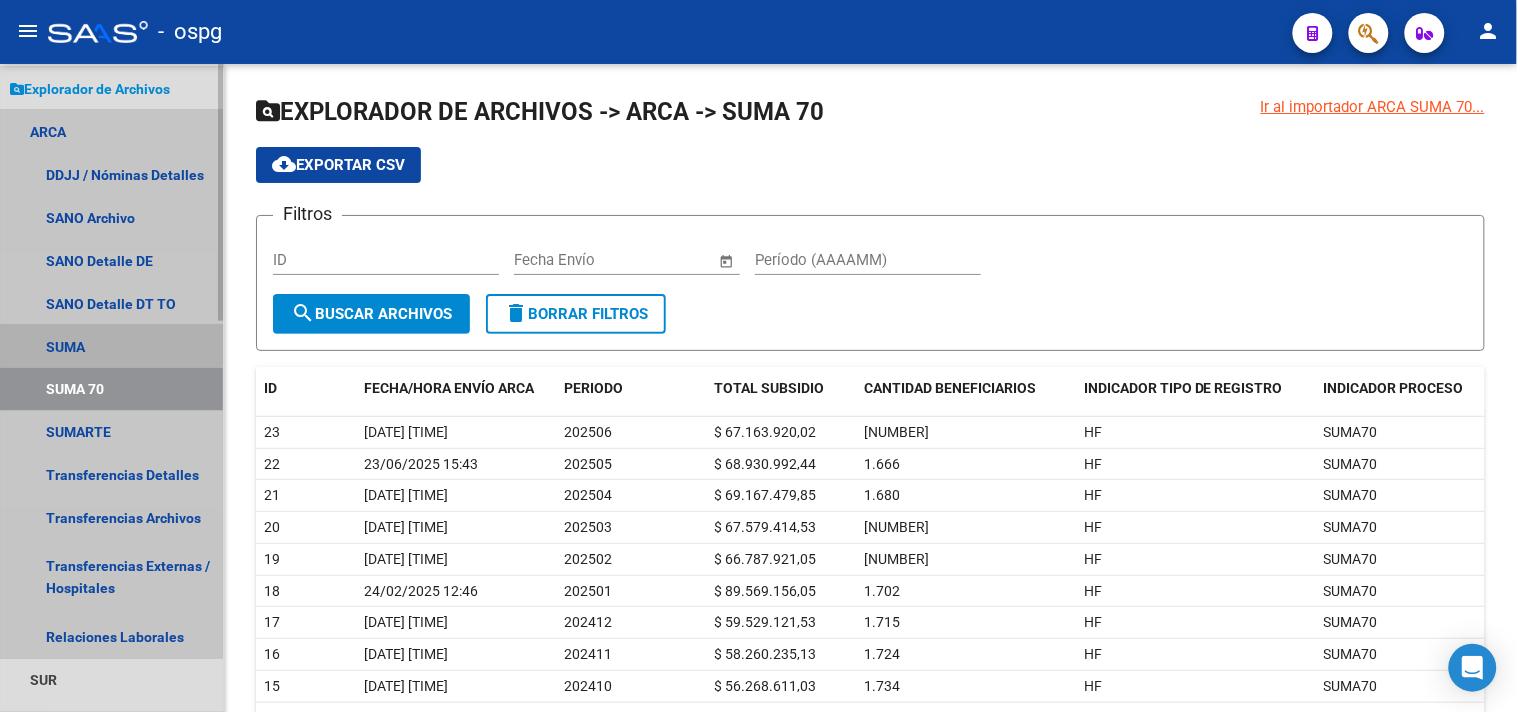 click on "SUMA" at bounding box center (111, 346) 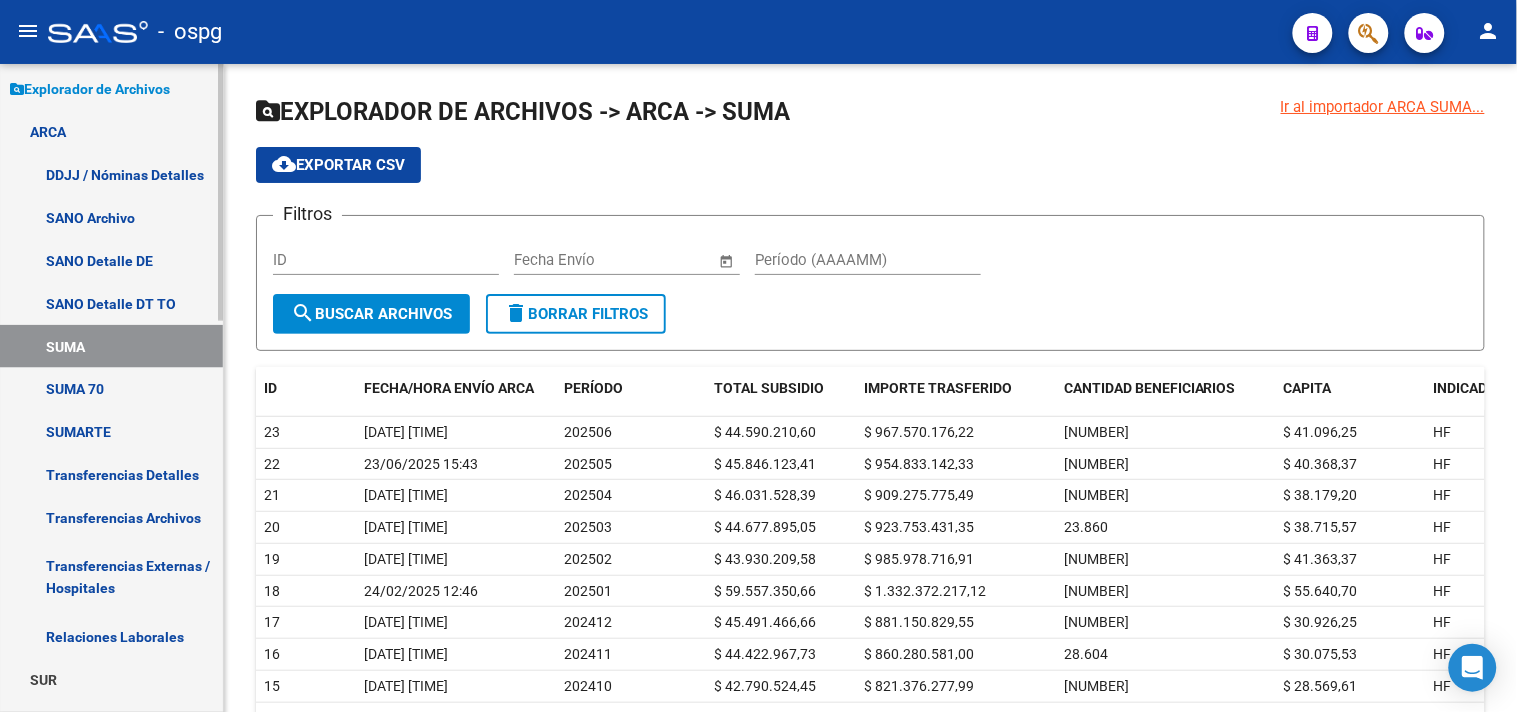 click on "Transferencias Detalles" at bounding box center (111, 475) 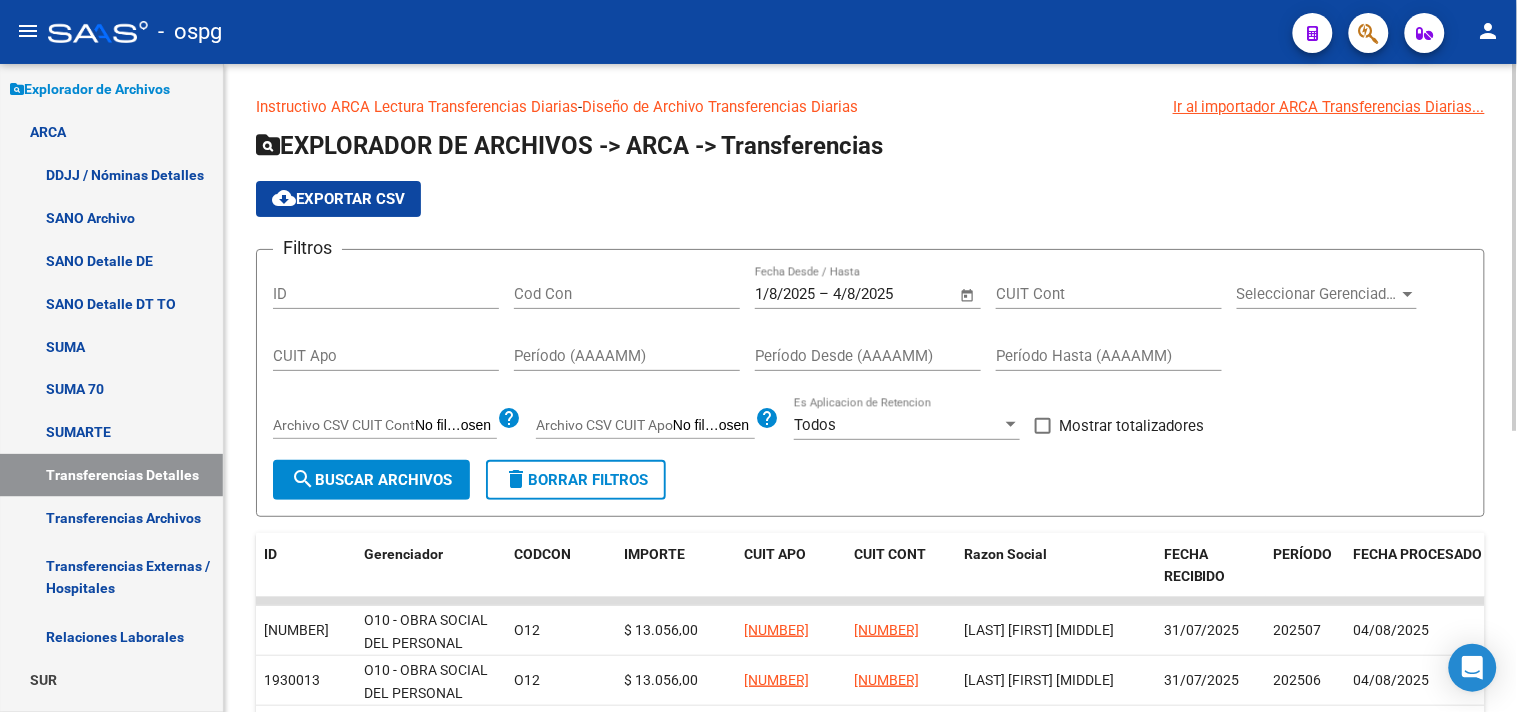 click 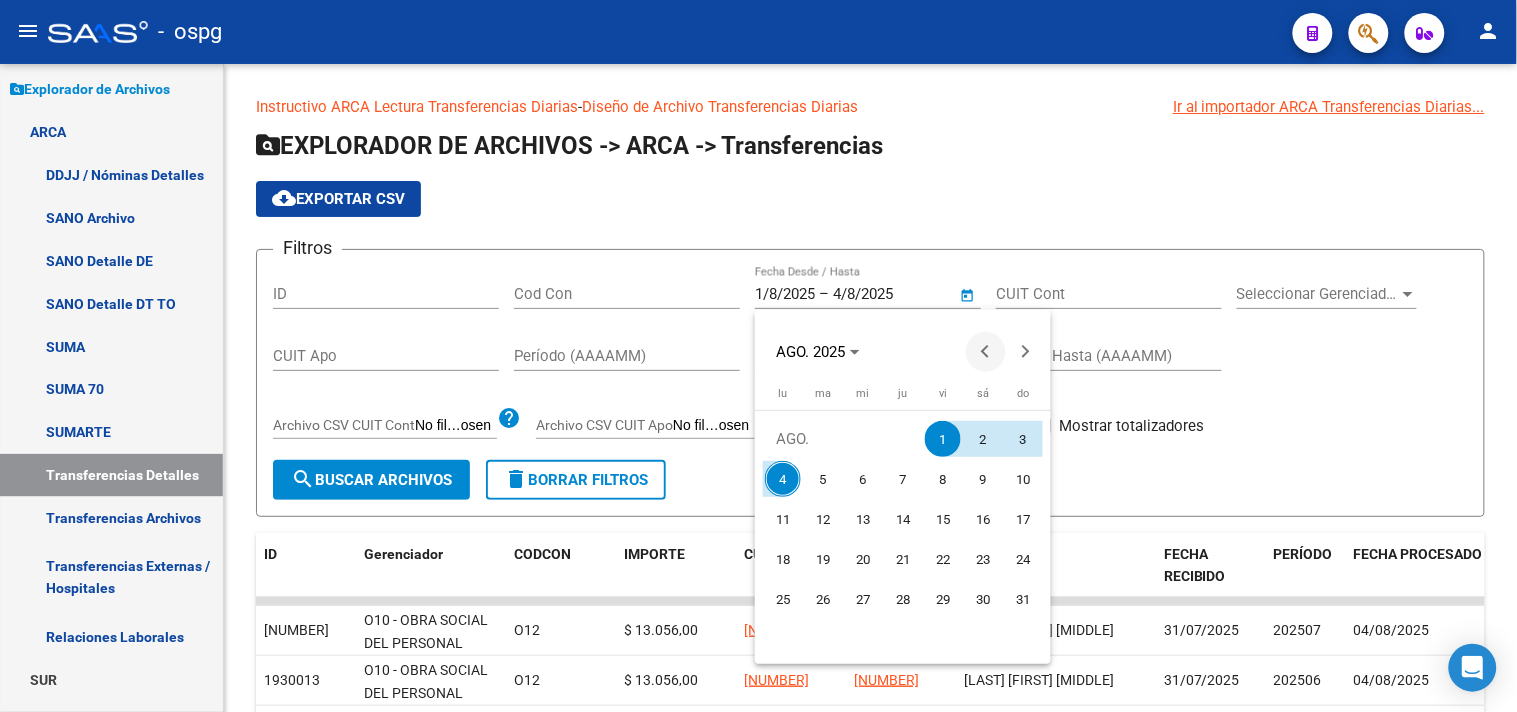 click at bounding box center [986, 352] 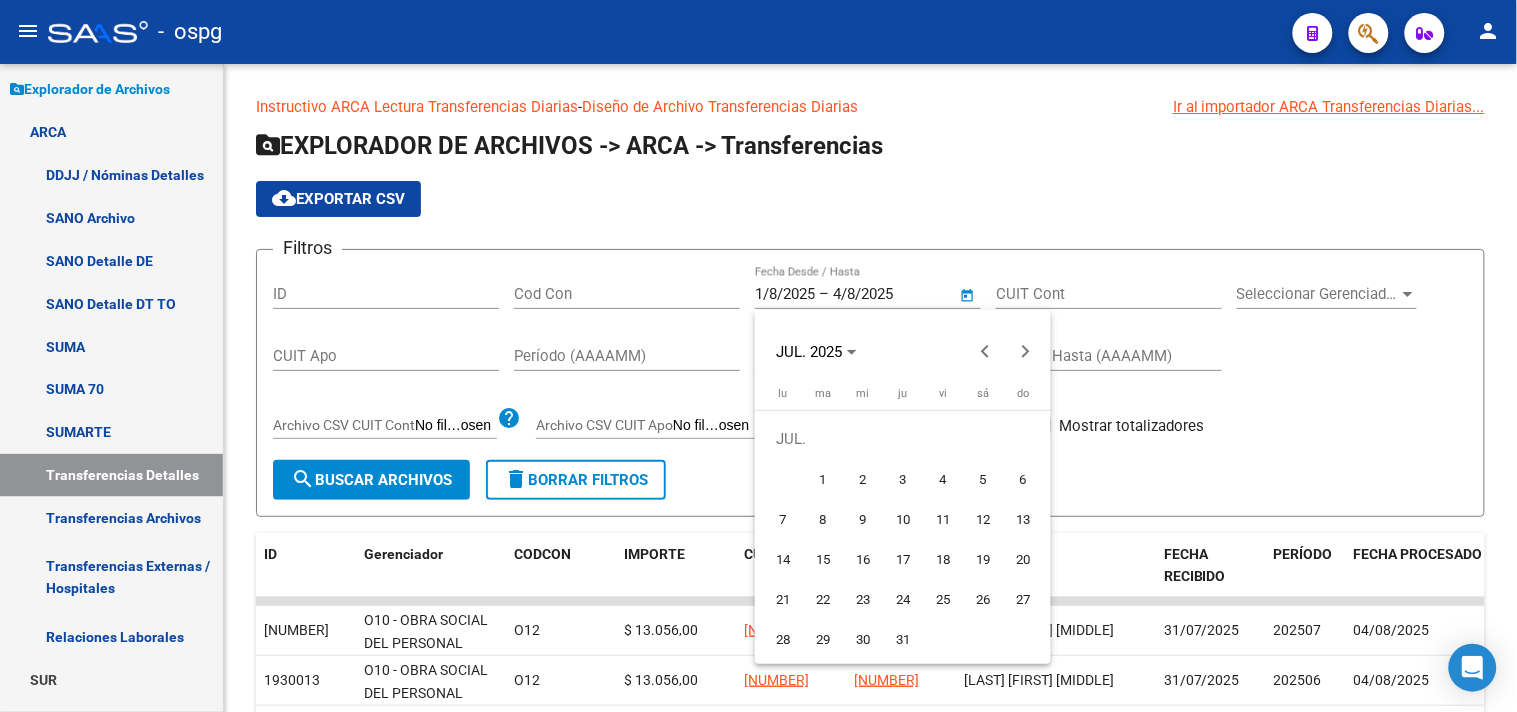 click on "1" at bounding box center [823, 479] 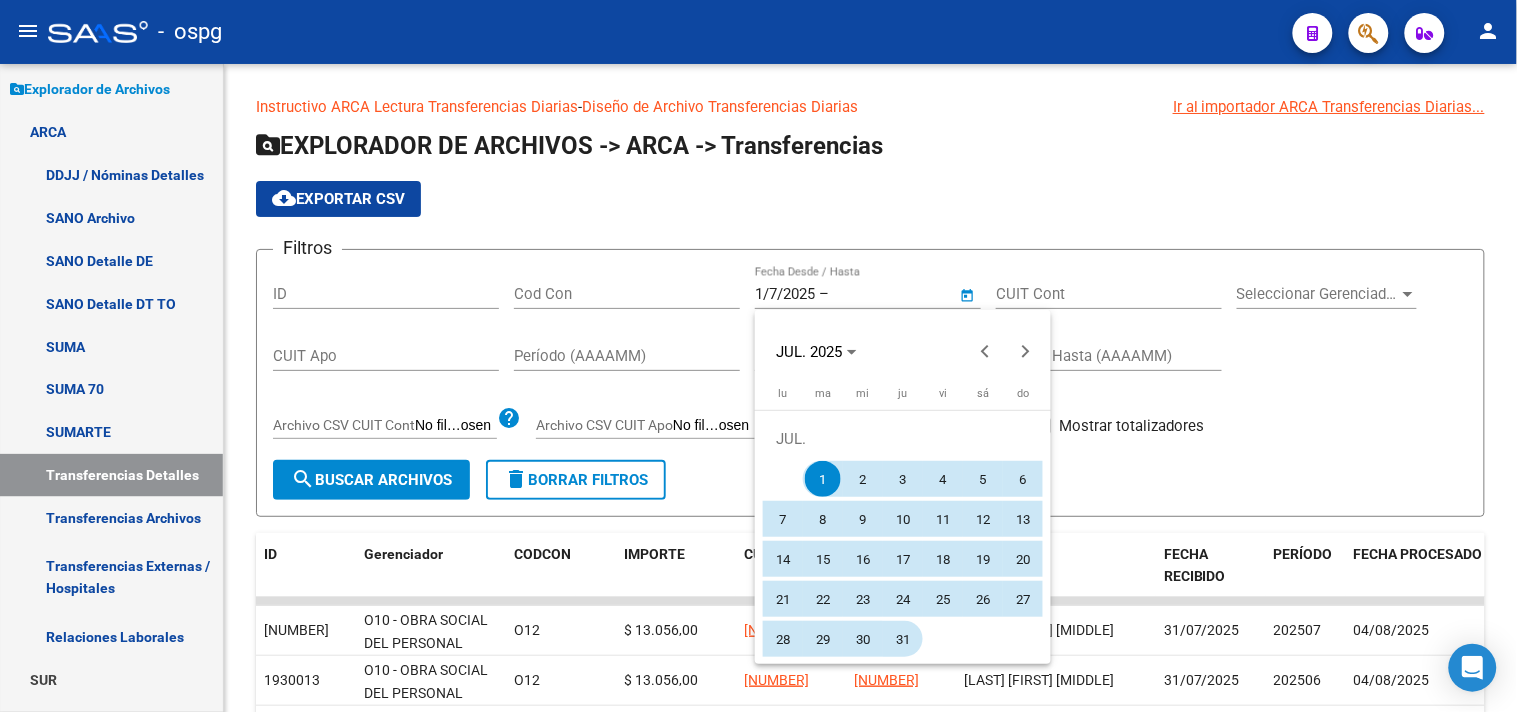 click on "31" at bounding box center [903, 639] 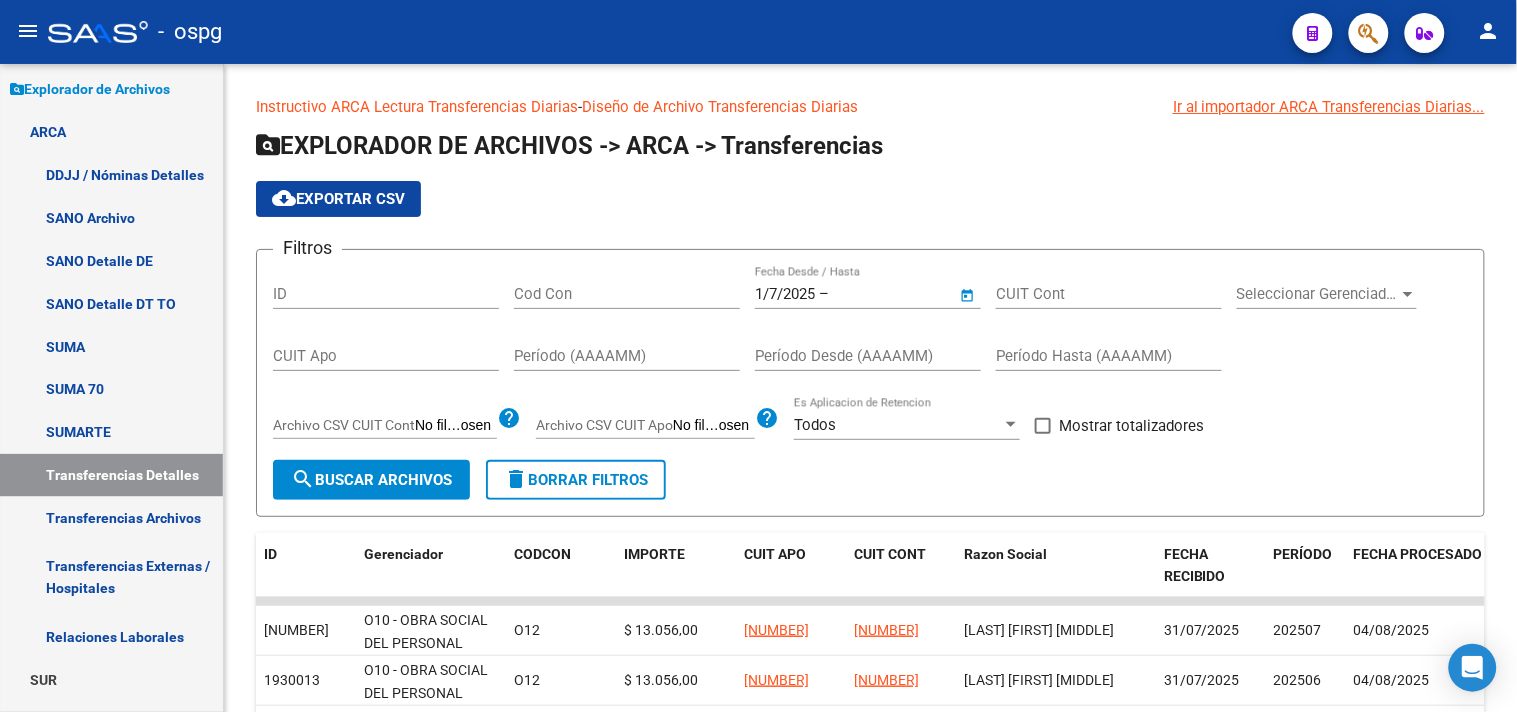 type on "31/7/2025" 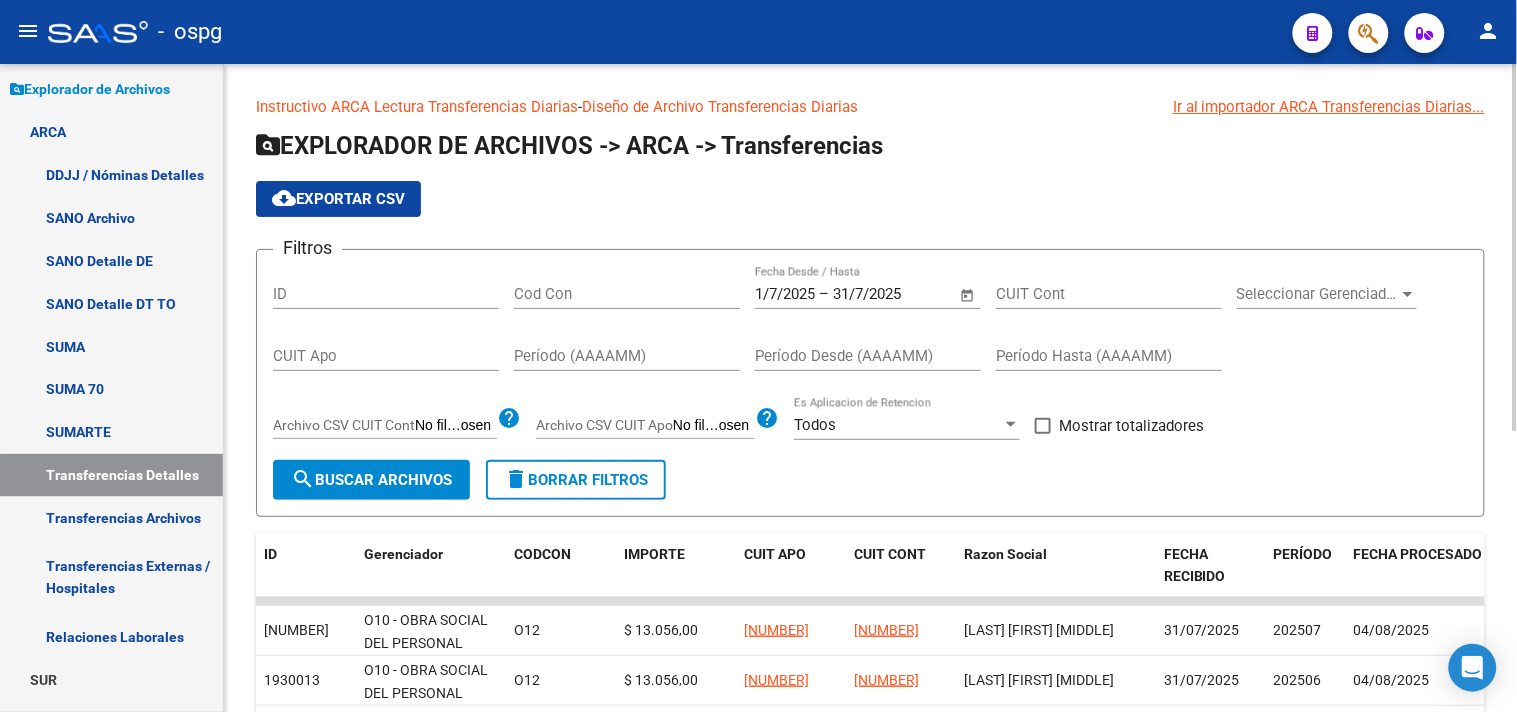 click on "Seleccionar Gerenciador Seleccionar Gerenciador" 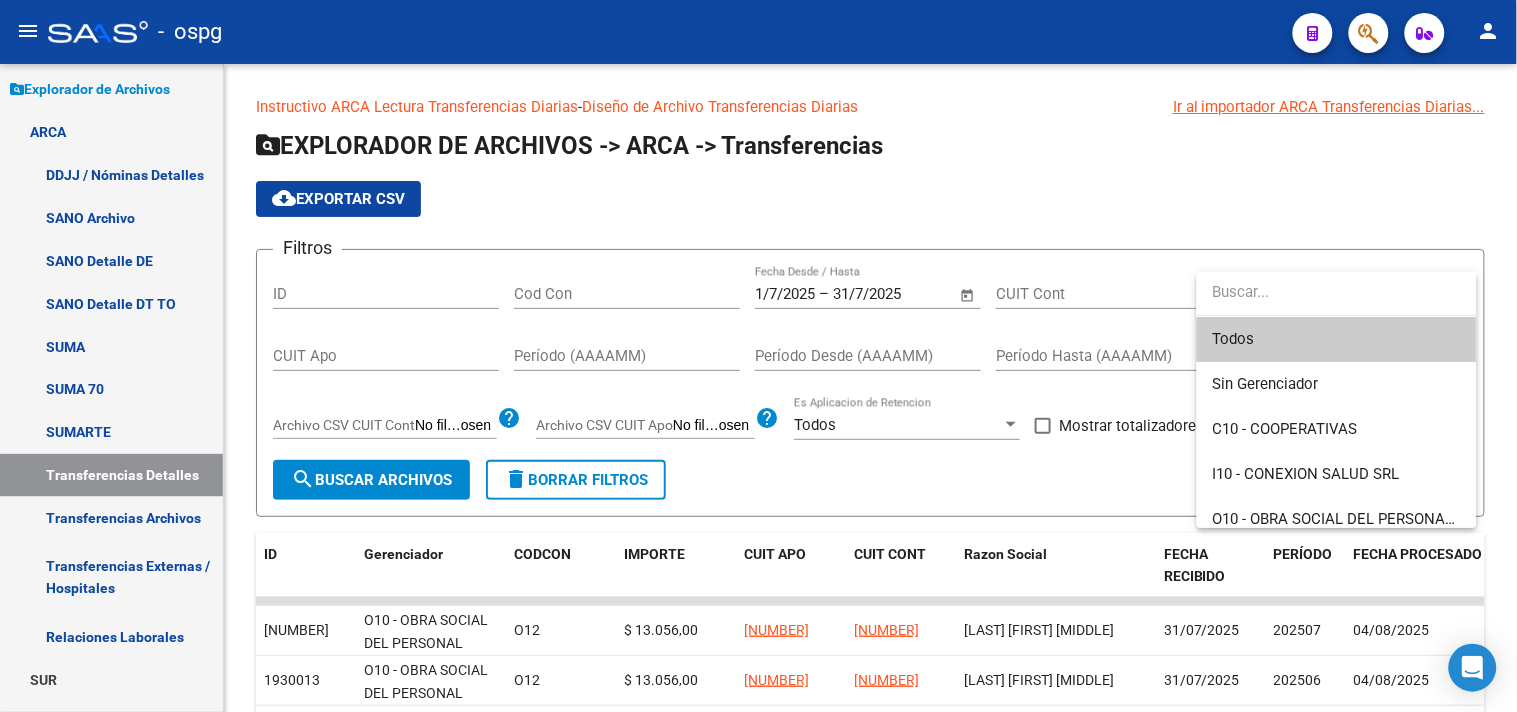 click at bounding box center [1337, 292] 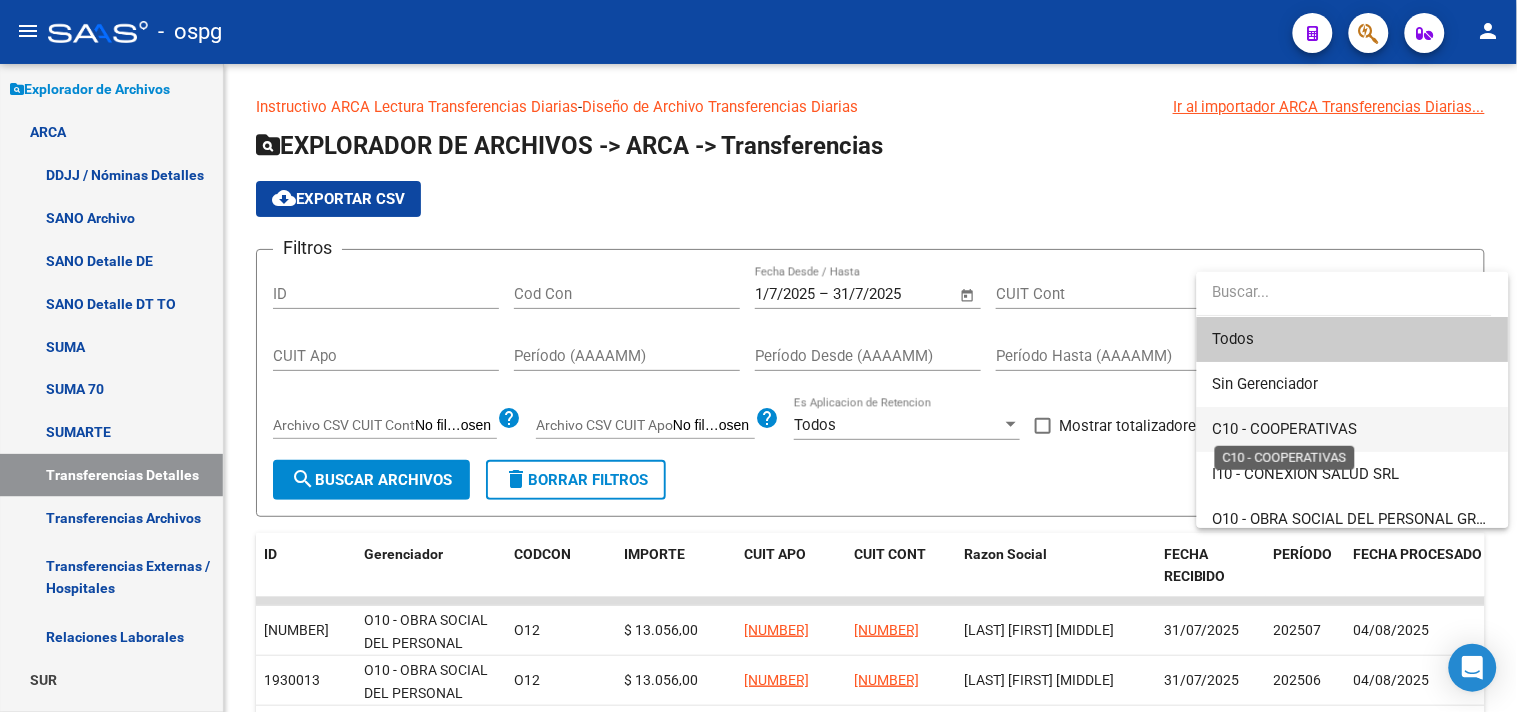 click on "C10 - COOPERATIVAS" at bounding box center [1285, 429] 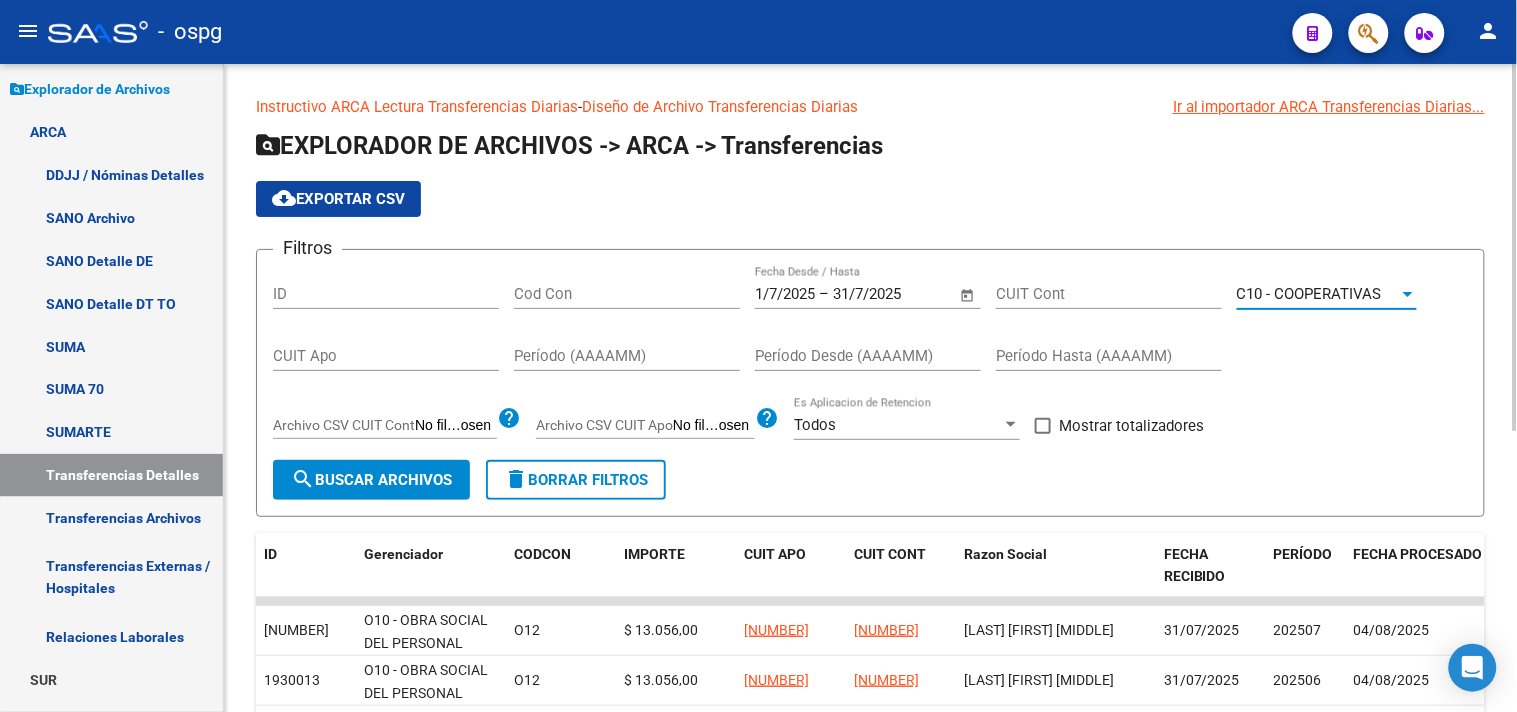 drag, startPoint x: 330, startPoint y: 487, endPoint x: 347, endPoint y: 485, distance: 17.117243 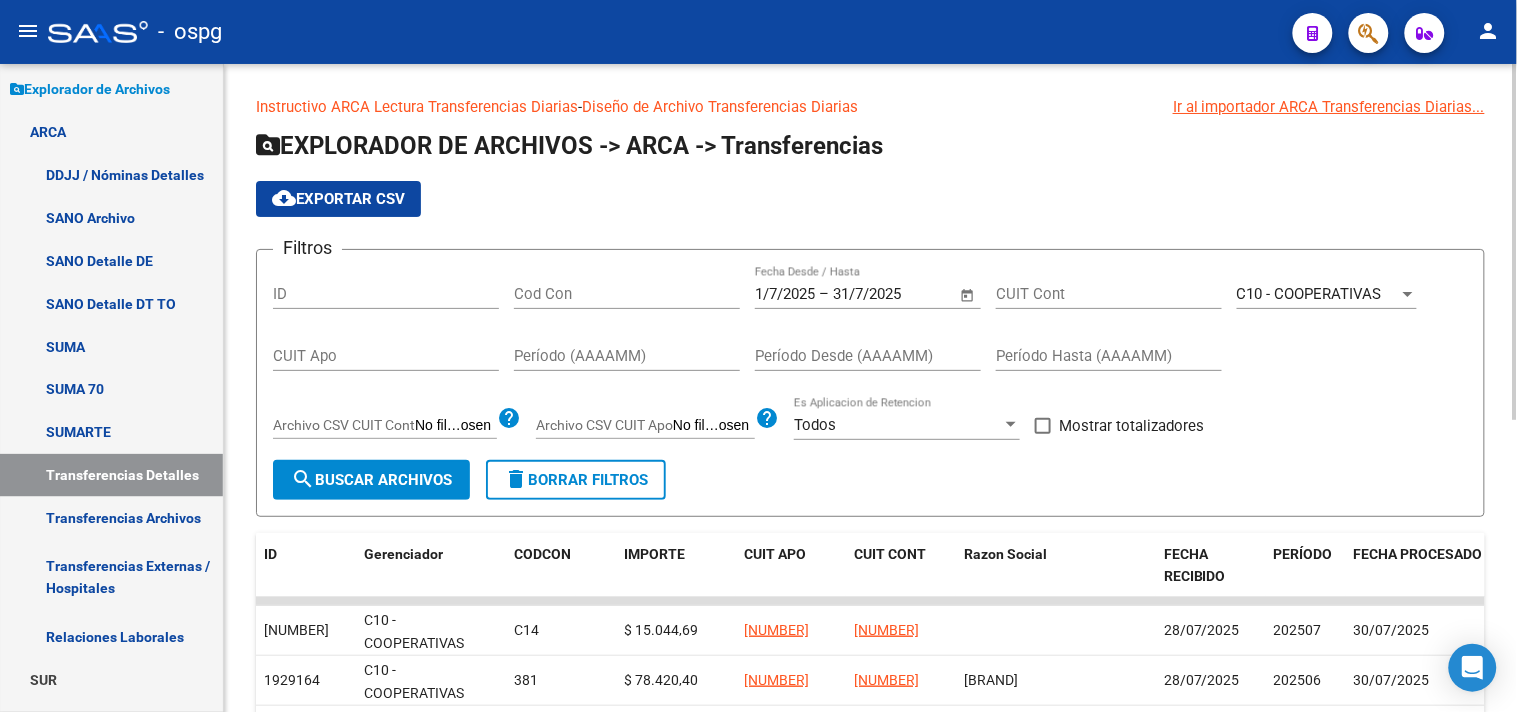 click on "Mostrar totalizadores" at bounding box center (1119, 426) 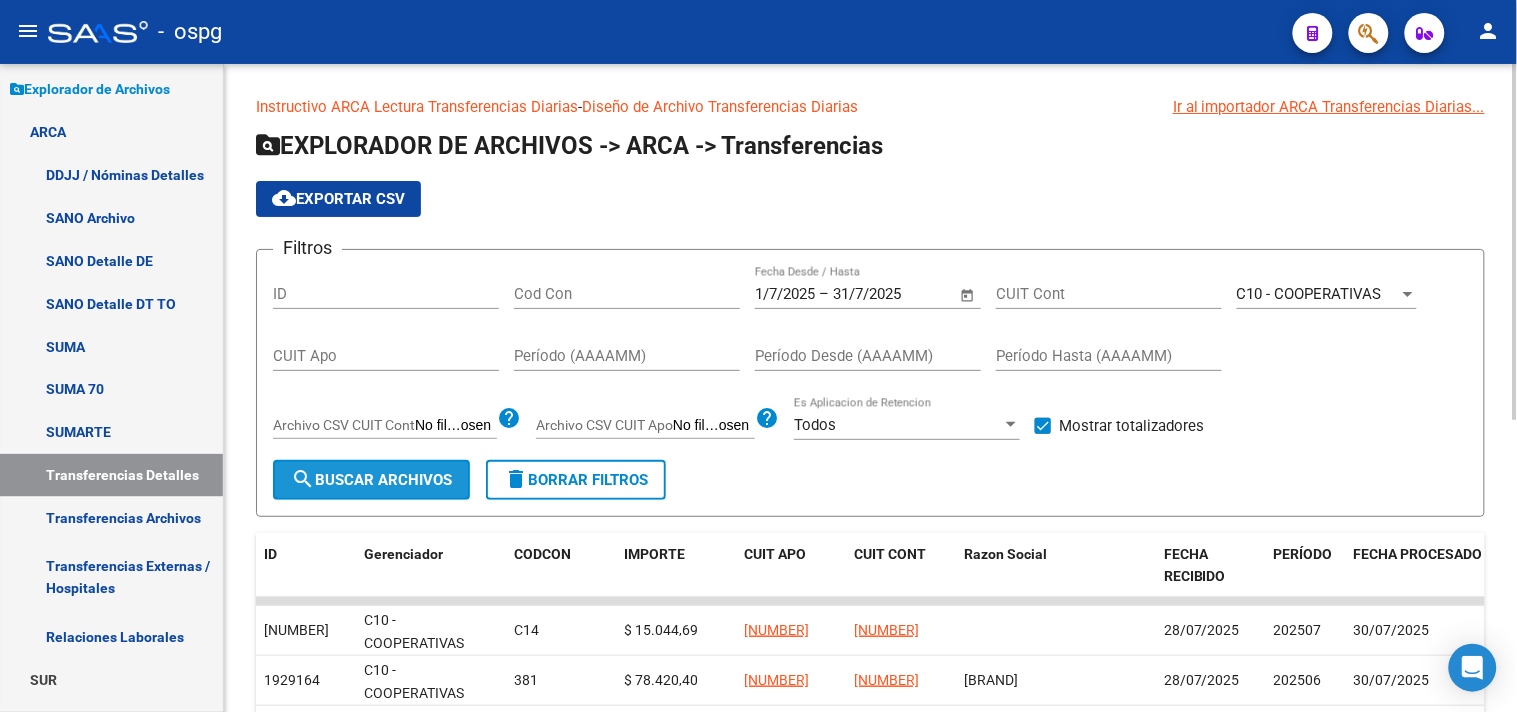 click on "search  Buscar Archivos" 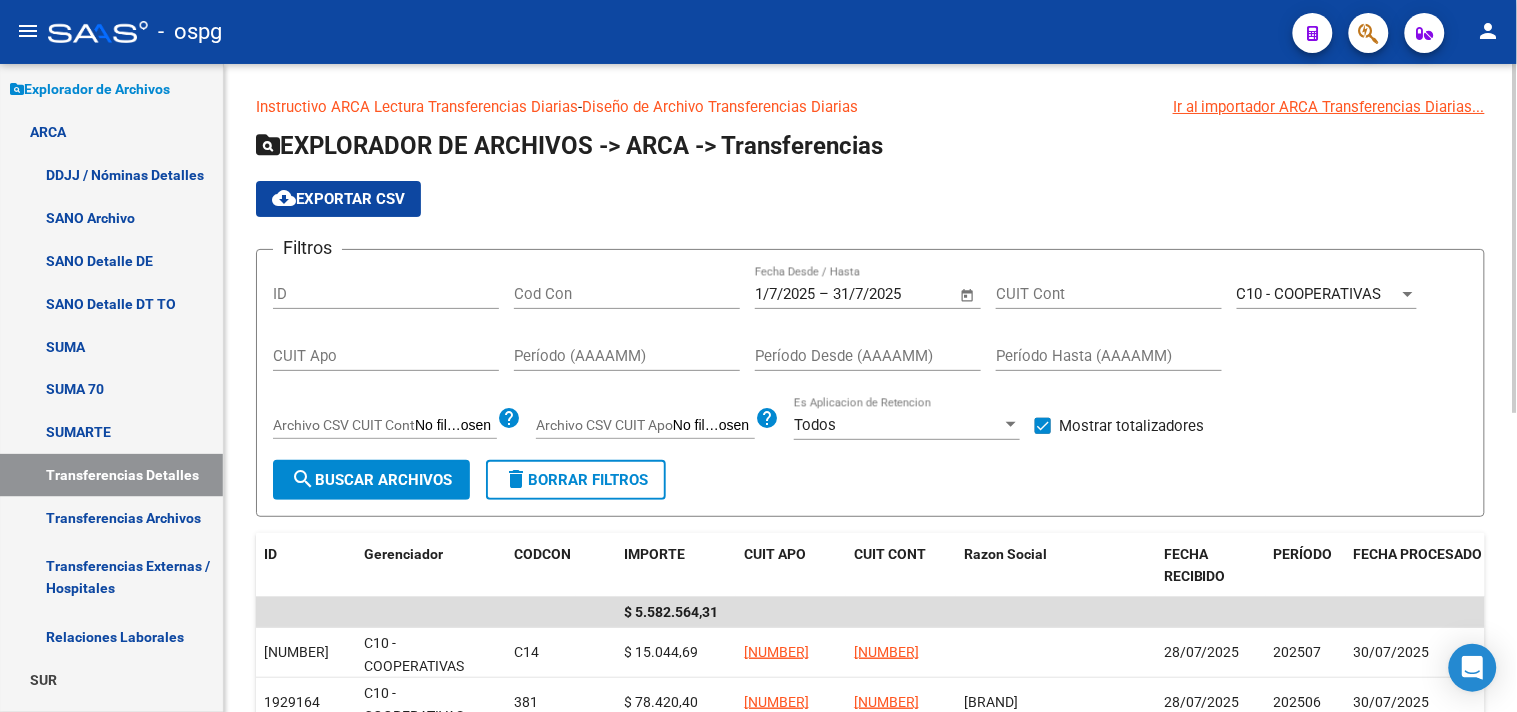 click on "cloud_download" 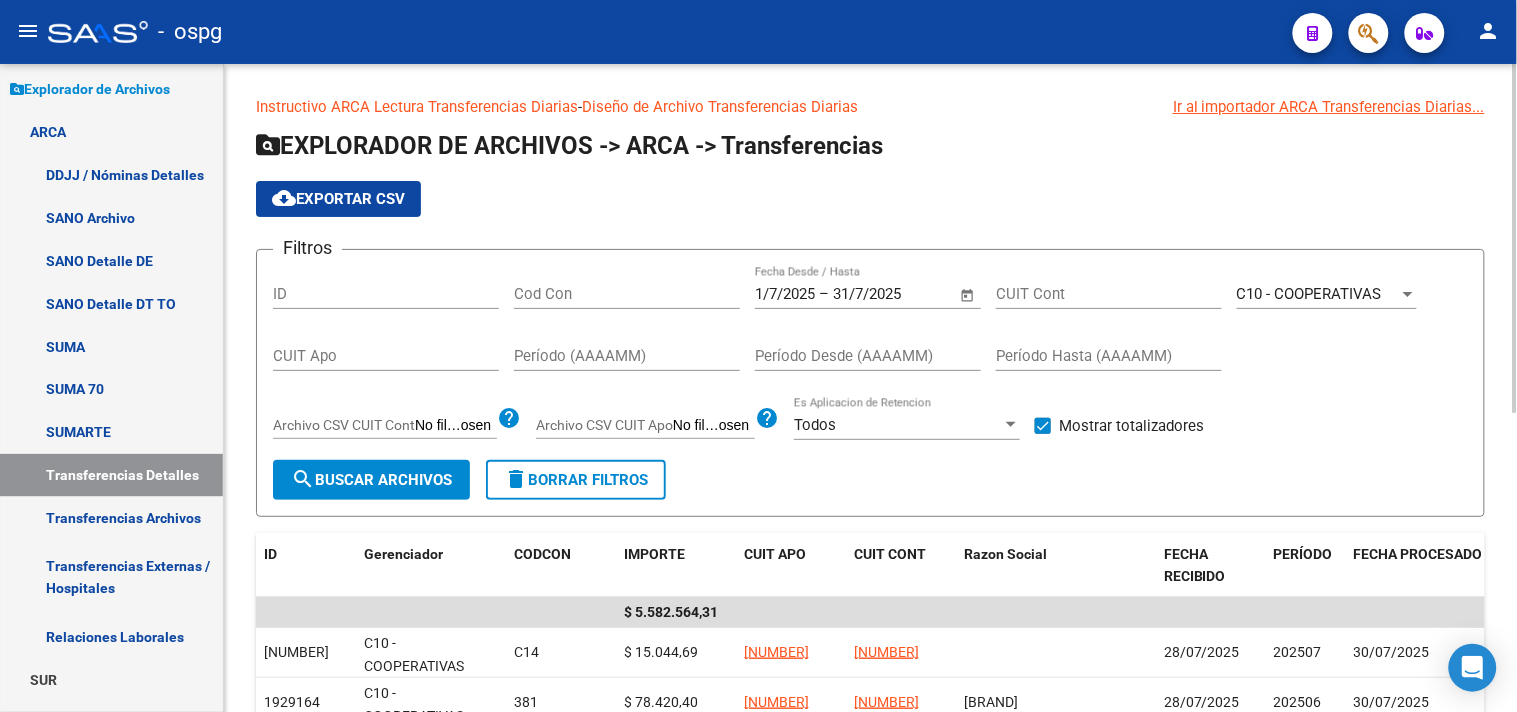 click 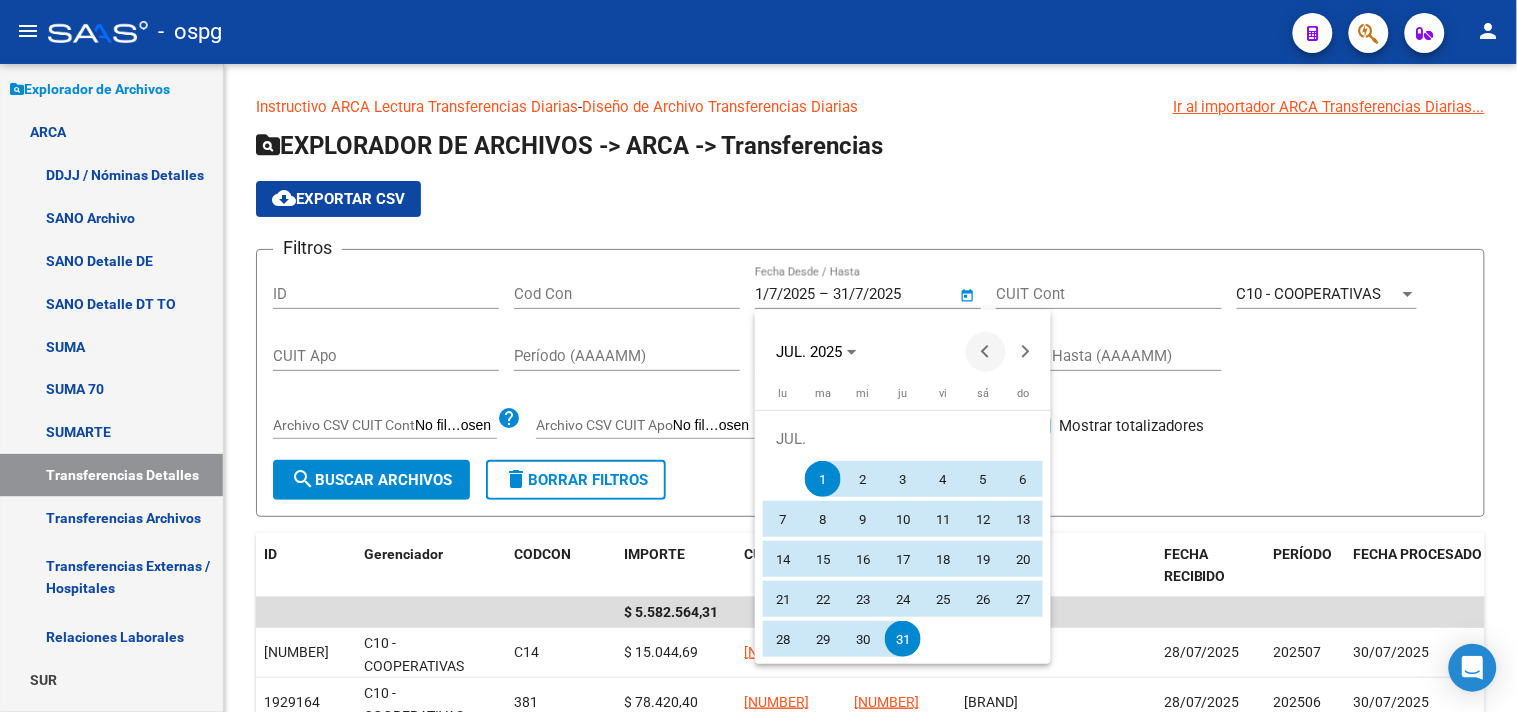 click at bounding box center [986, 352] 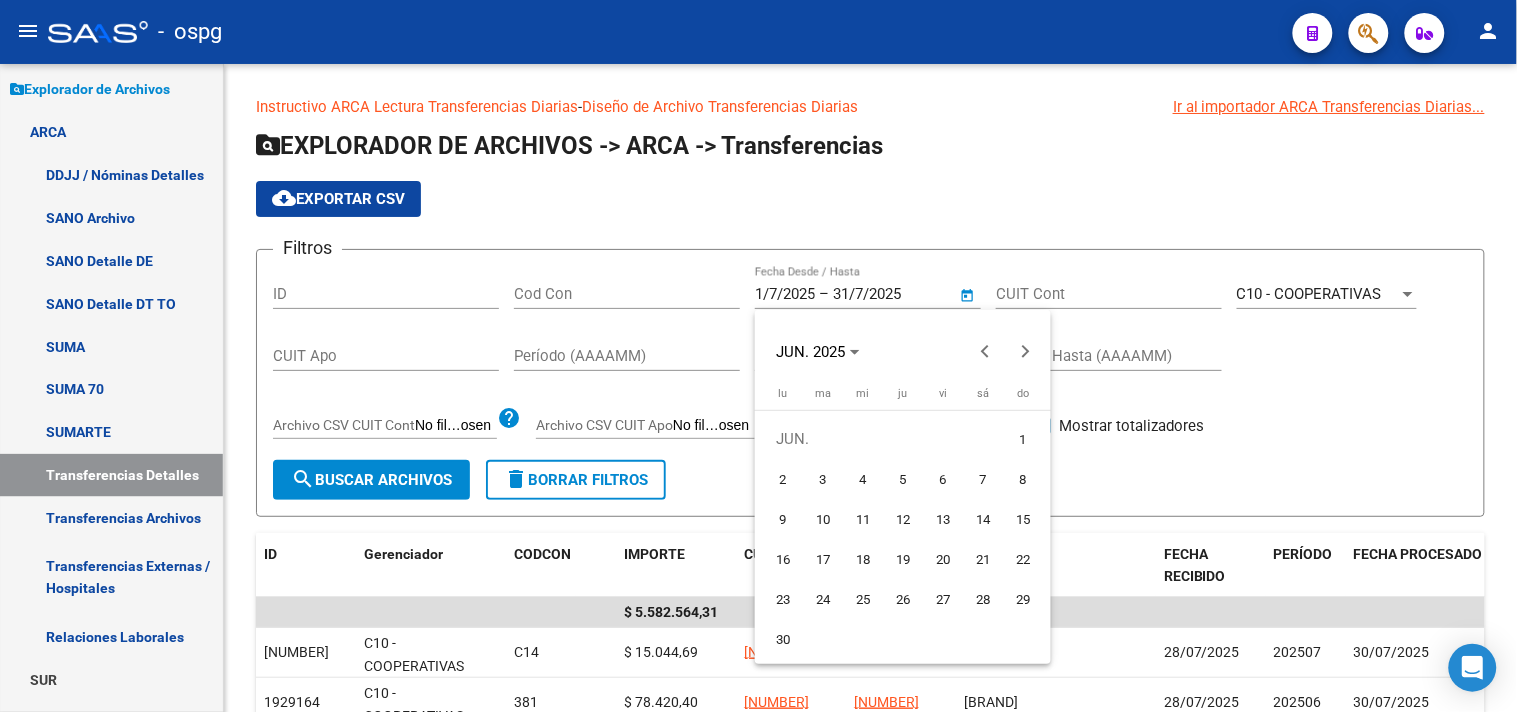 click on "1" at bounding box center [1023, 439] 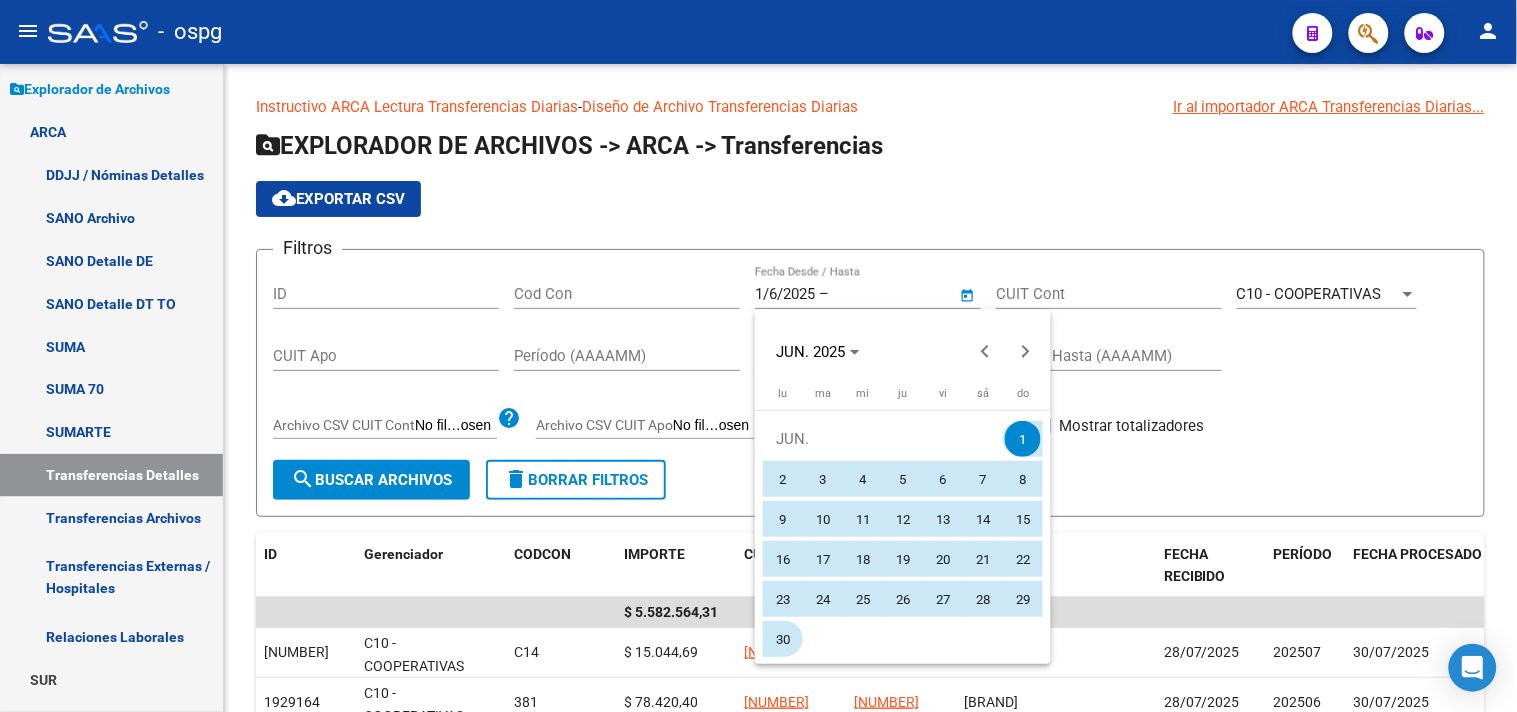 click on "30" at bounding box center [783, 639] 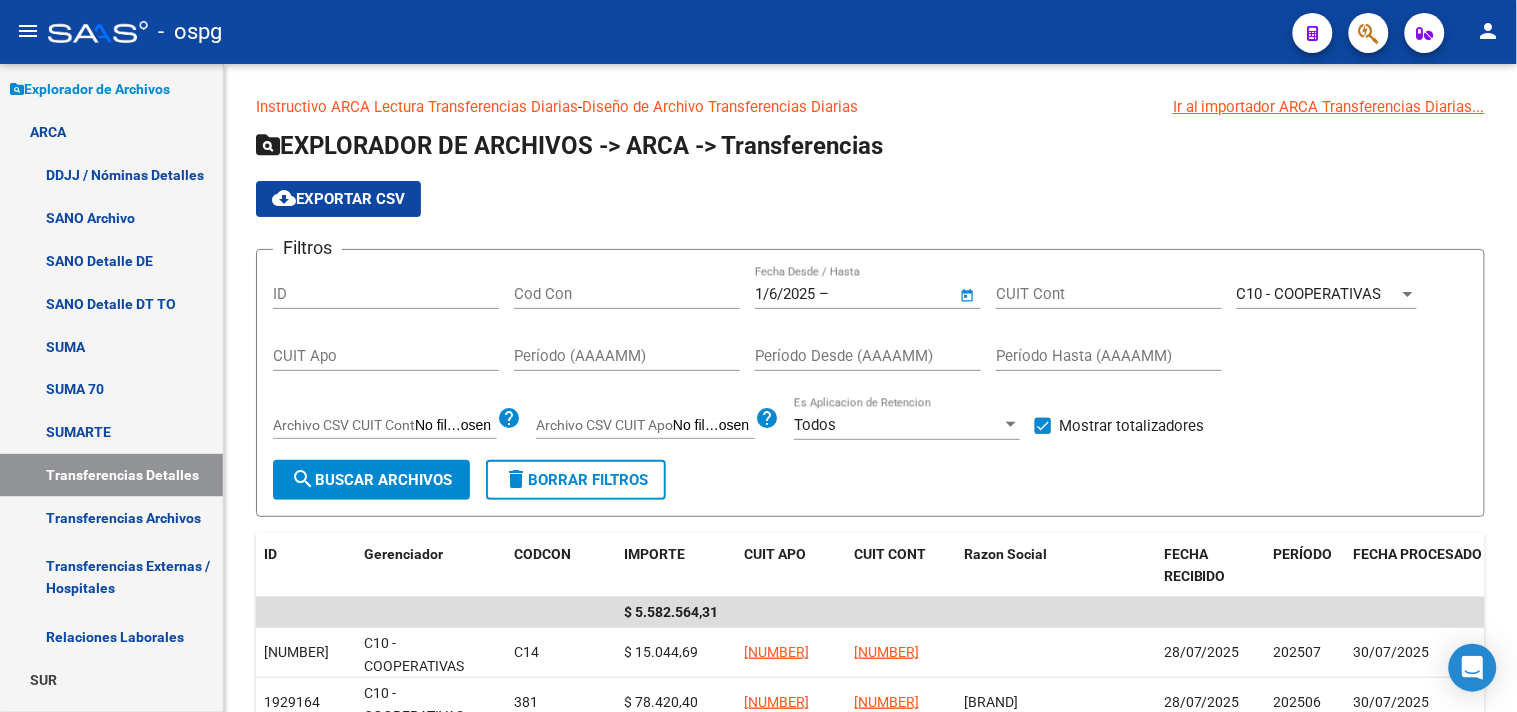 type on "30/6/2025" 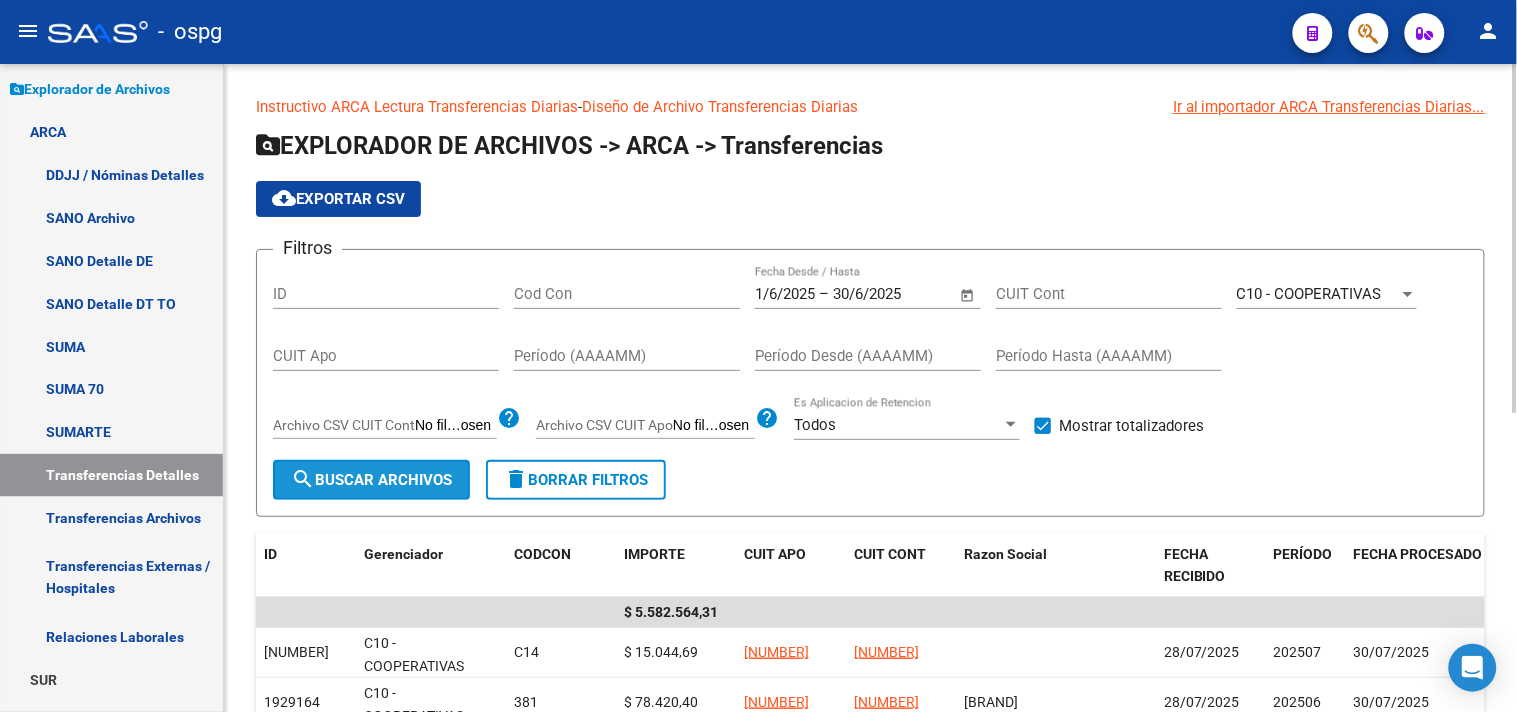 click on "search  Buscar Archivos" 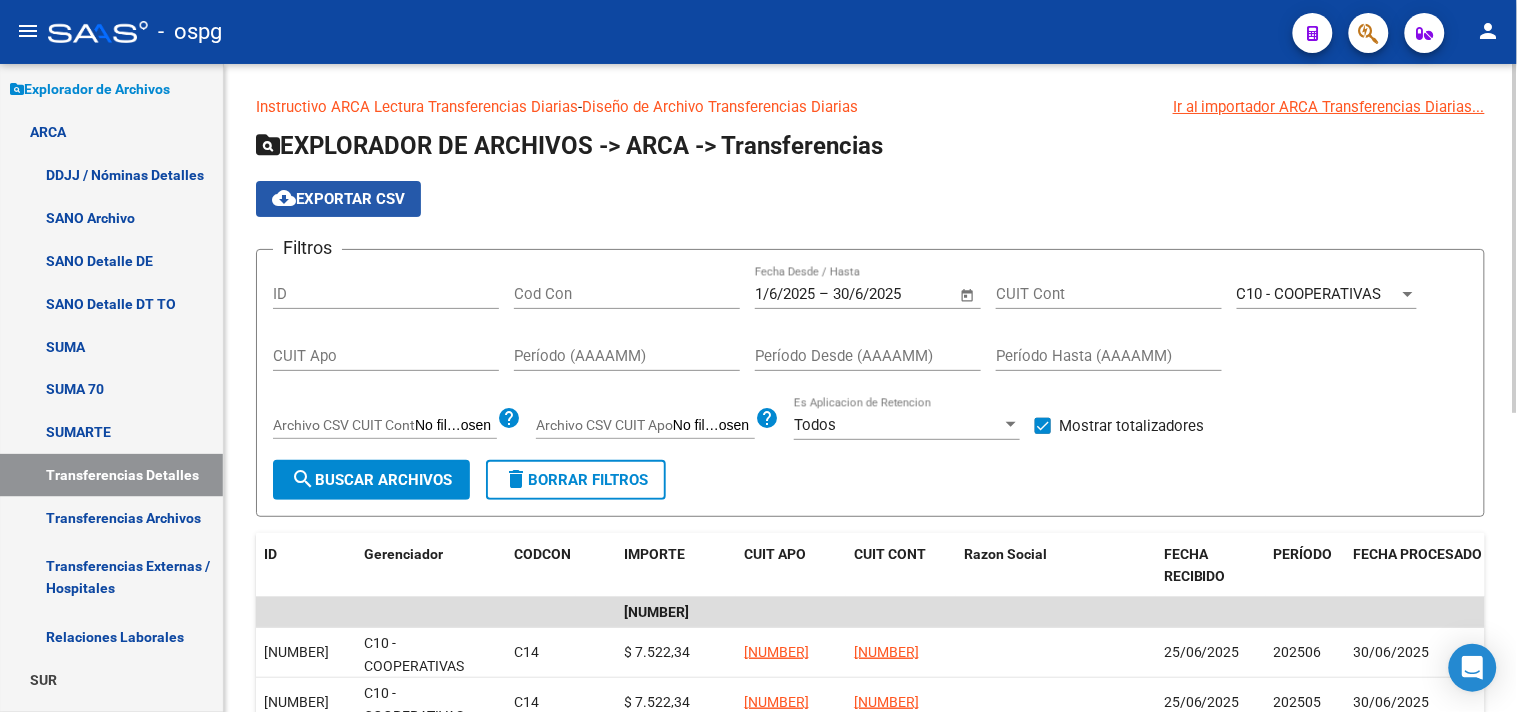 click on "cloud_download  Exportar CSV" 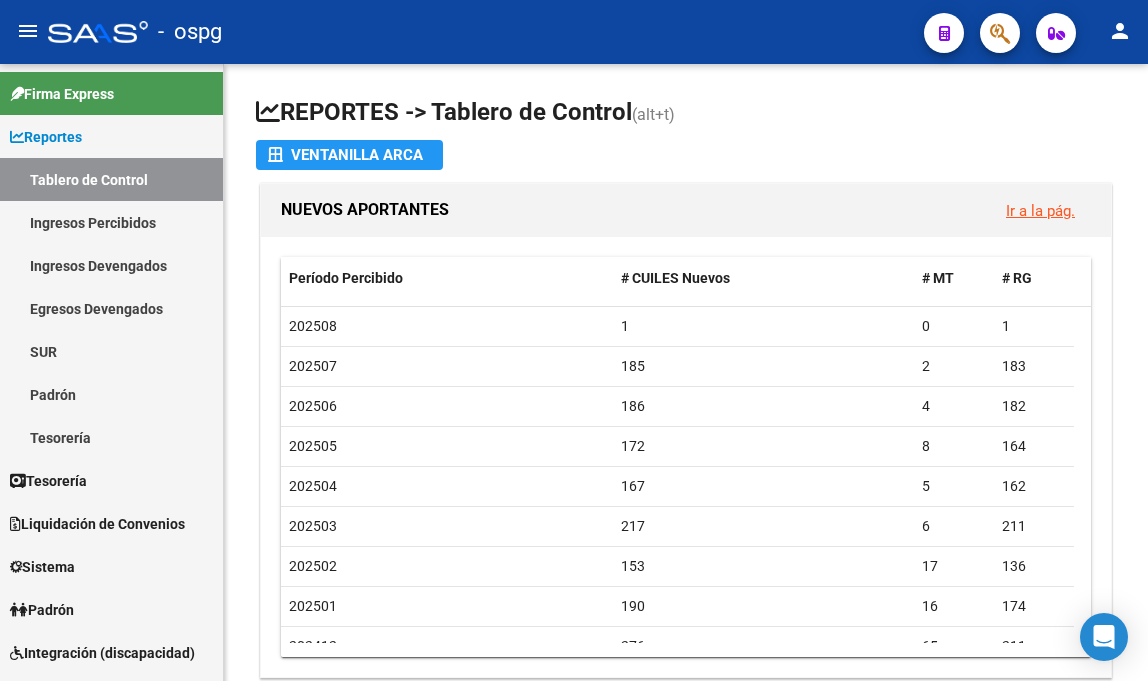 scroll, scrollTop: 0, scrollLeft: 0, axis: both 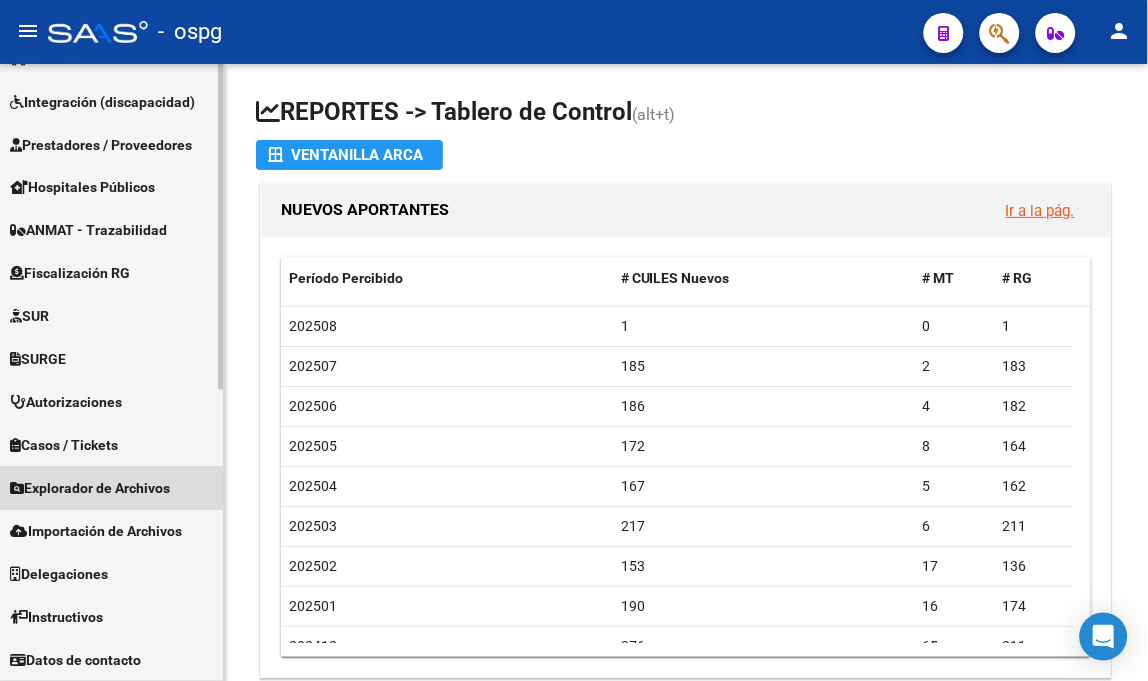 click on "Explorador de Archivos" at bounding box center (90, 489) 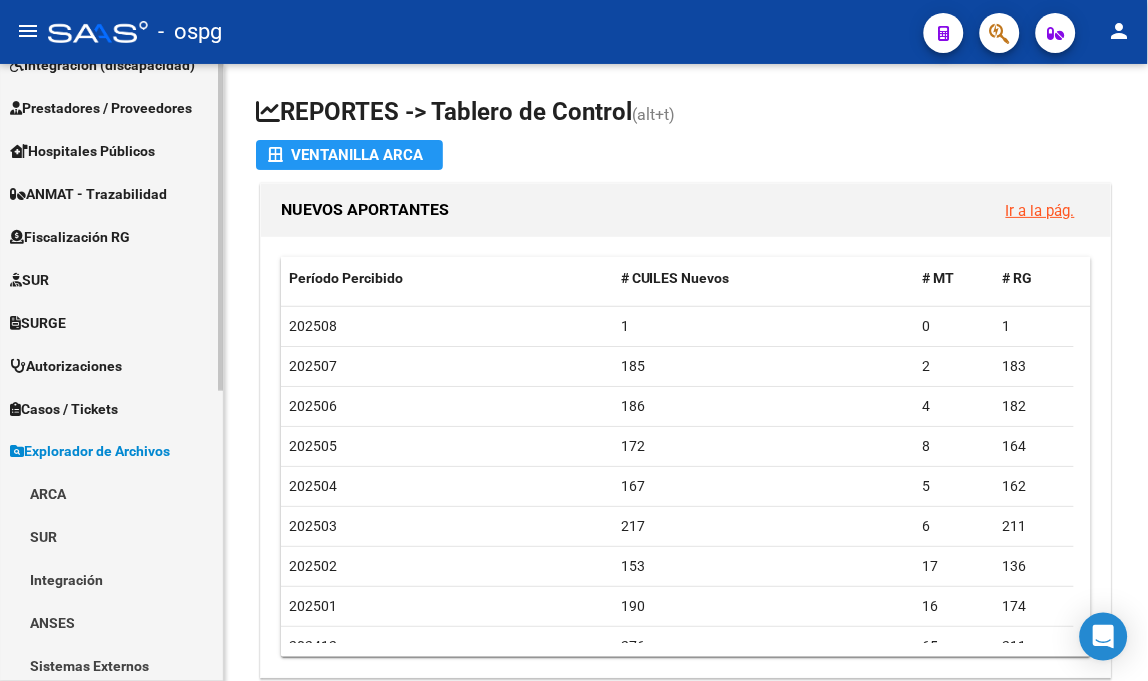 scroll, scrollTop: 251, scrollLeft: 0, axis: vertical 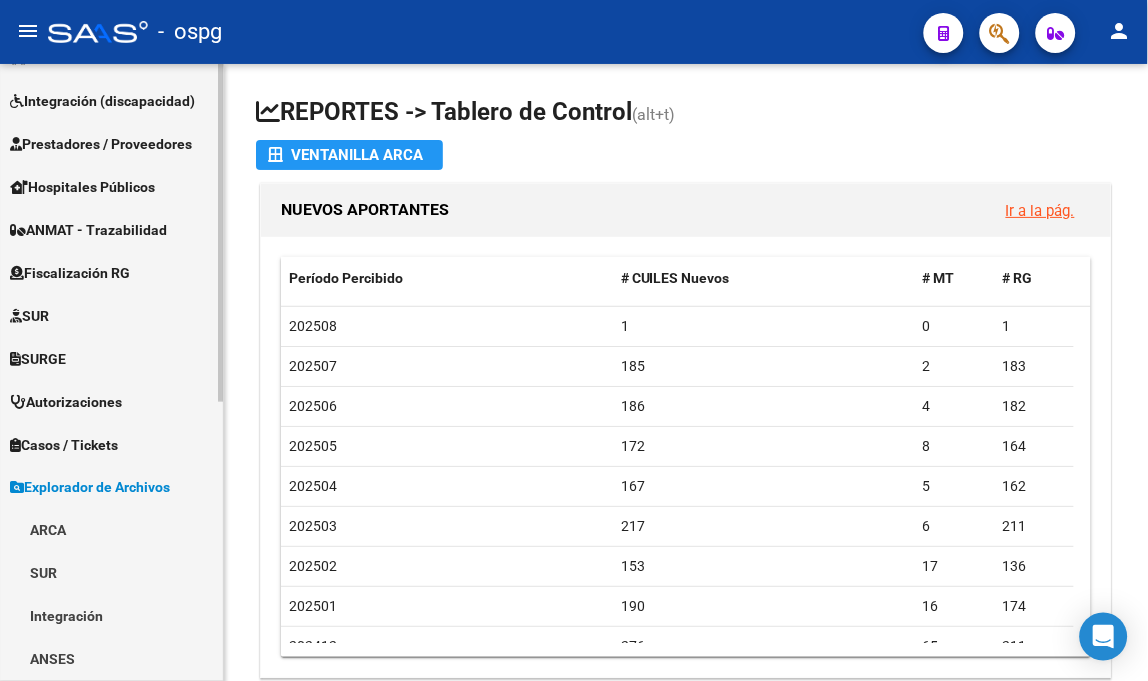 click on "ARCA" at bounding box center (111, 530) 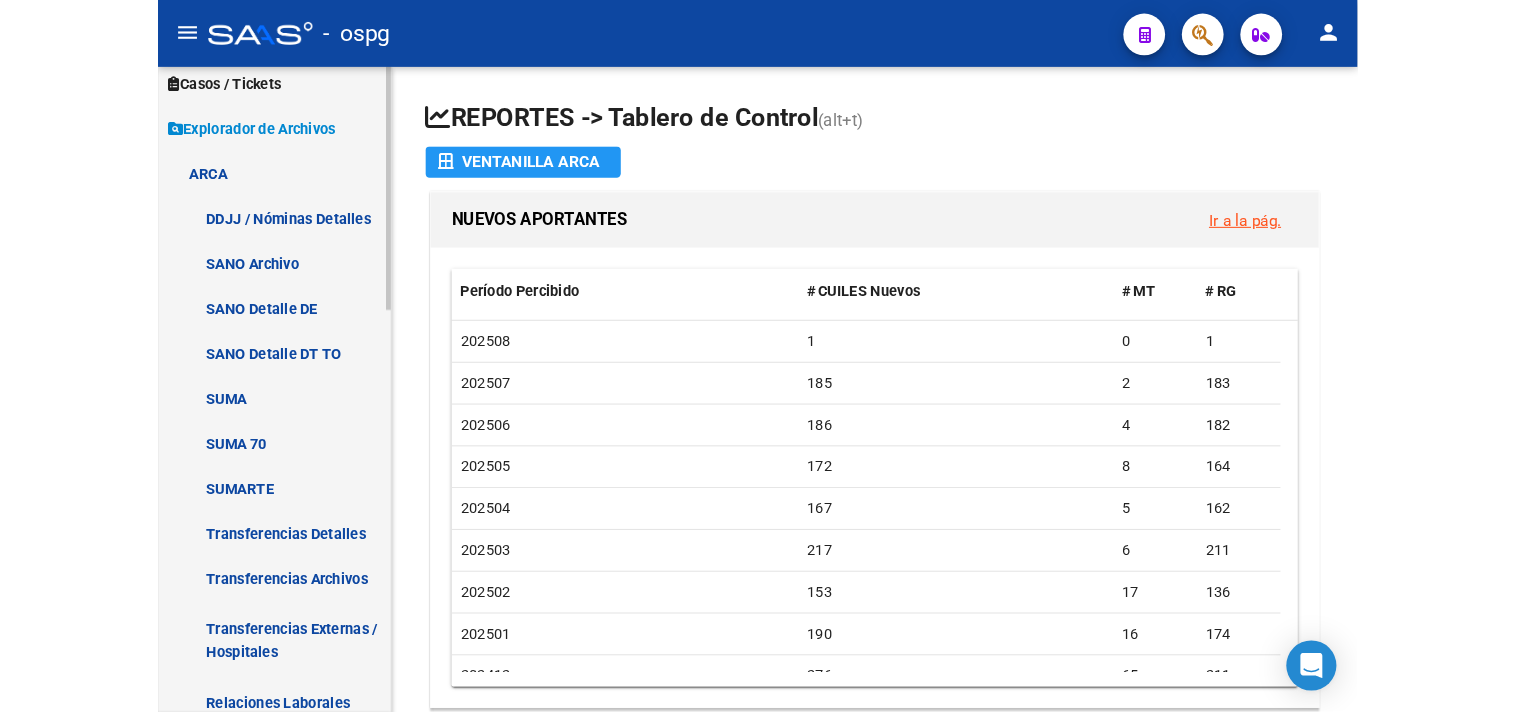 scroll, scrollTop: 695, scrollLeft: 0, axis: vertical 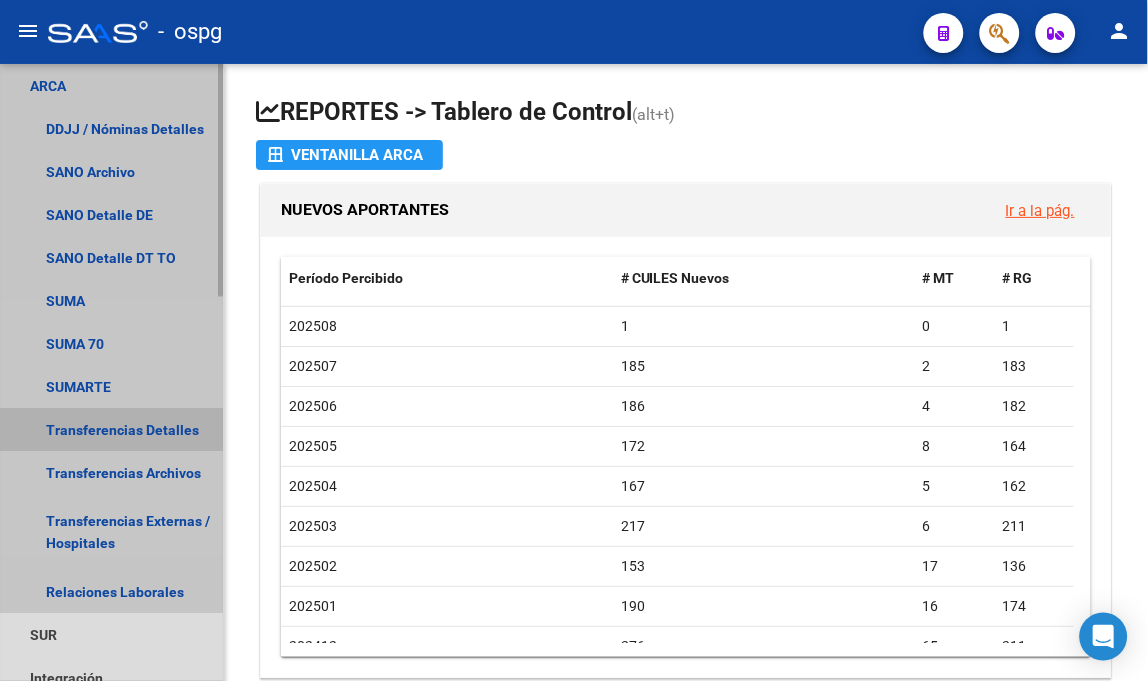 click on "Transferencias Detalles" at bounding box center [111, 430] 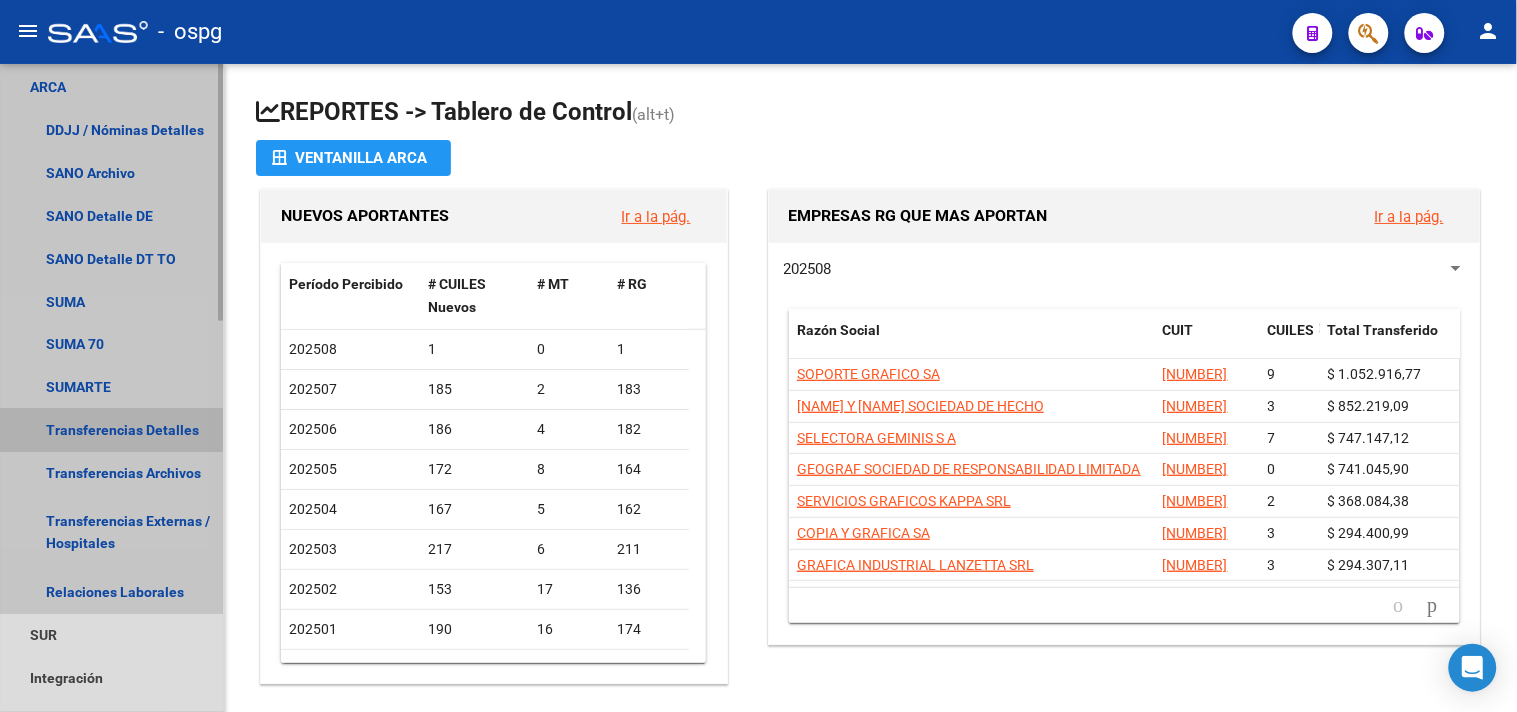 click on "Transferencias Detalles" at bounding box center (111, 430) 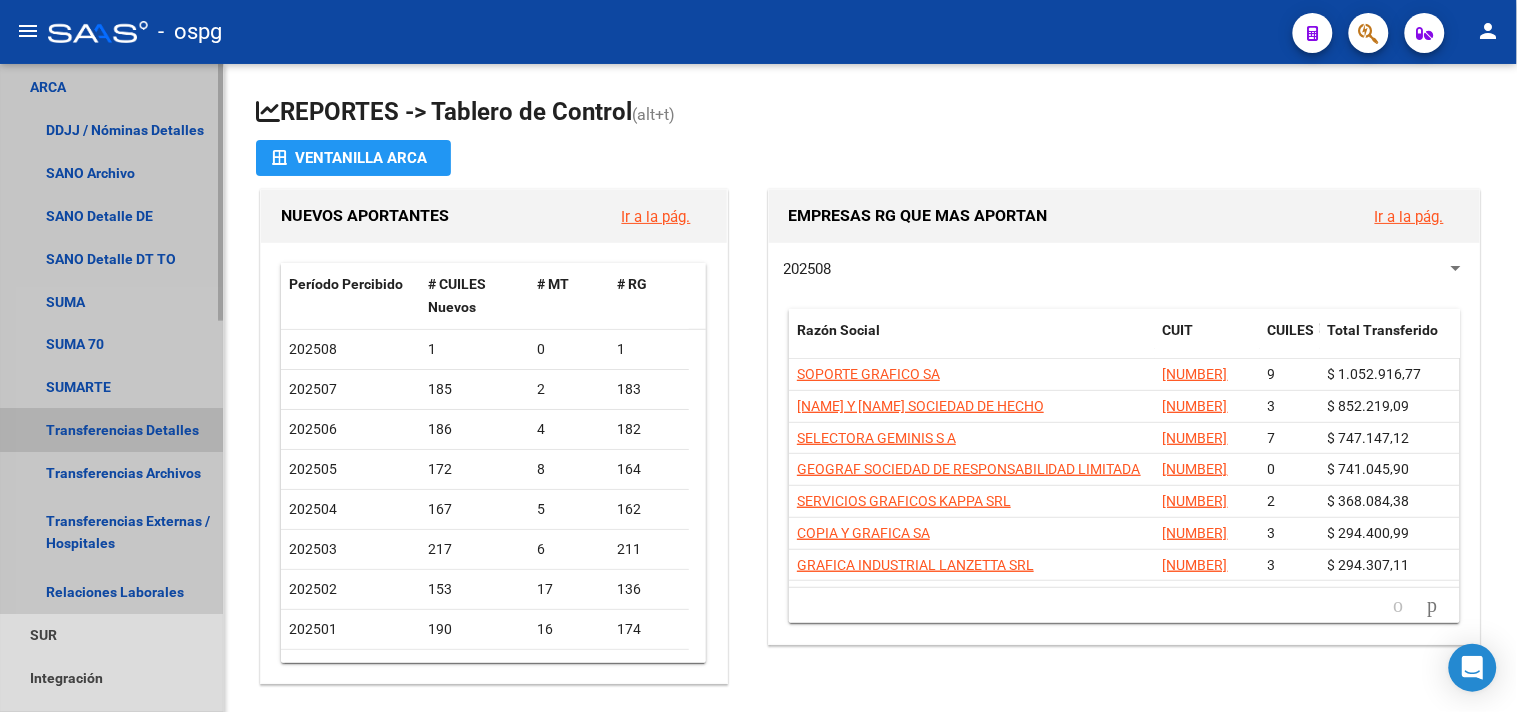 click on "Transferencias Detalles" at bounding box center (111, 430) 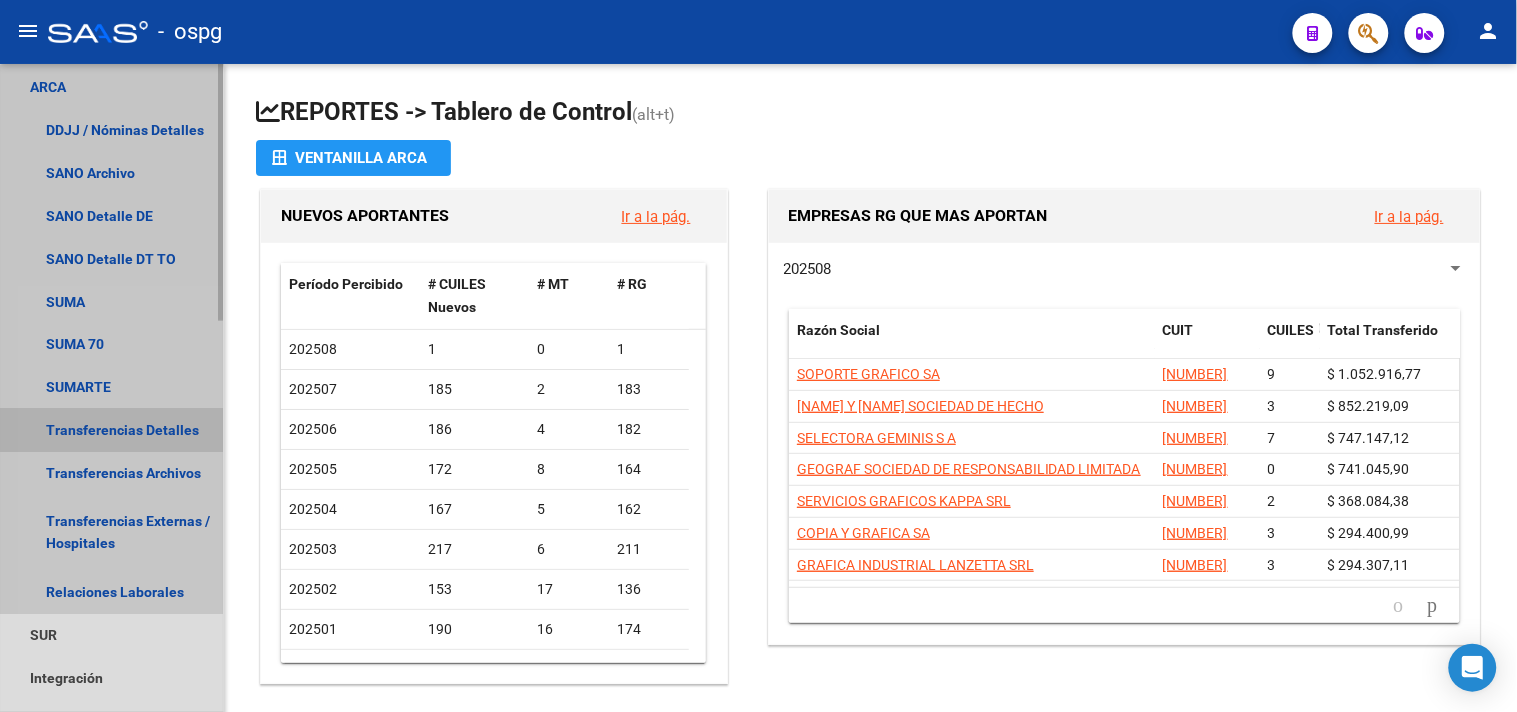 click on "Transferencias Detalles" at bounding box center (111, 430) 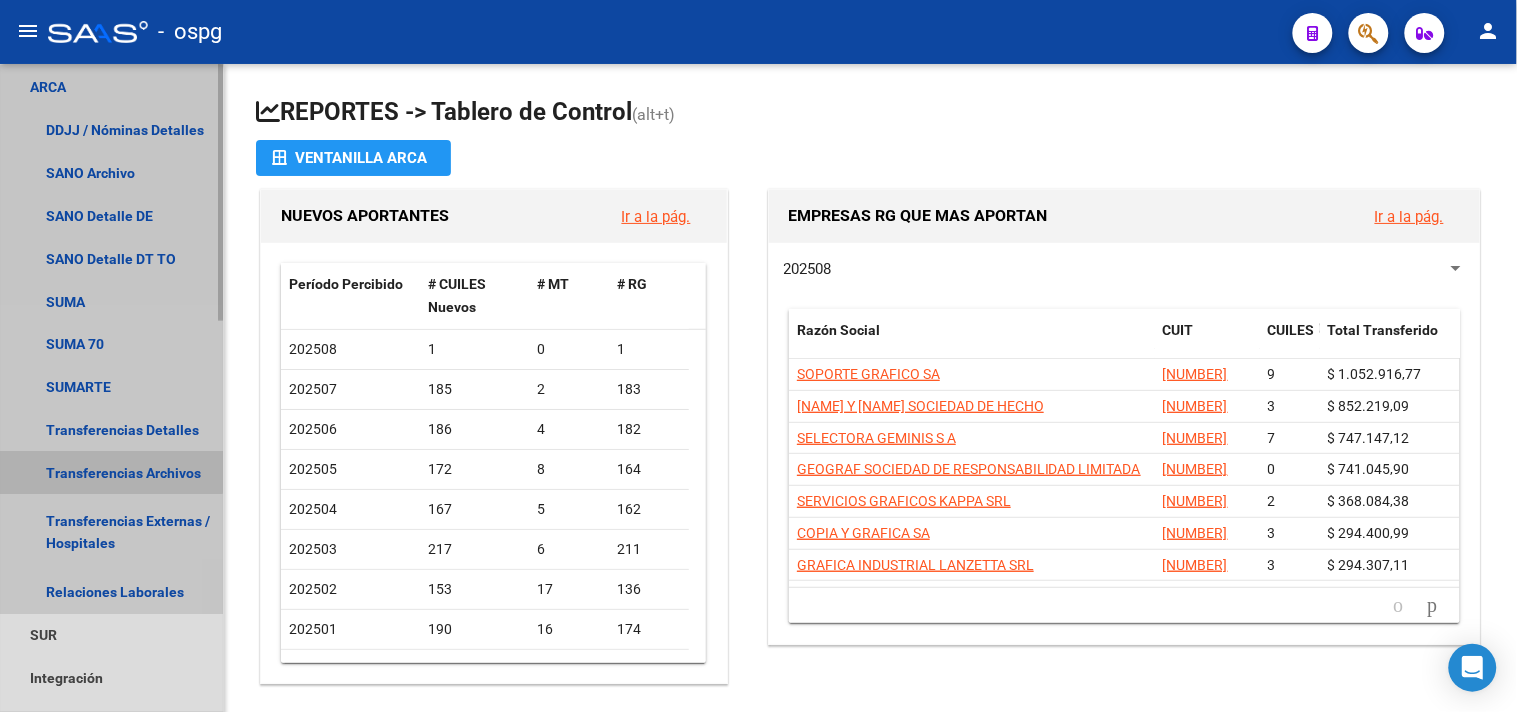 click on "Transferencias Archivos" at bounding box center [111, 473] 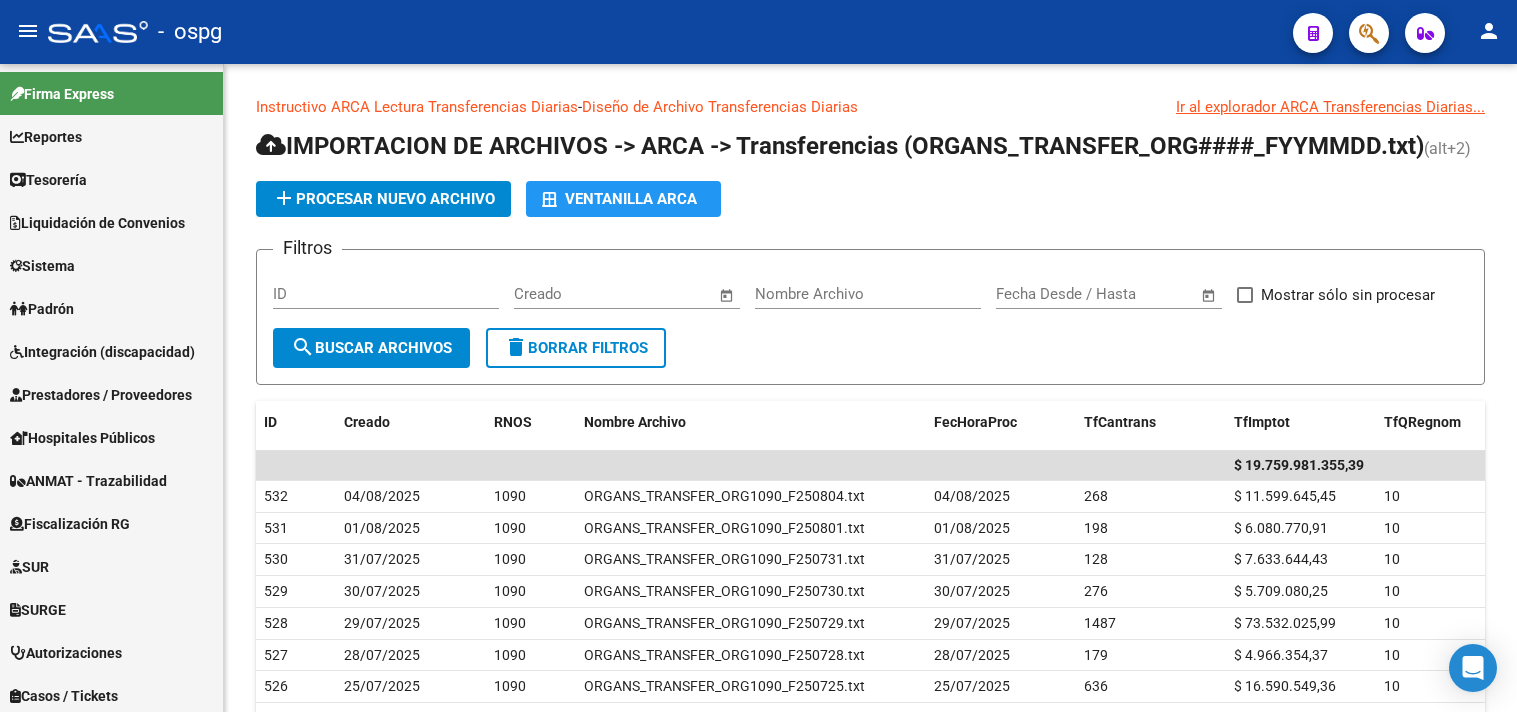 scroll, scrollTop: 0, scrollLeft: 0, axis: both 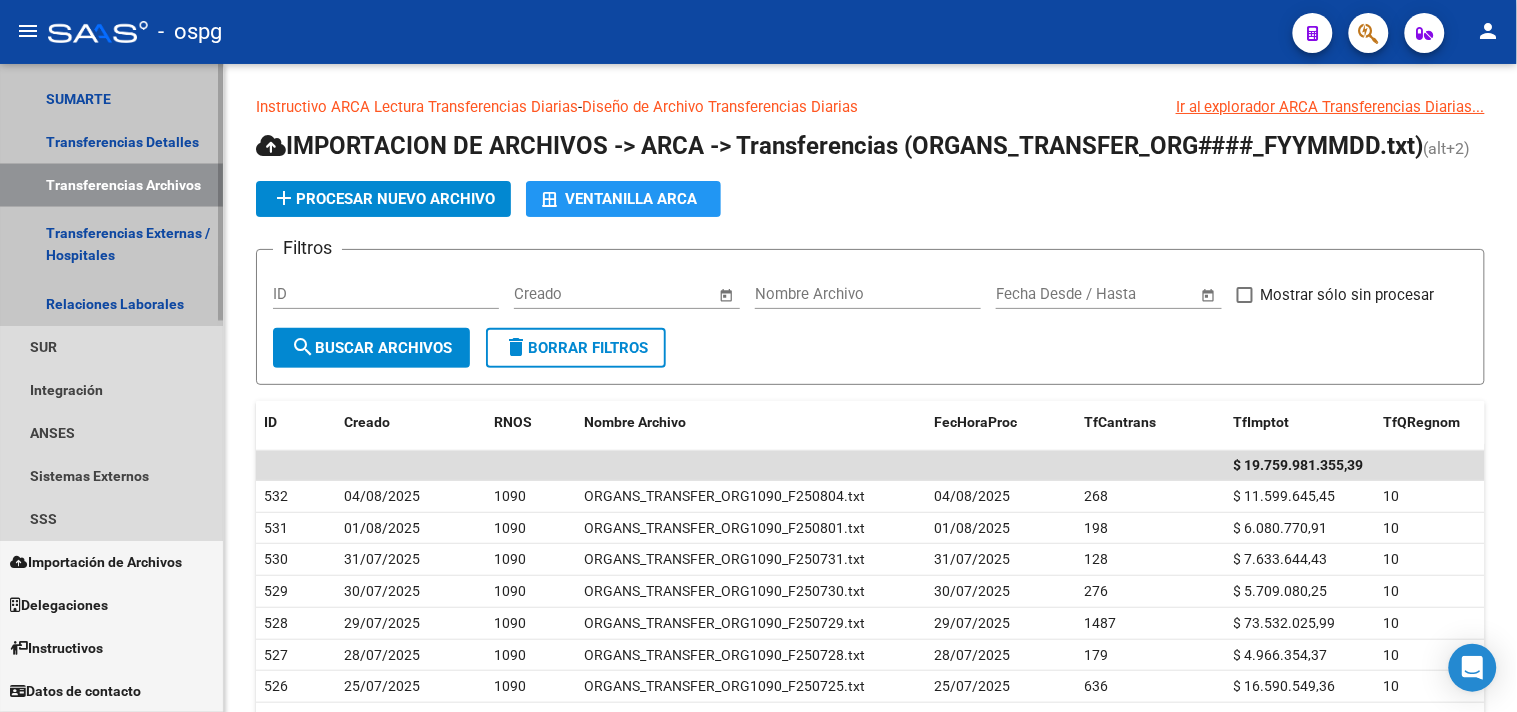 click on "Transferencias Archivos" at bounding box center [111, 185] 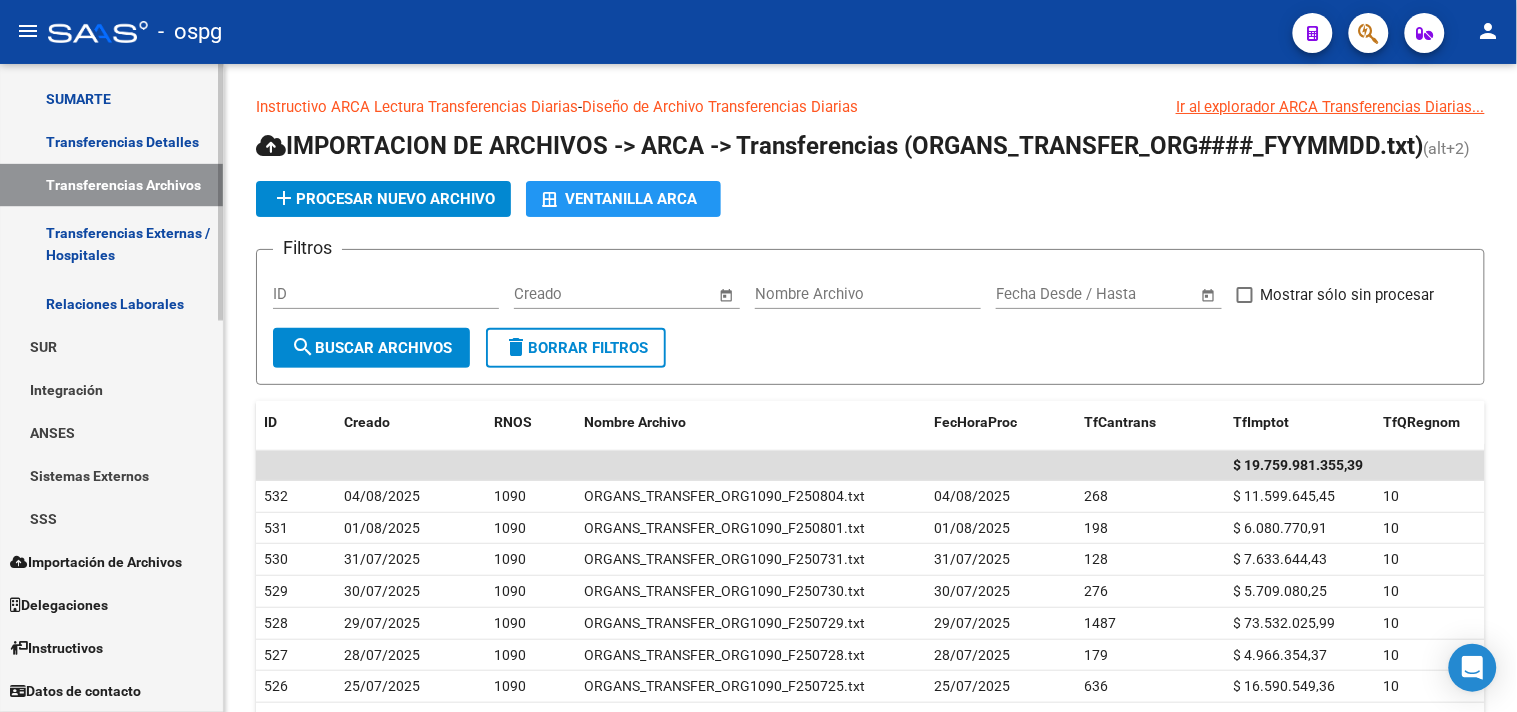 click on "Transferencias Detalles" at bounding box center [111, 142] 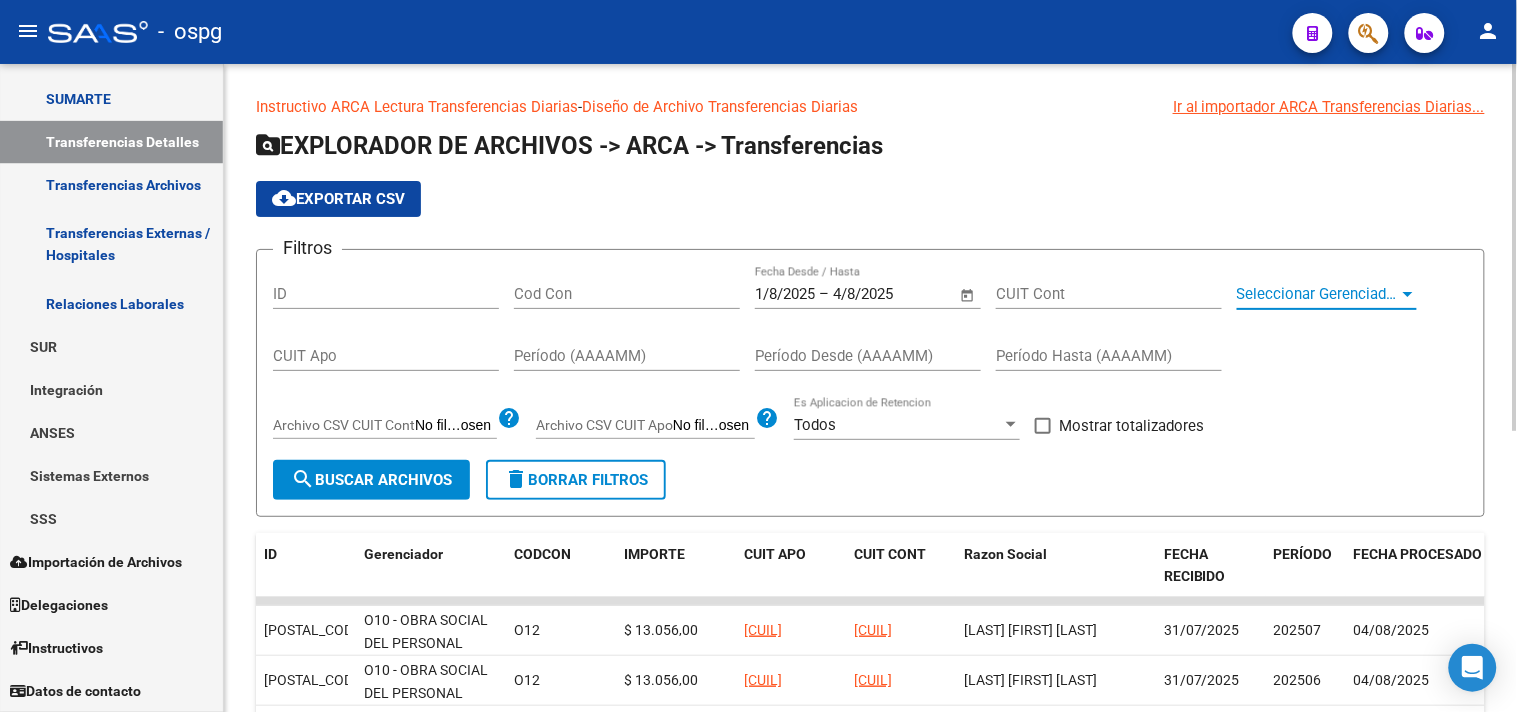 click on "Seleccionar Gerenciador" at bounding box center (1318, 294) 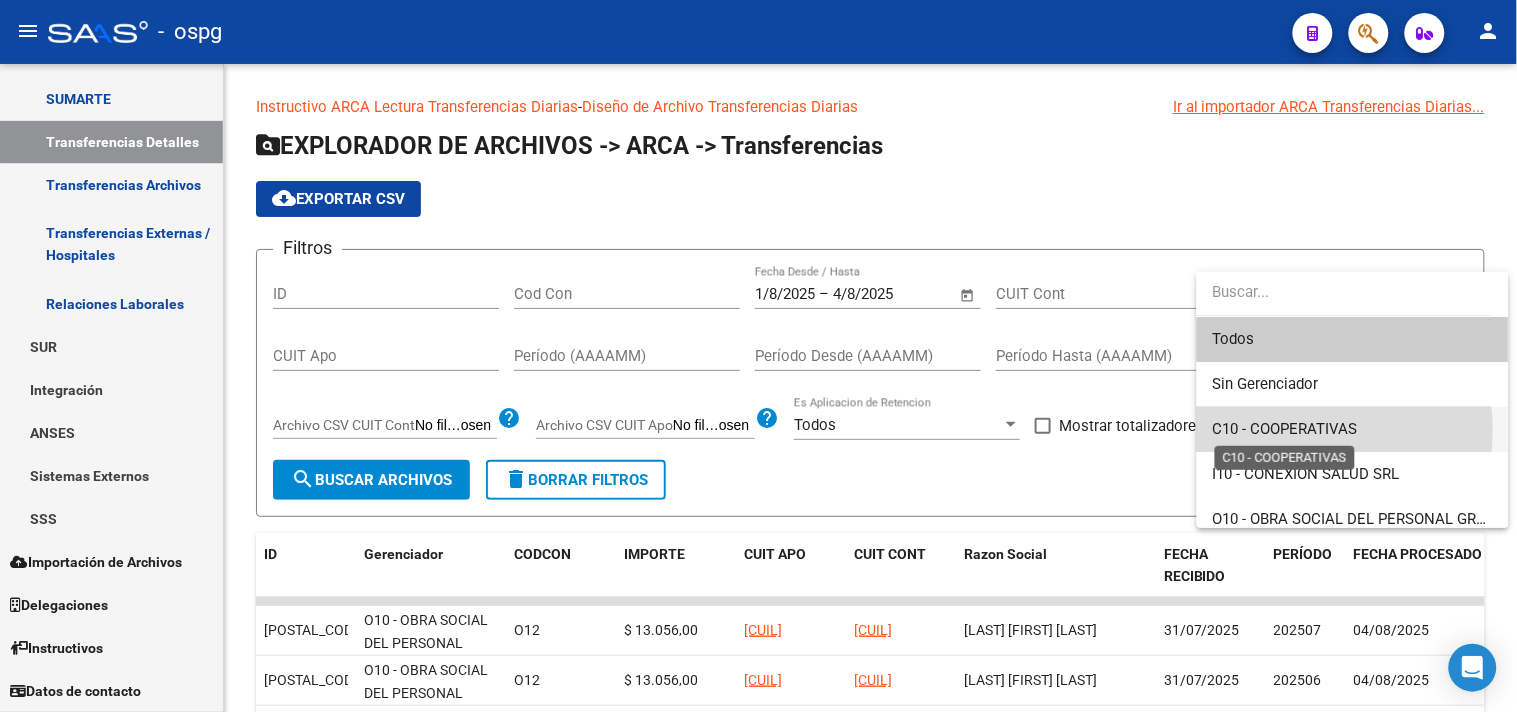 click on "C10 - COOPERATIVAS" at bounding box center [1285, 429] 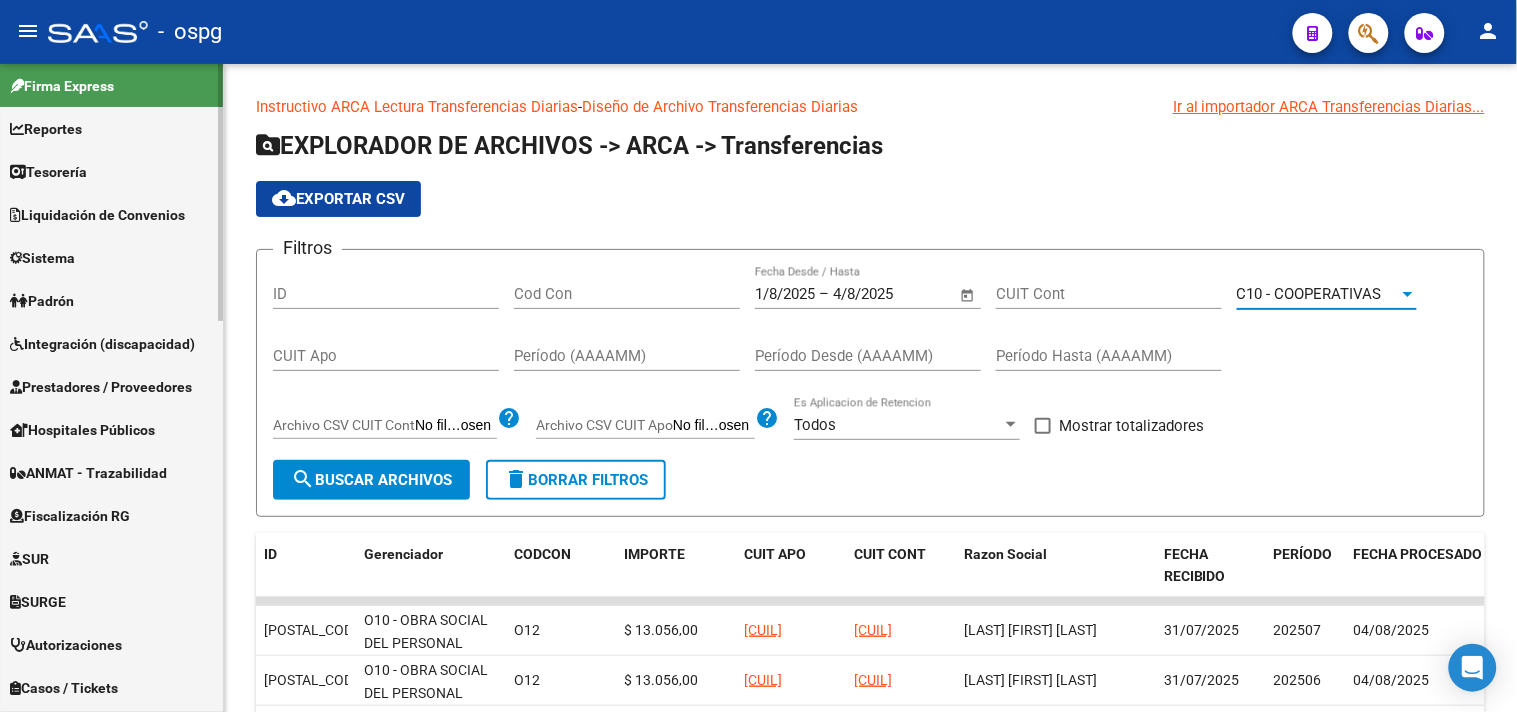 scroll, scrollTop: 0, scrollLeft: 0, axis: both 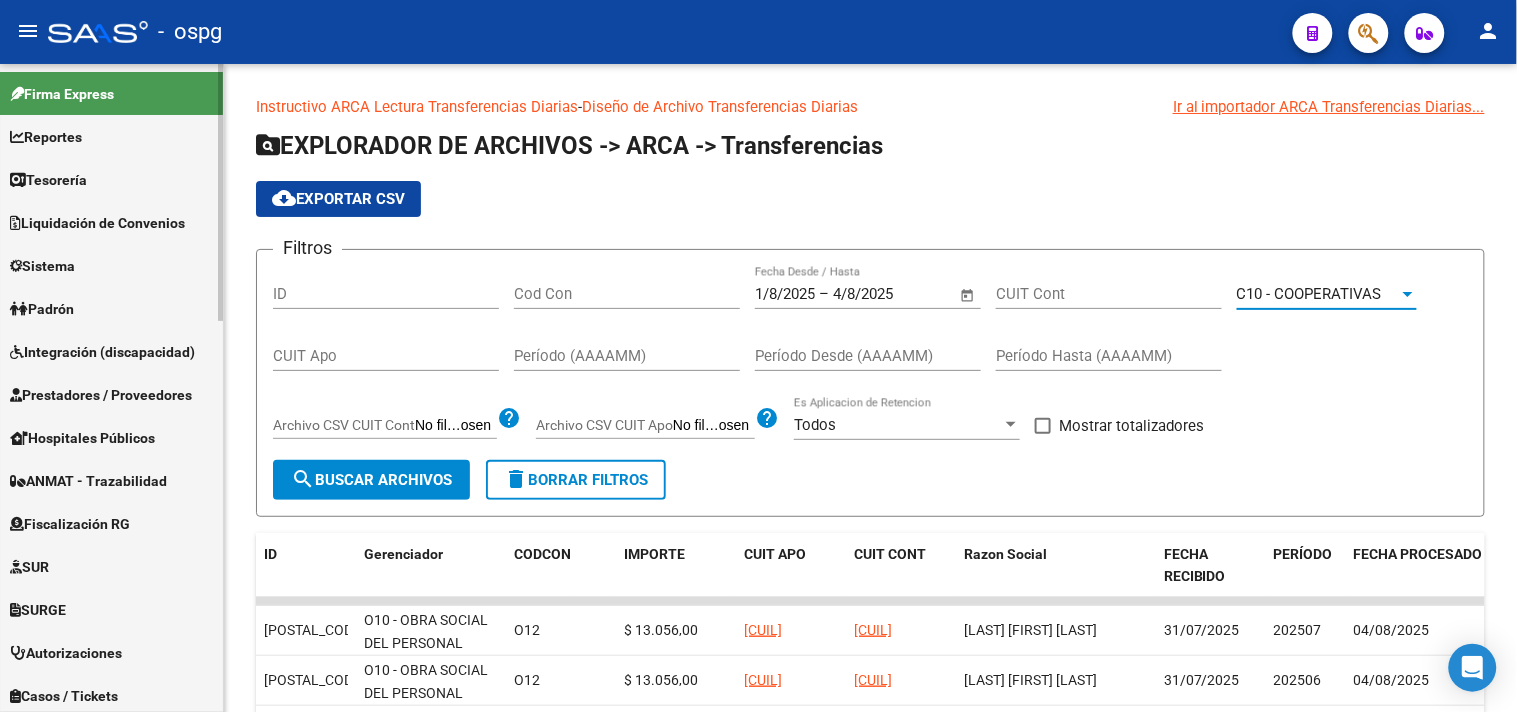 click on "Padrón" at bounding box center (111, 308) 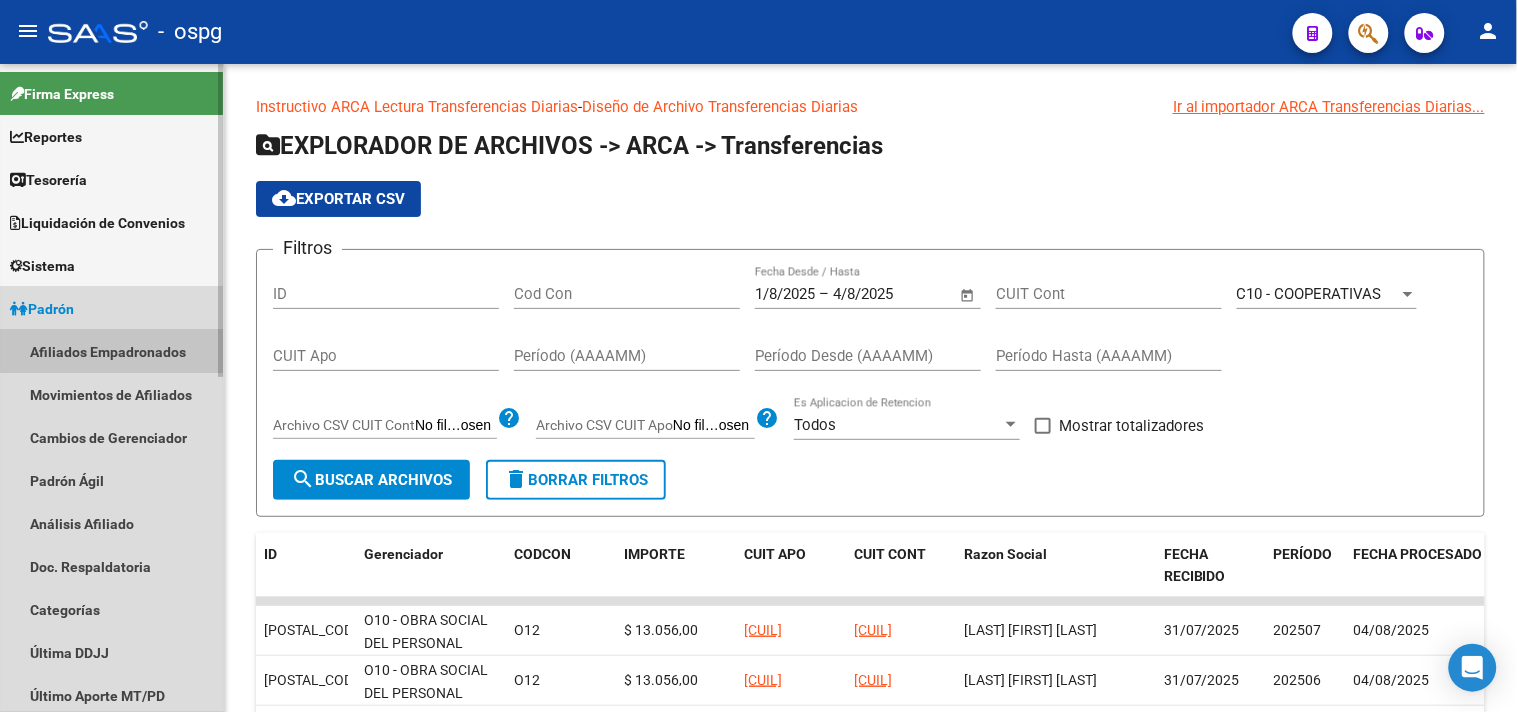 click on "Afiliados Empadronados" at bounding box center (111, 351) 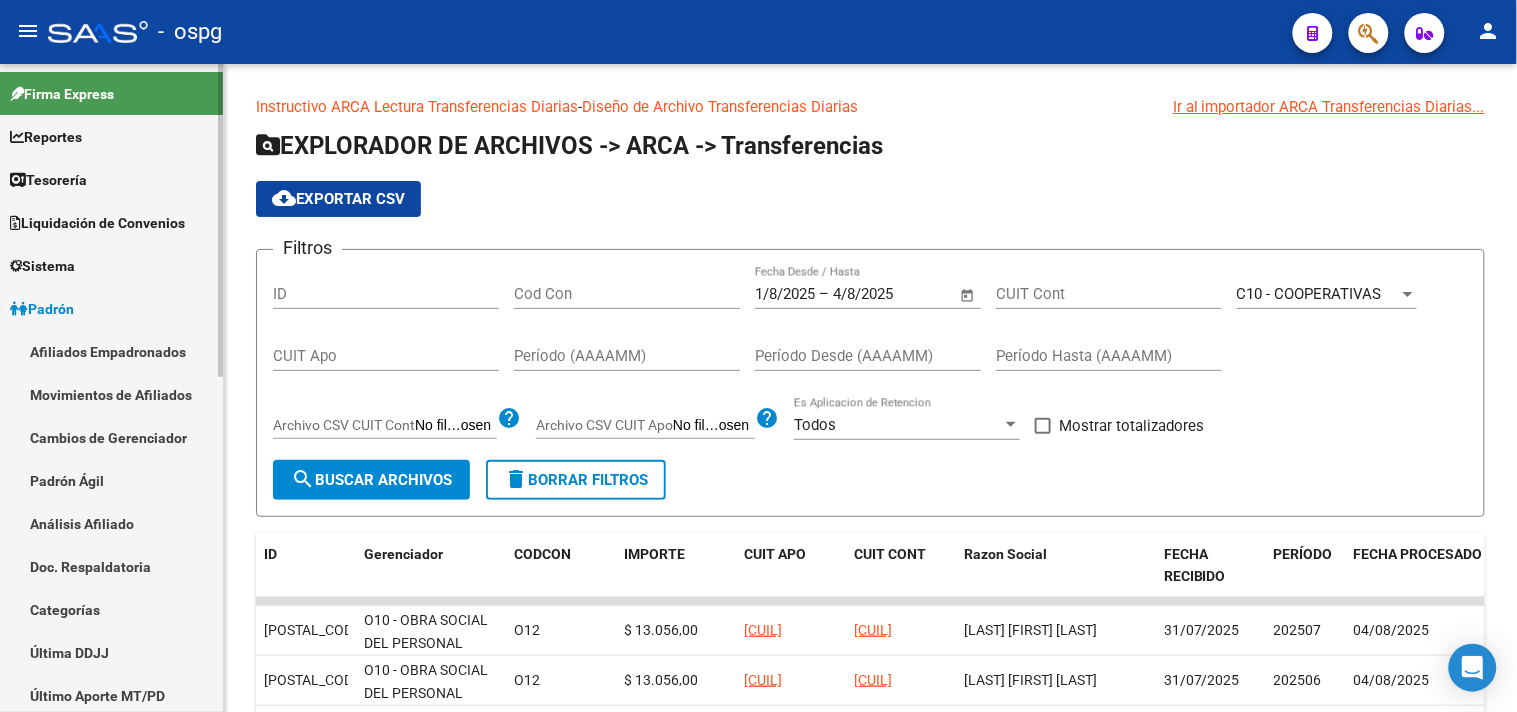 click on "Afiliados Empadronados" at bounding box center [111, 351] 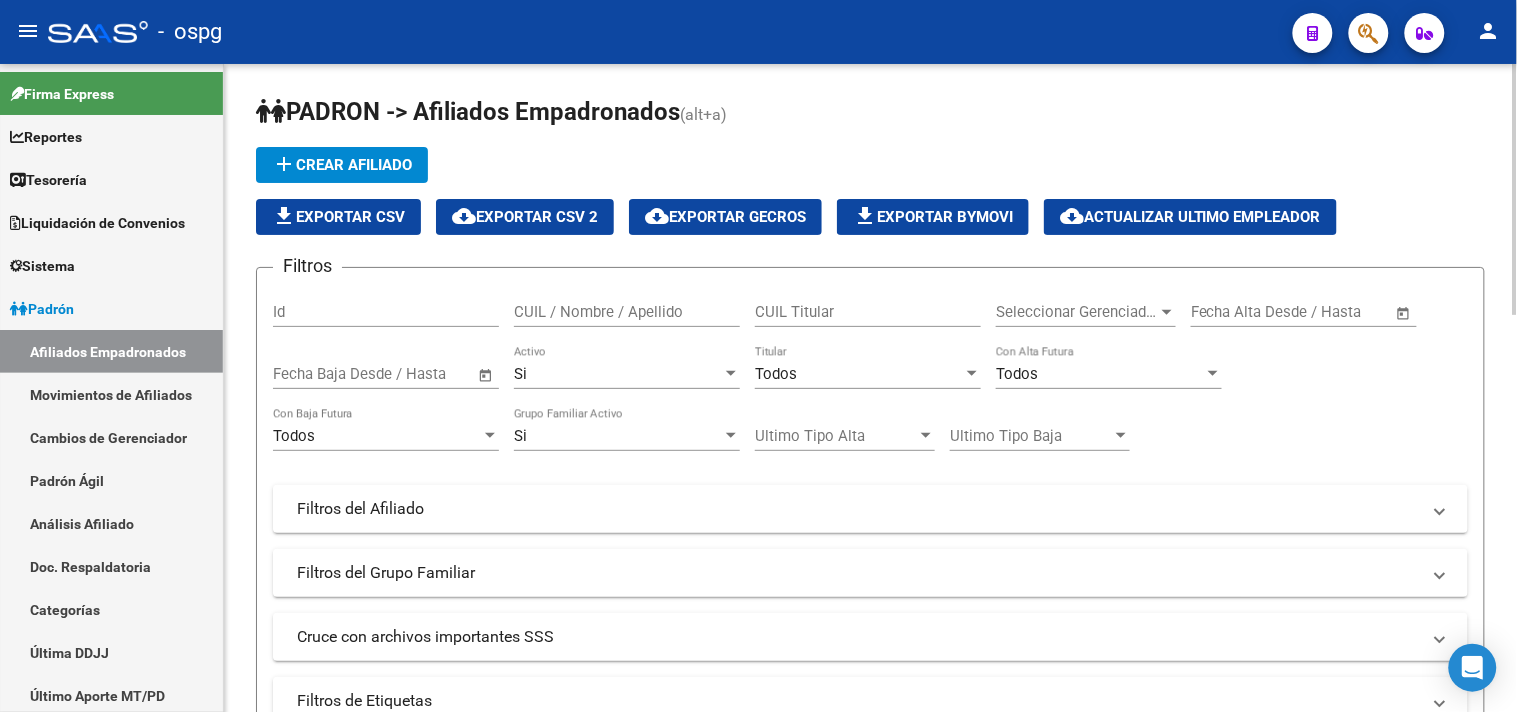 click on "Seleccionar Gerenciador Seleccionar Gerenciador" 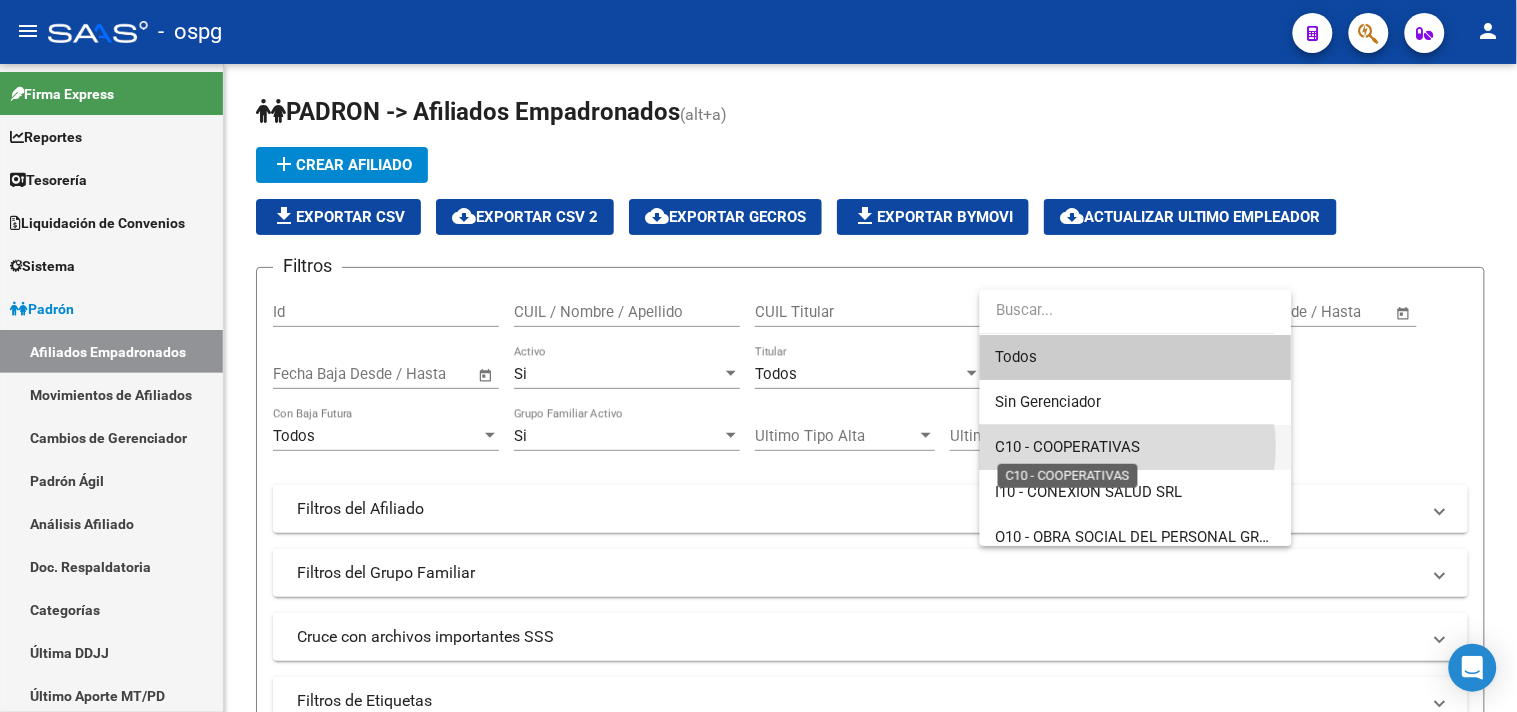 click on "C10 - COOPERATIVAS" at bounding box center [1068, 447] 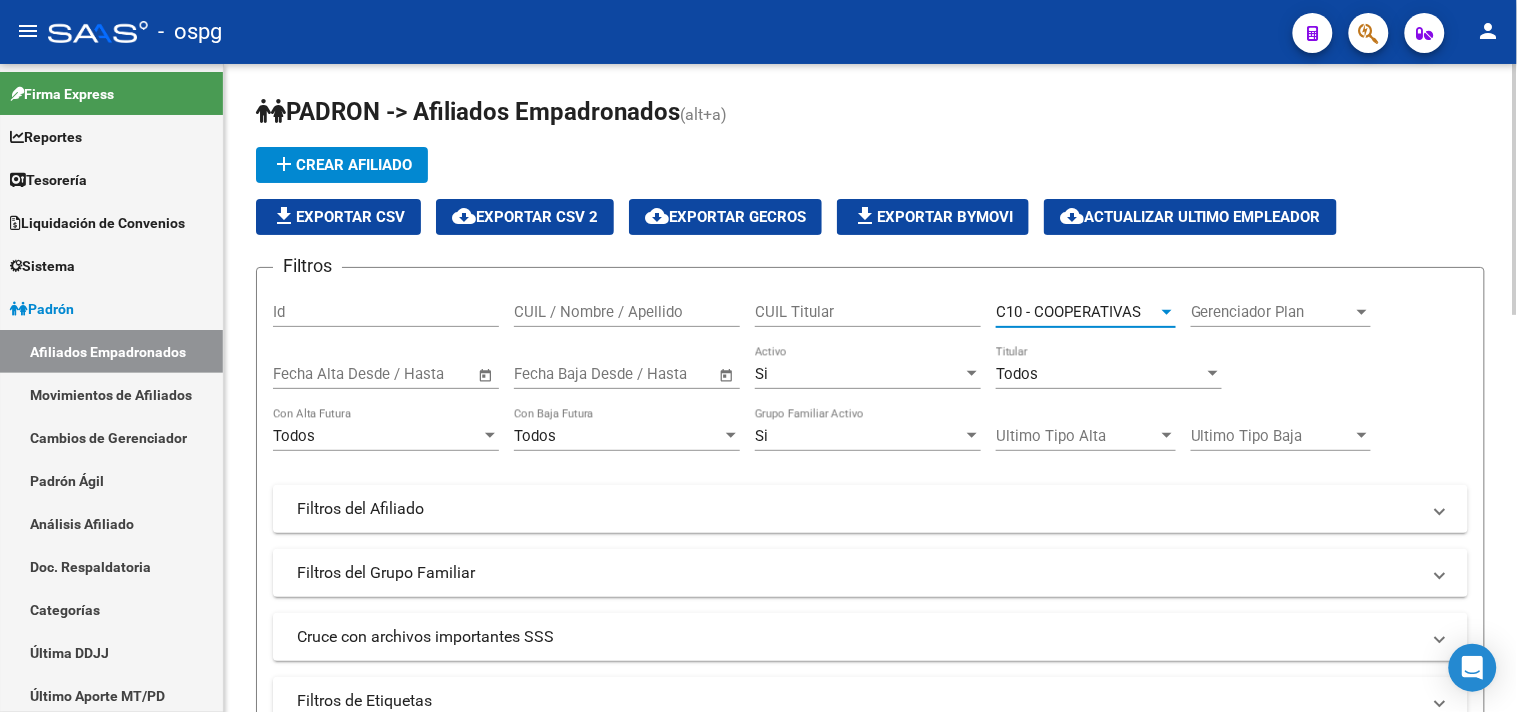 click on "Todos" at bounding box center [1017, 374] 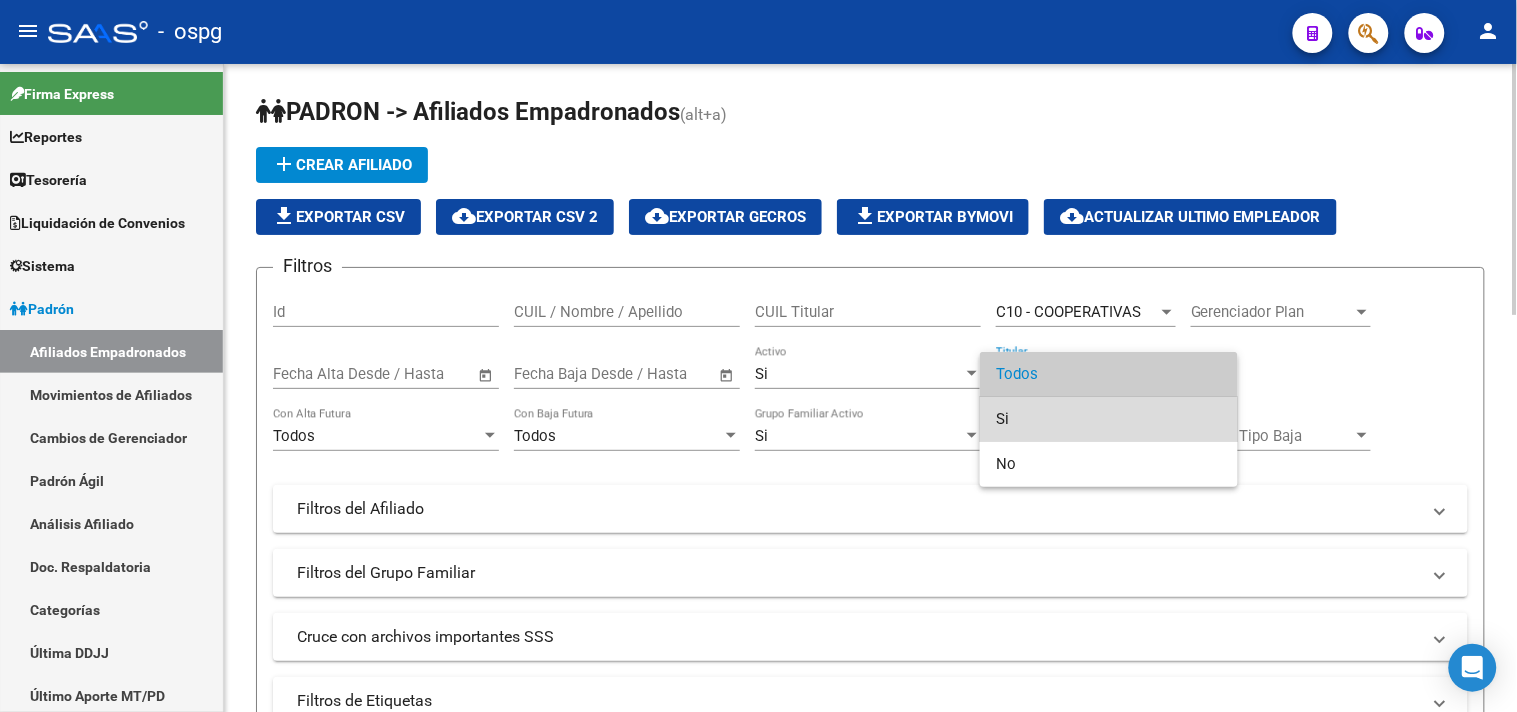 drag, startPoint x: 1033, startPoint y: 425, endPoint x: 776, endPoint y: 442, distance: 257.56165 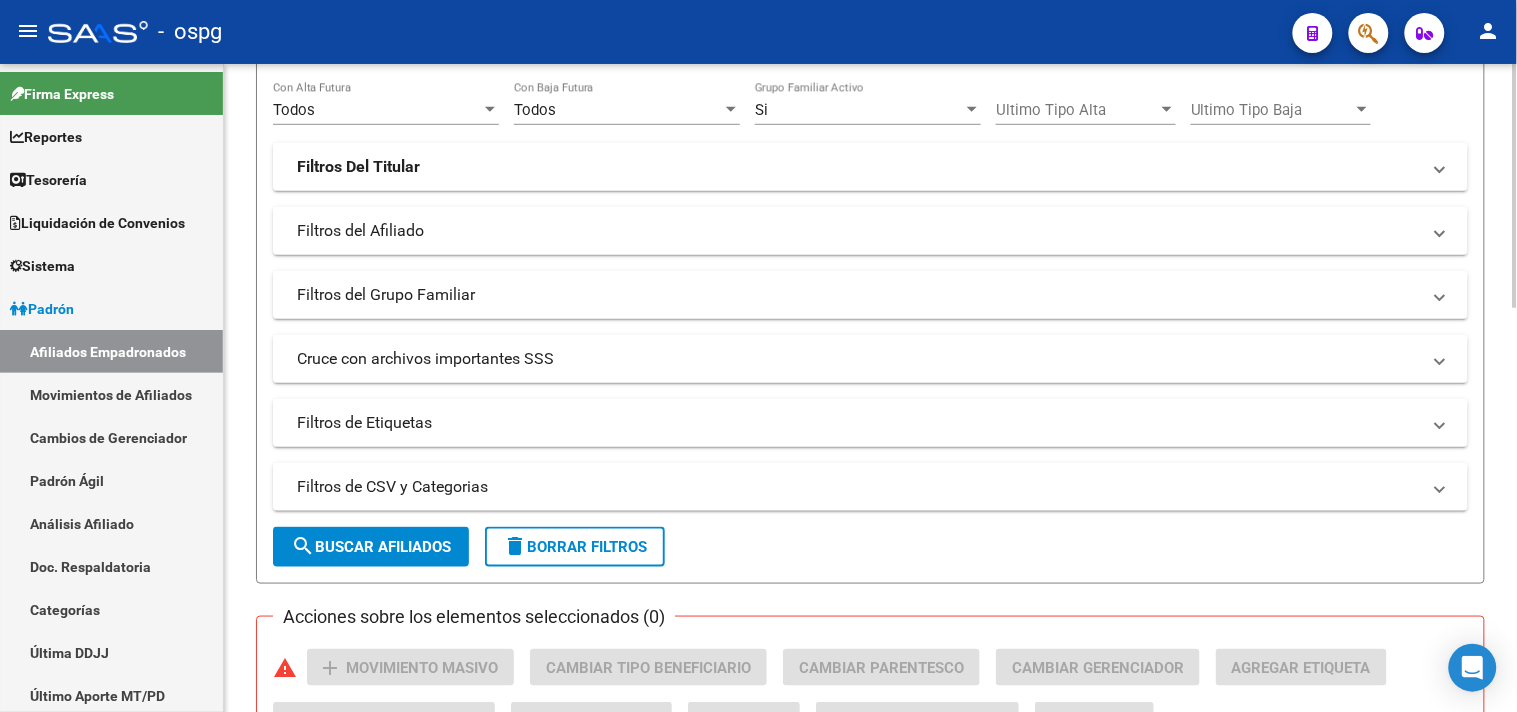 scroll, scrollTop: 333, scrollLeft: 0, axis: vertical 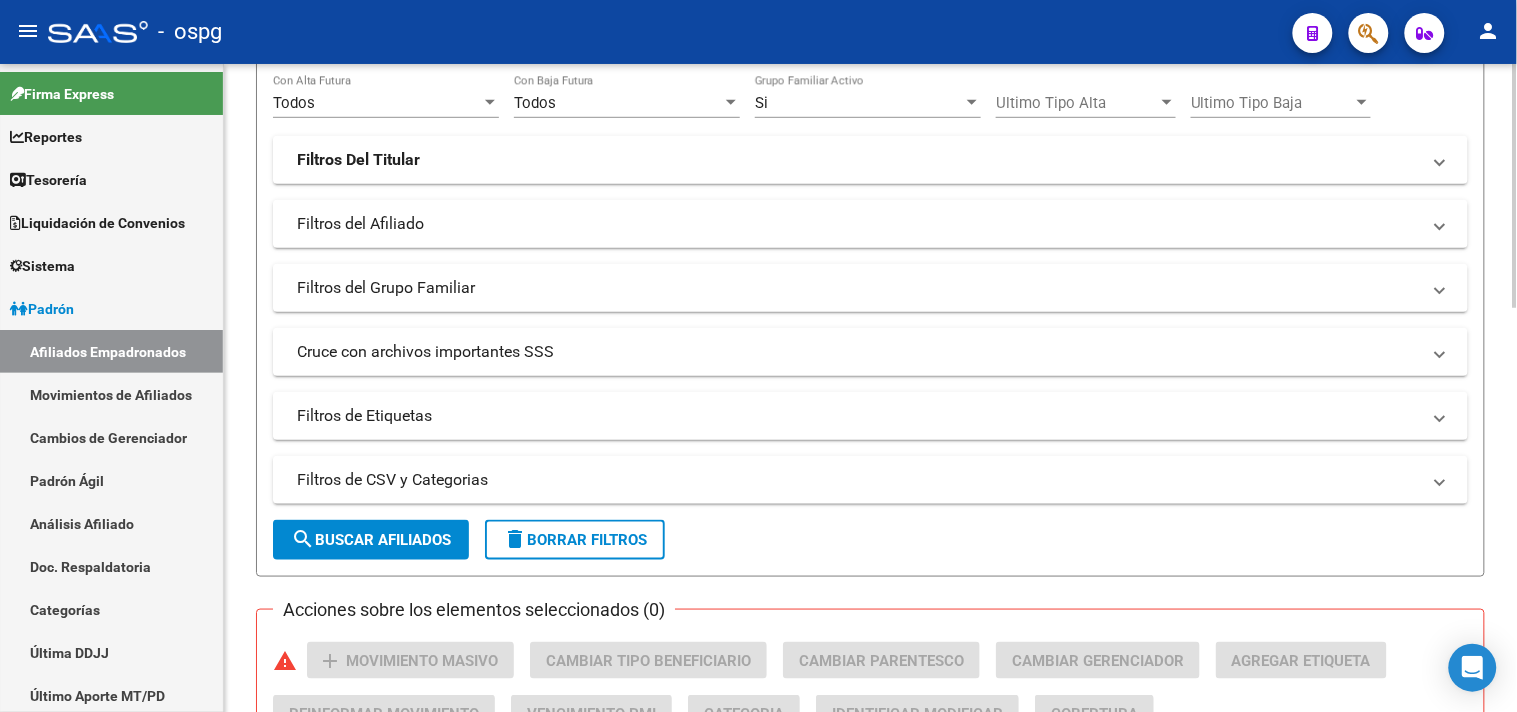 drag, startPoint x: 372, startPoint y: 528, endPoint x: 544, endPoint y: 511, distance: 172.83807 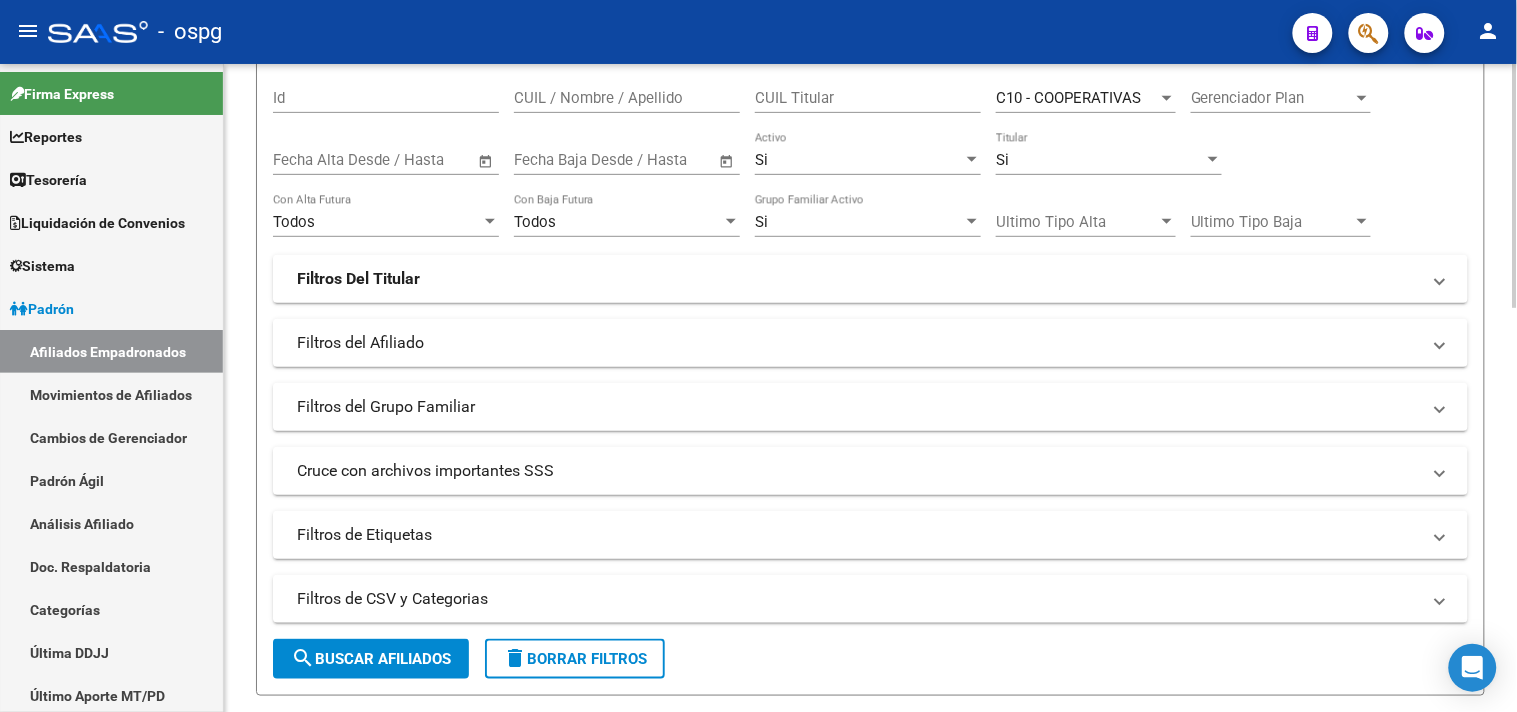 scroll, scrollTop: 183, scrollLeft: 0, axis: vertical 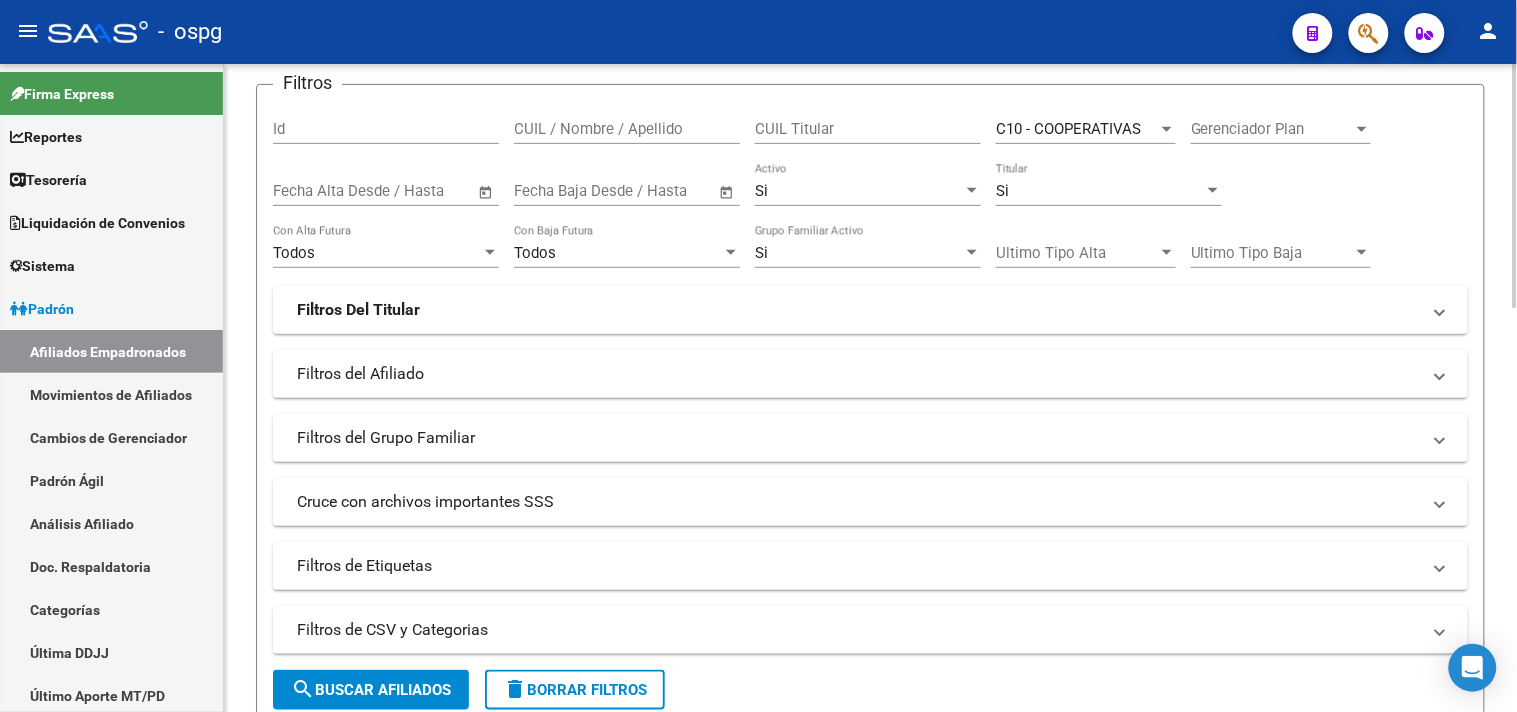 click on "Filtros Del Titular" at bounding box center (858, 310) 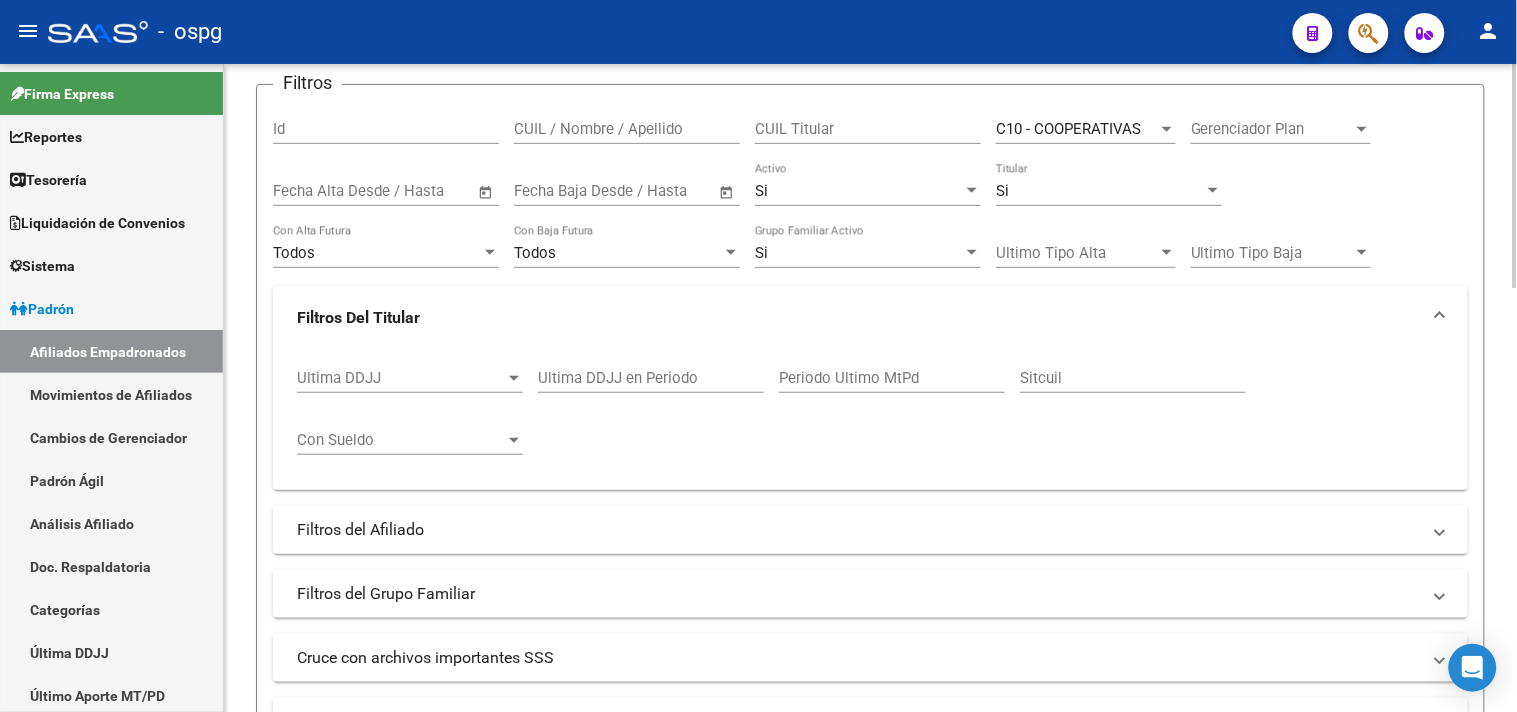 click on "Periodo Ultimo MtPd" at bounding box center [892, 378] 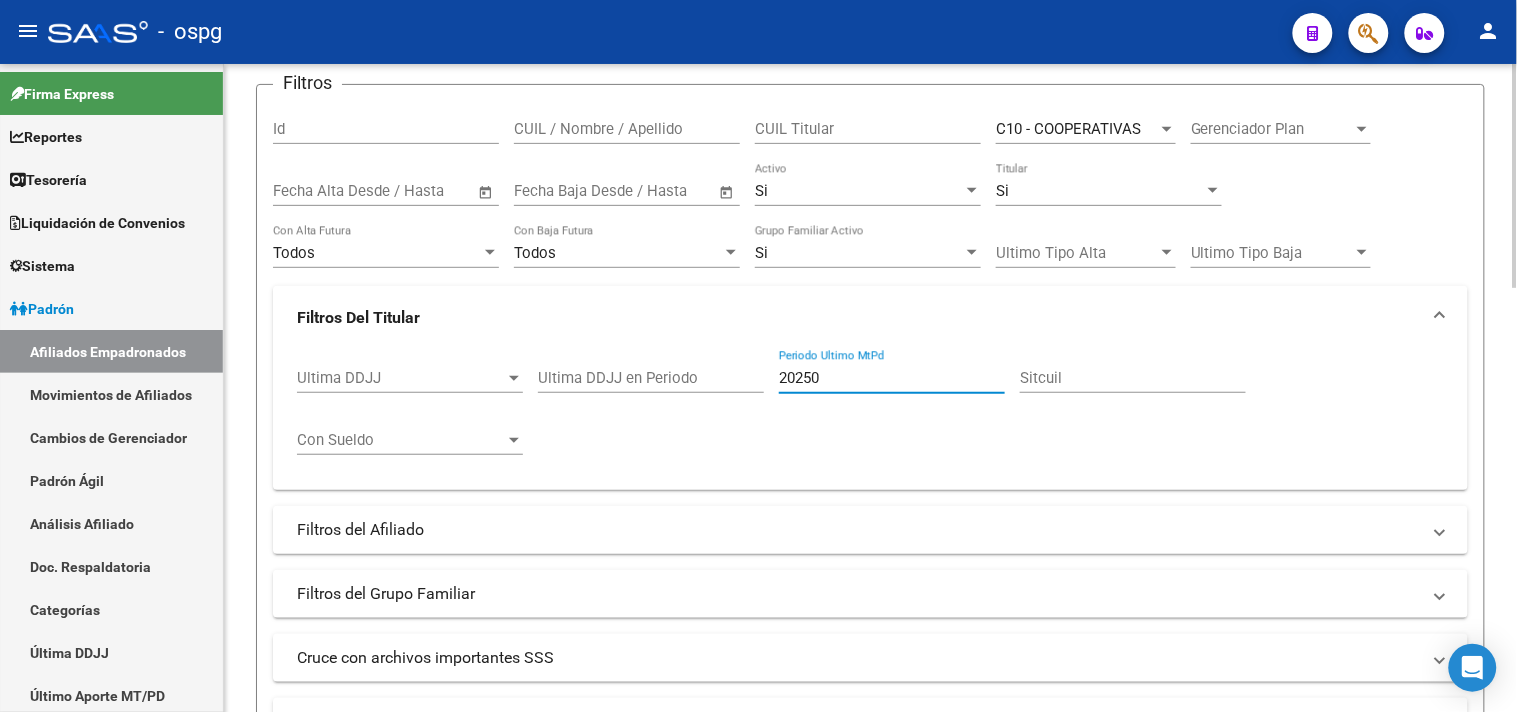 type on "202505" 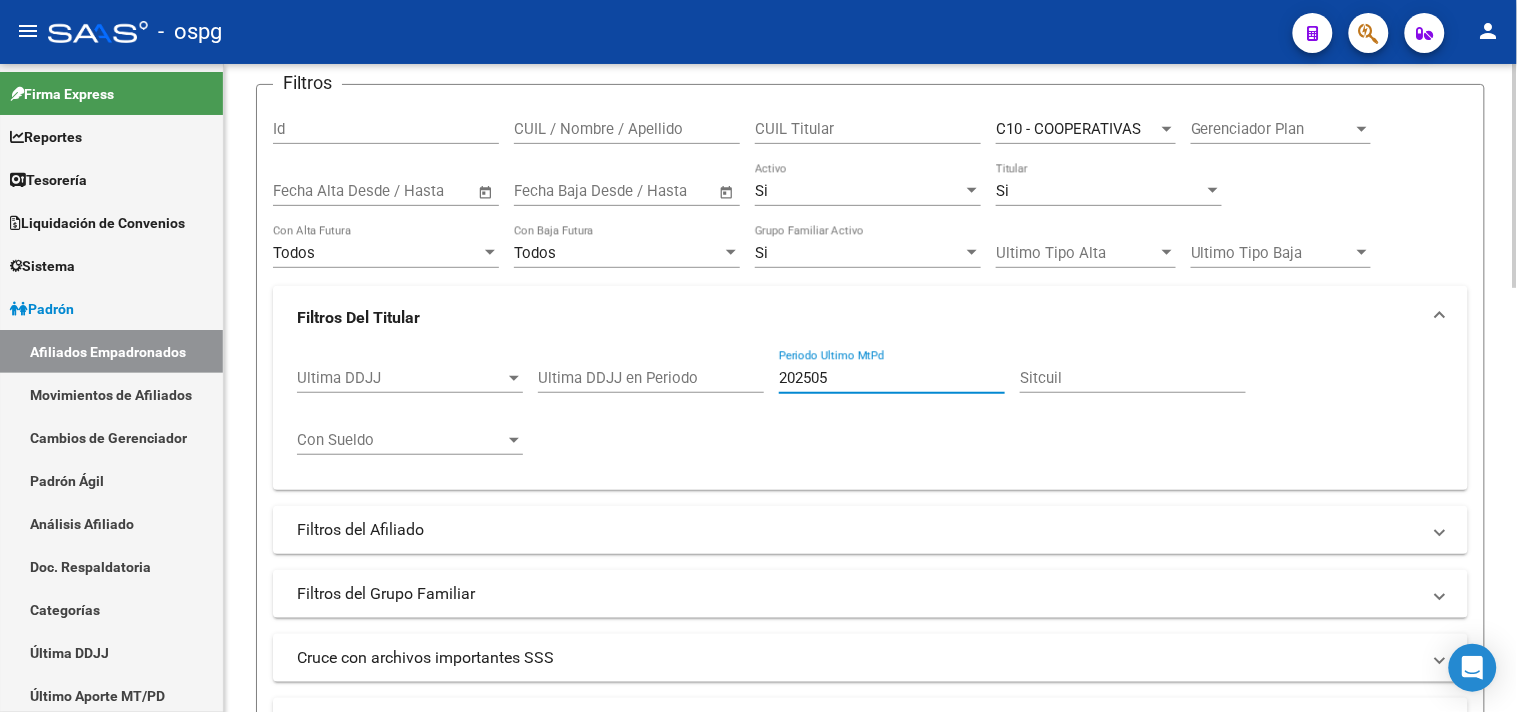 drag, startPoint x: 857, startPoint y: 381, endPoint x: 487, endPoint y: 370, distance: 370.16348 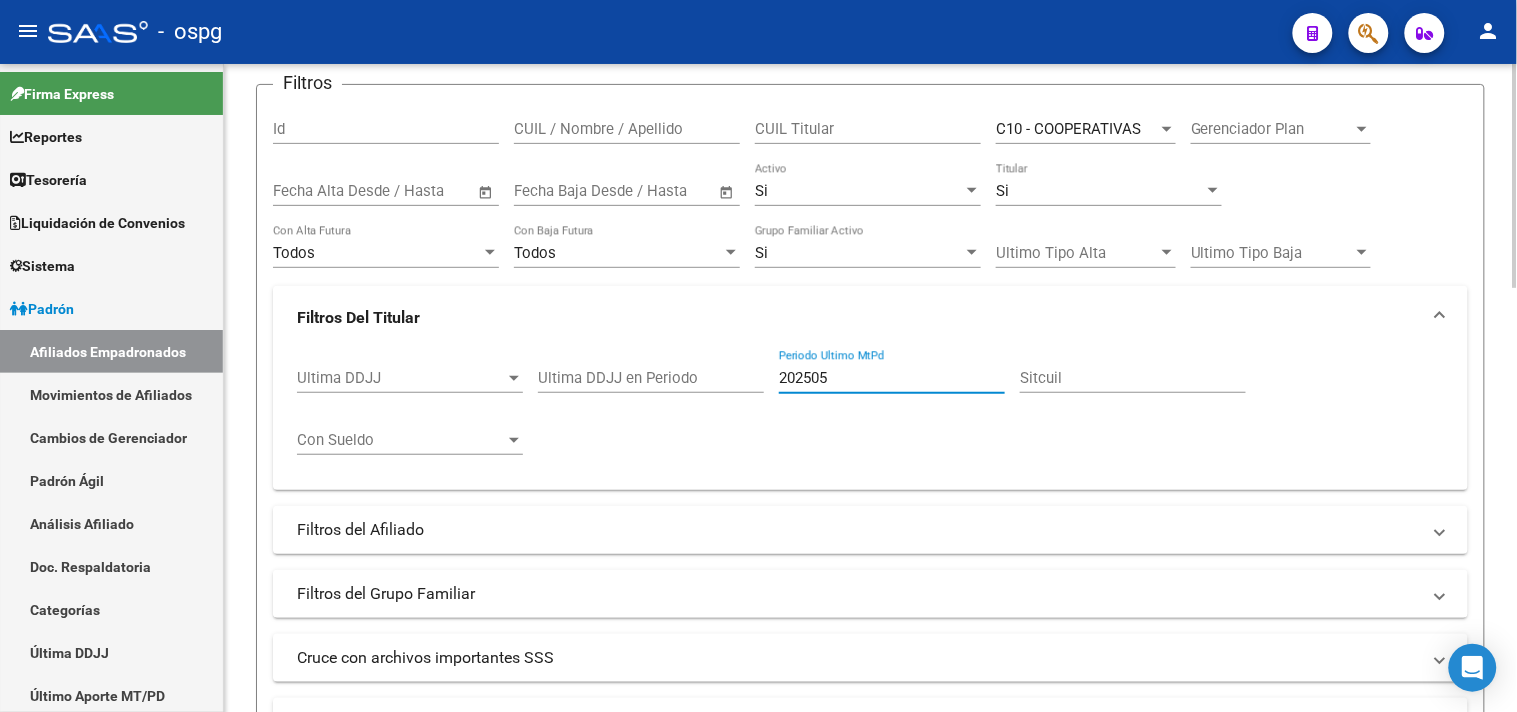 type 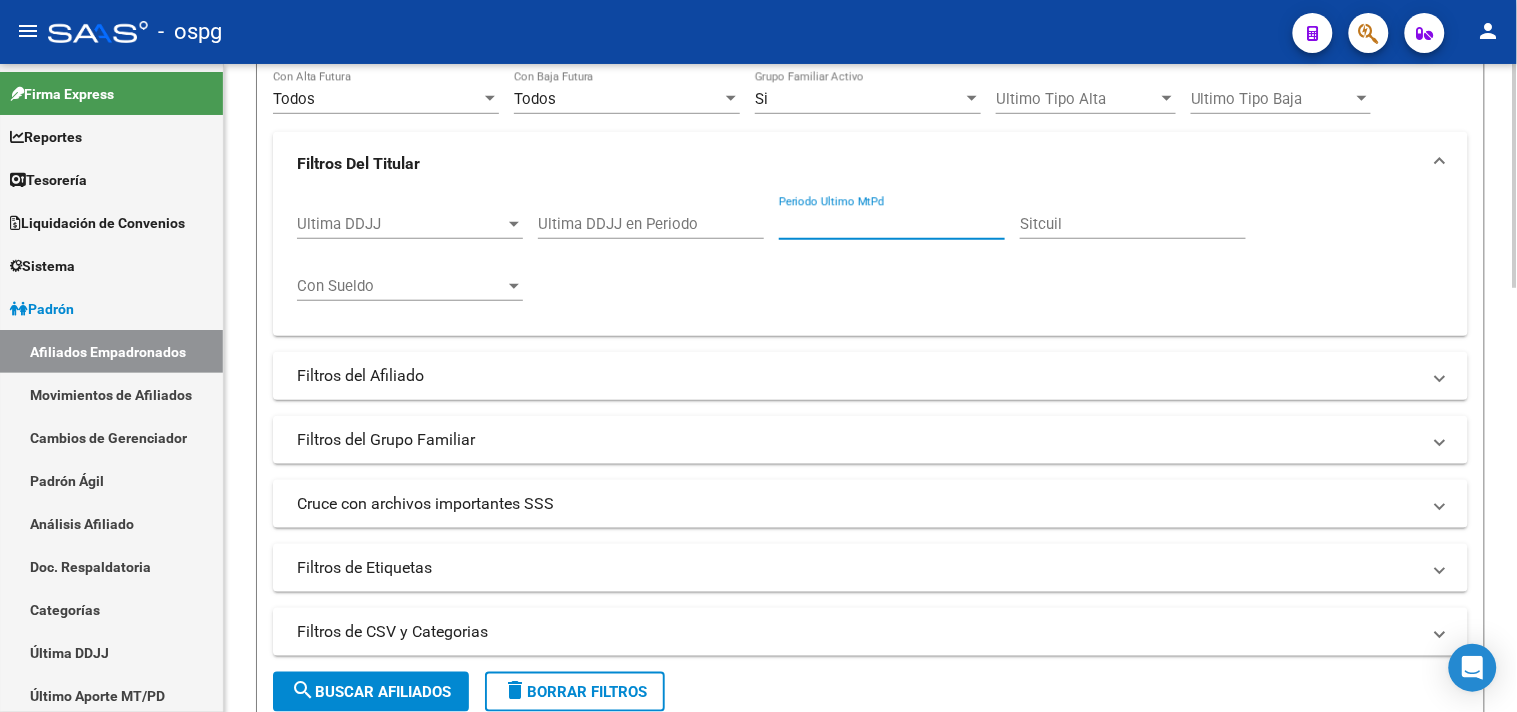 scroll, scrollTop: 516, scrollLeft: 0, axis: vertical 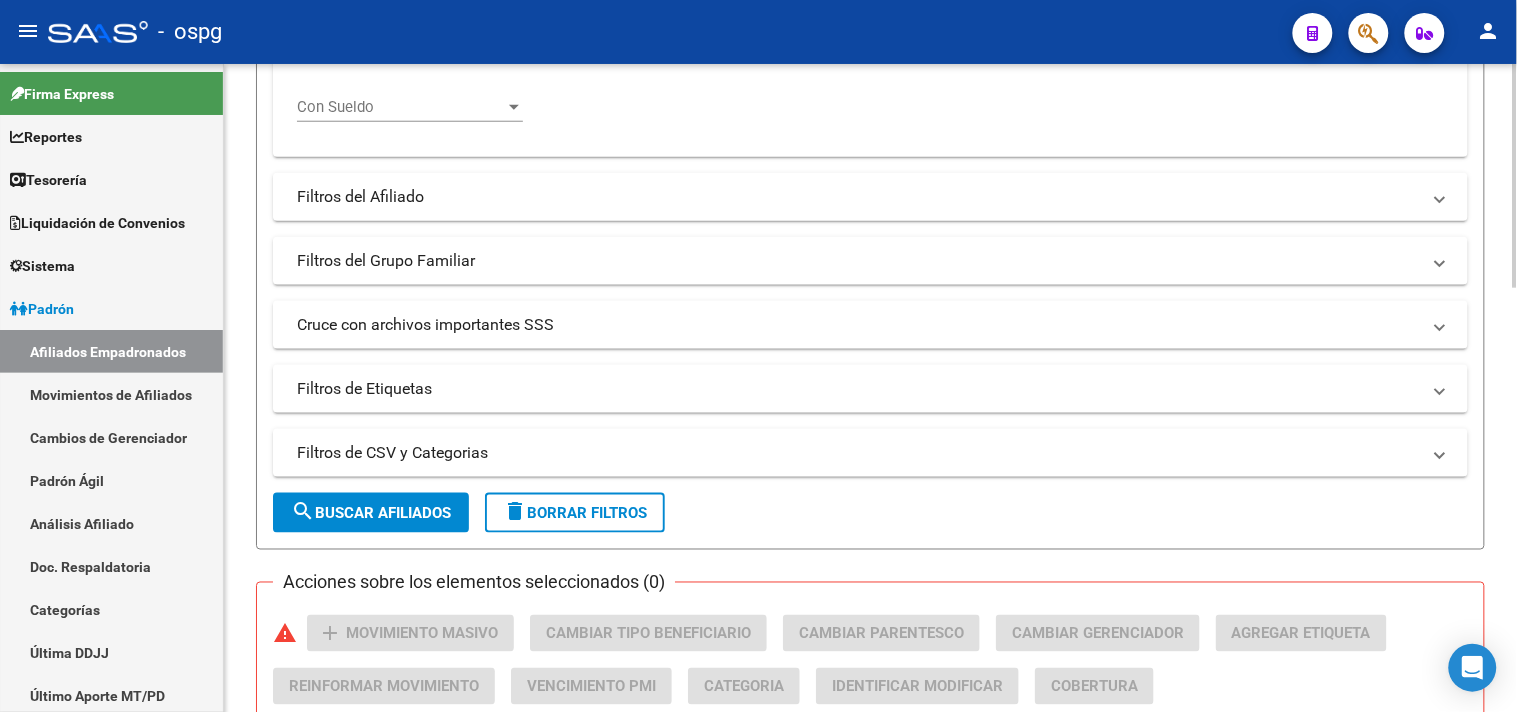 click on "Filtros Id CUIL / Nombre / Apellido CUIL Titular C10 - COOPERATIVAS Seleccionar Gerenciador Gerenciador Plan Gerenciador Plan Start date – End date Fecha Alta Desde / Hasta Start date – End date Fecha Baja Desde / Hasta Si Activo Si Titular Todos Con Alta Futura Todos Con Baja Futura Si Grupo Familiar Activo Ultimo Tipo Alta Ultimo Tipo Alta Ultimo Tipo Baja Ultimo Tipo Baja Filtros Del Titular Ultima DDJJ Ultima DDJJ Ultima DDJJ en Periodo Periodo Ultimo MtPd Sitcuil Con Sueldo Con Sueldo  Filtros del Afiliado  Edades Edades Sexo Sexo Discapacitado Discapacitado Nacionalidad Nacionalidad Provincia Provincia Estado Civil Estado Civil Start date – End date Fecha Nacimiento Desde / Hasta Todos Tiene PMI Todos Certificado Estudio Codigo Postal Localidad  Filtros del Grupo Familiar  Tipo Beneficiario Titular Tipo Beneficiario Titular Situacion Revista Titular Situacion Revista Titular CUIT Empleador Seleccionar Cobertura Seleccionar Cobertura  Cruce con archivos importantes SSS" 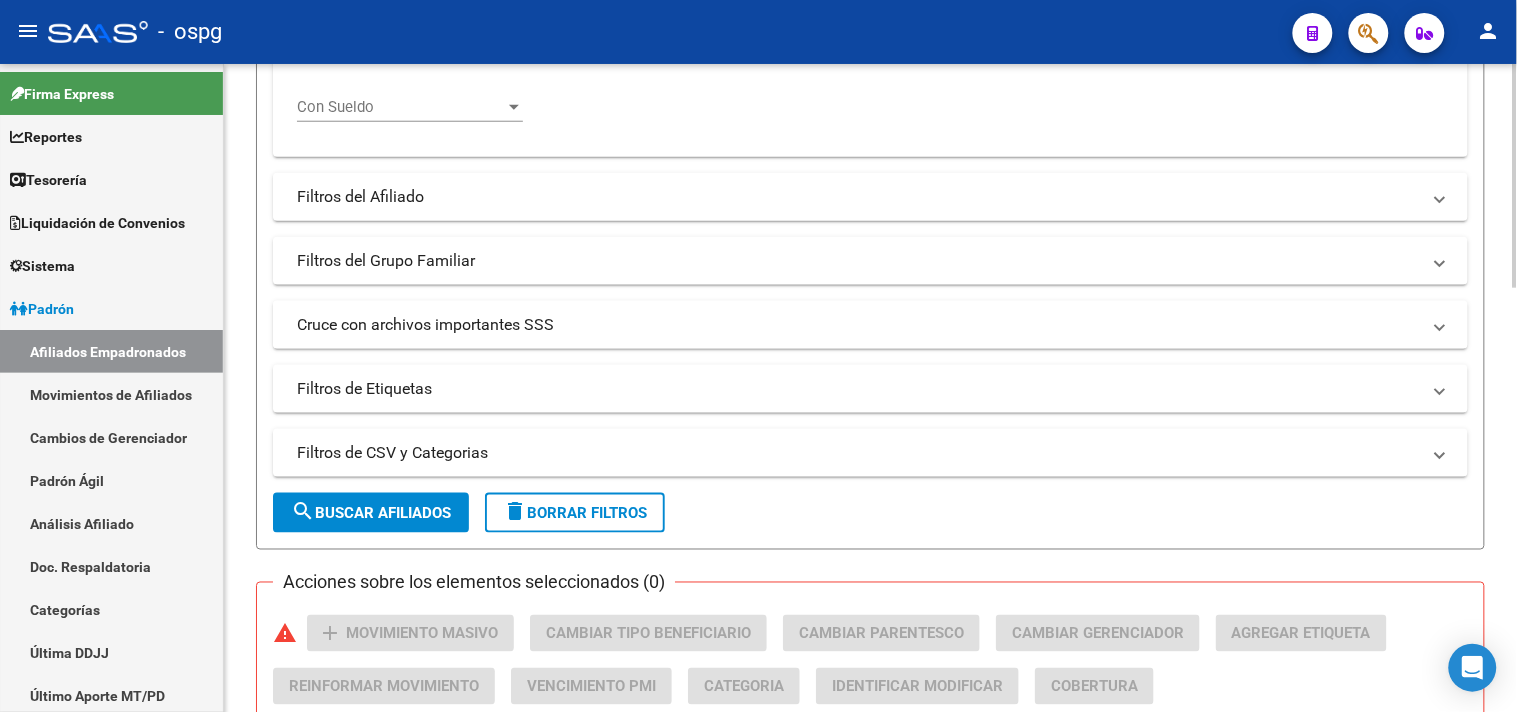 click on "Cruce con archivos importantes SSS" at bounding box center [858, 325] 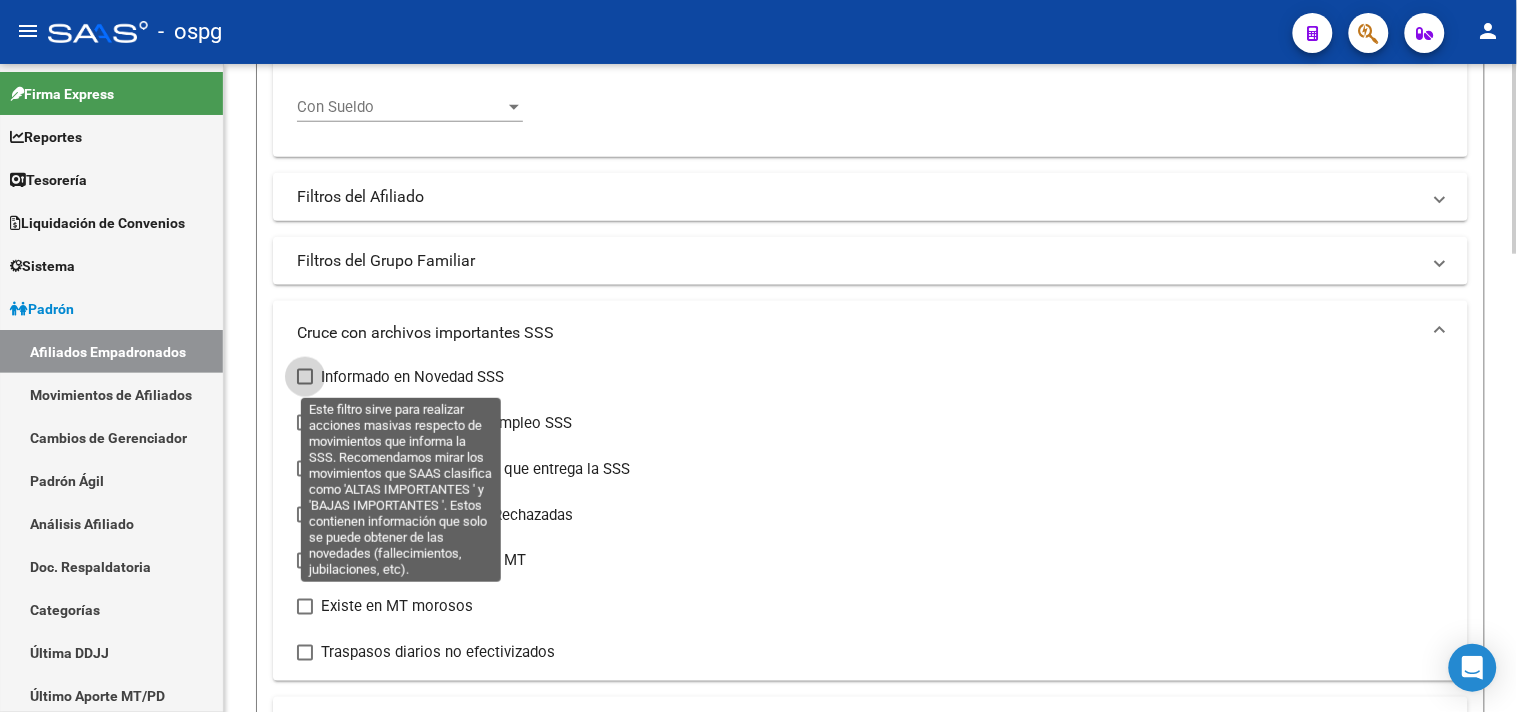 click at bounding box center [305, 377] 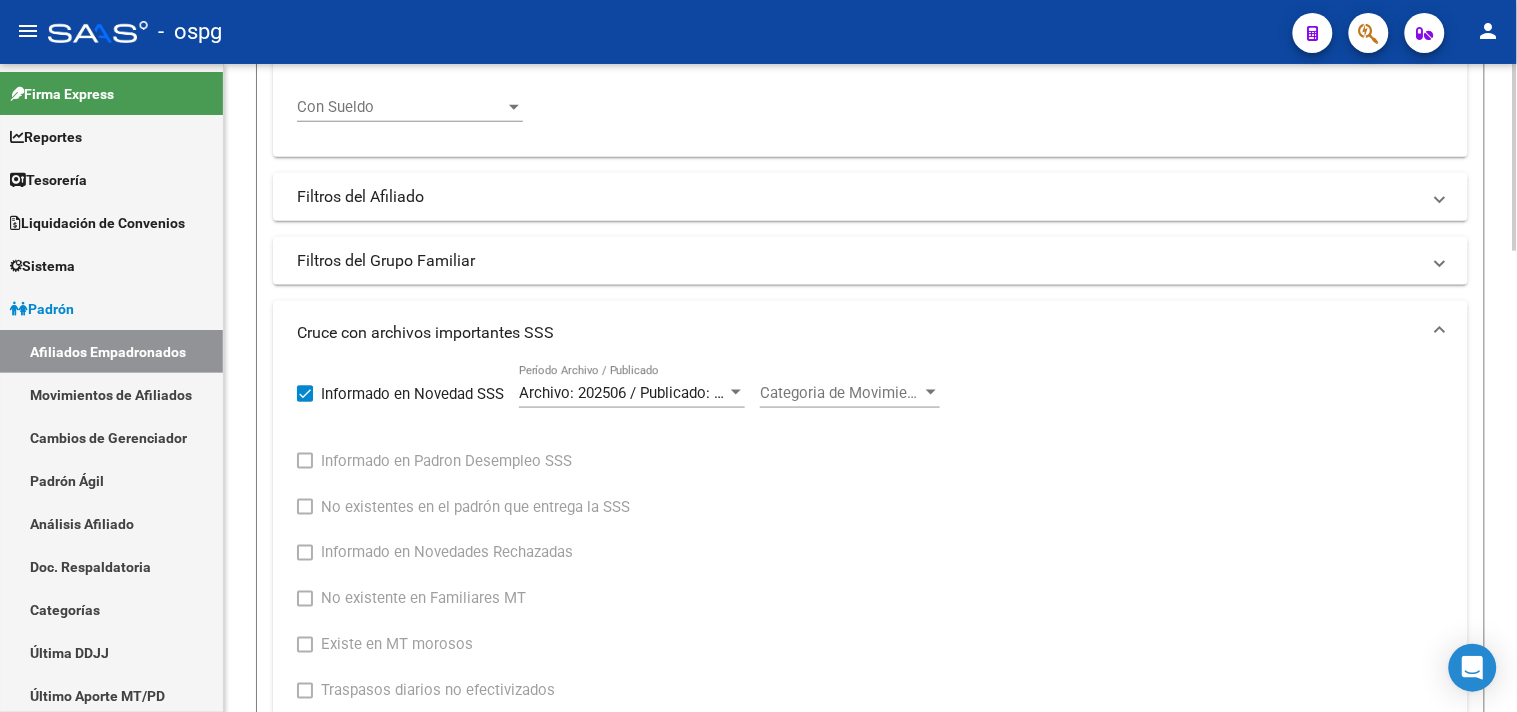 click on "Categoria de Movimiento" at bounding box center [841, 393] 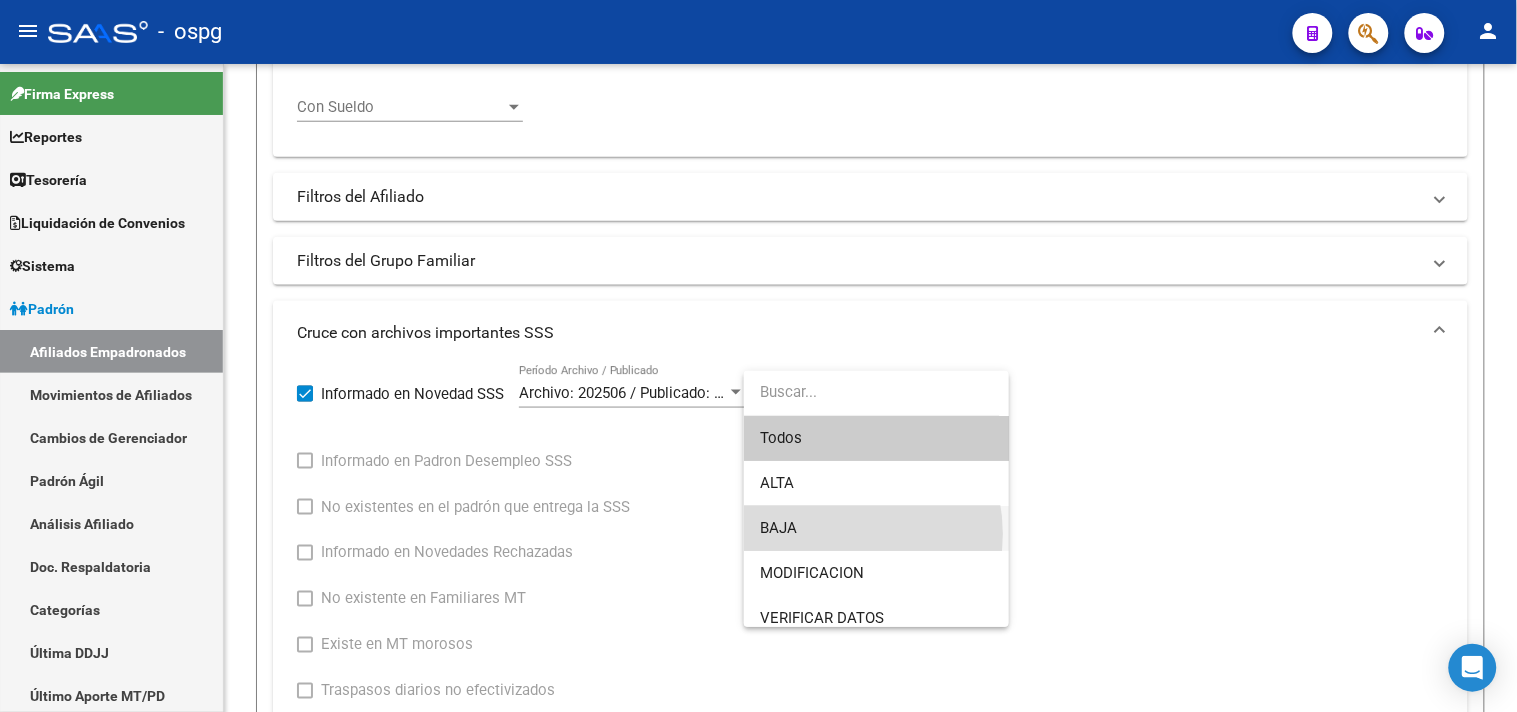 drag, startPoint x: 826, startPoint y: 534, endPoint x: 0, endPoint y: 532, distance: 826.00244 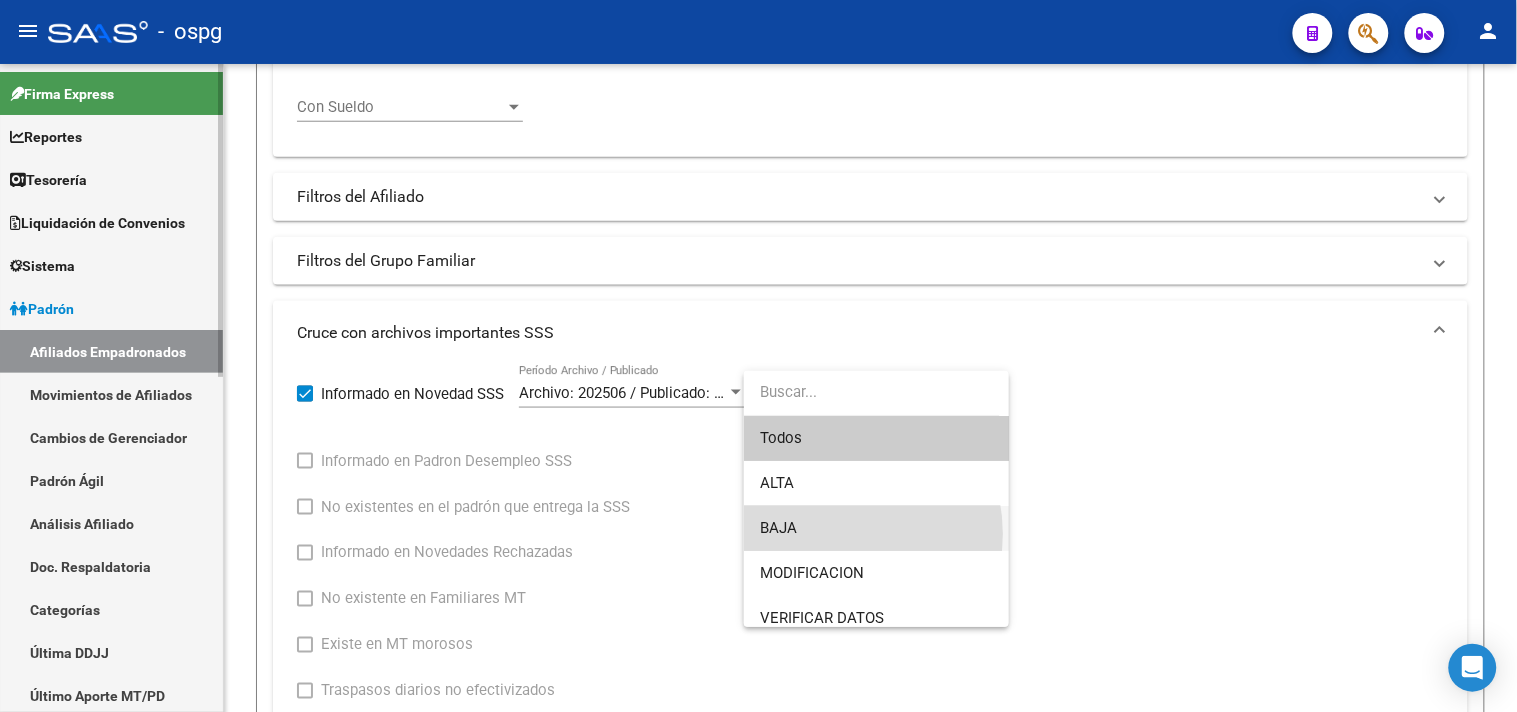 click on "BAJA" at bounding box center (876, 528) 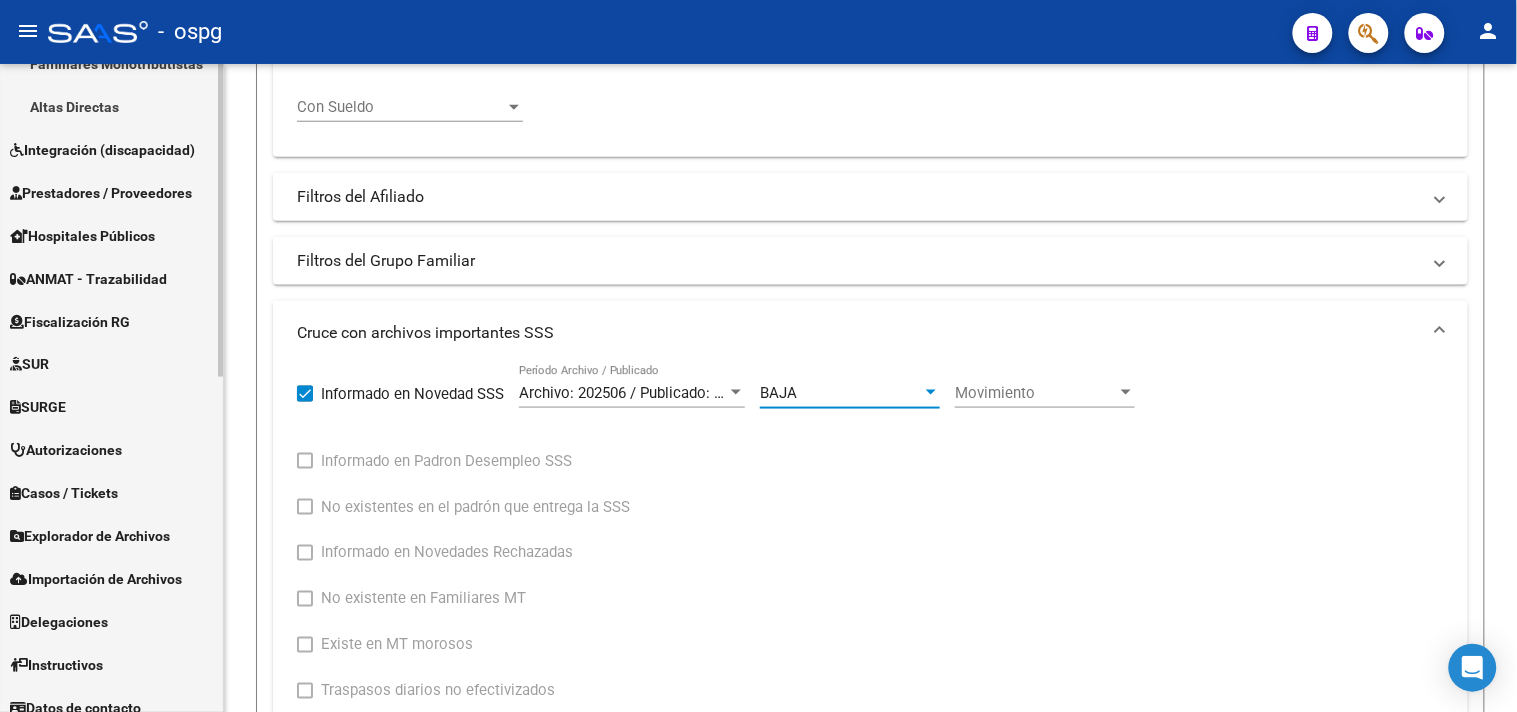 scroll, scrollTop: 692, scrollLeft: 0, axis: vertical 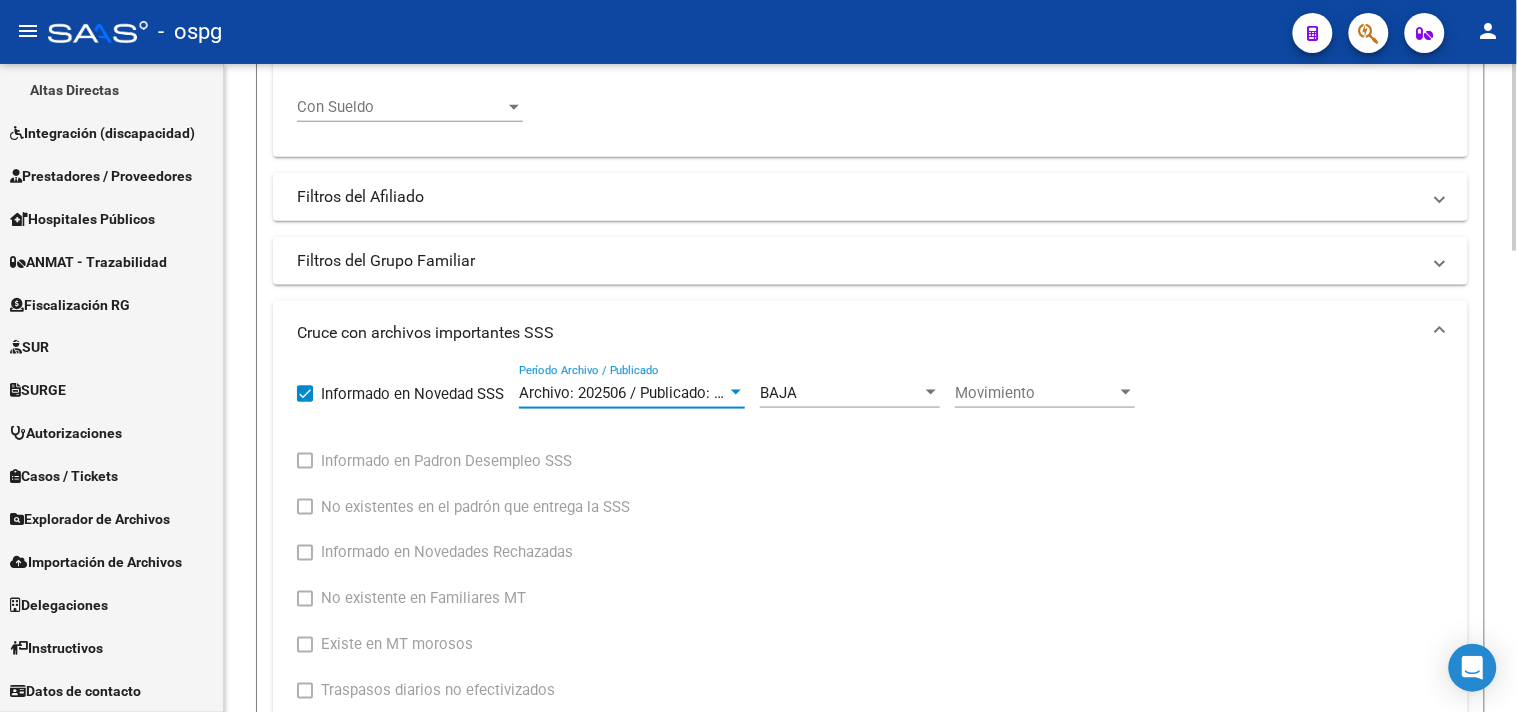click on "Archivo: 202506 / Publicado: 202508" at bounding box center [640, 393] 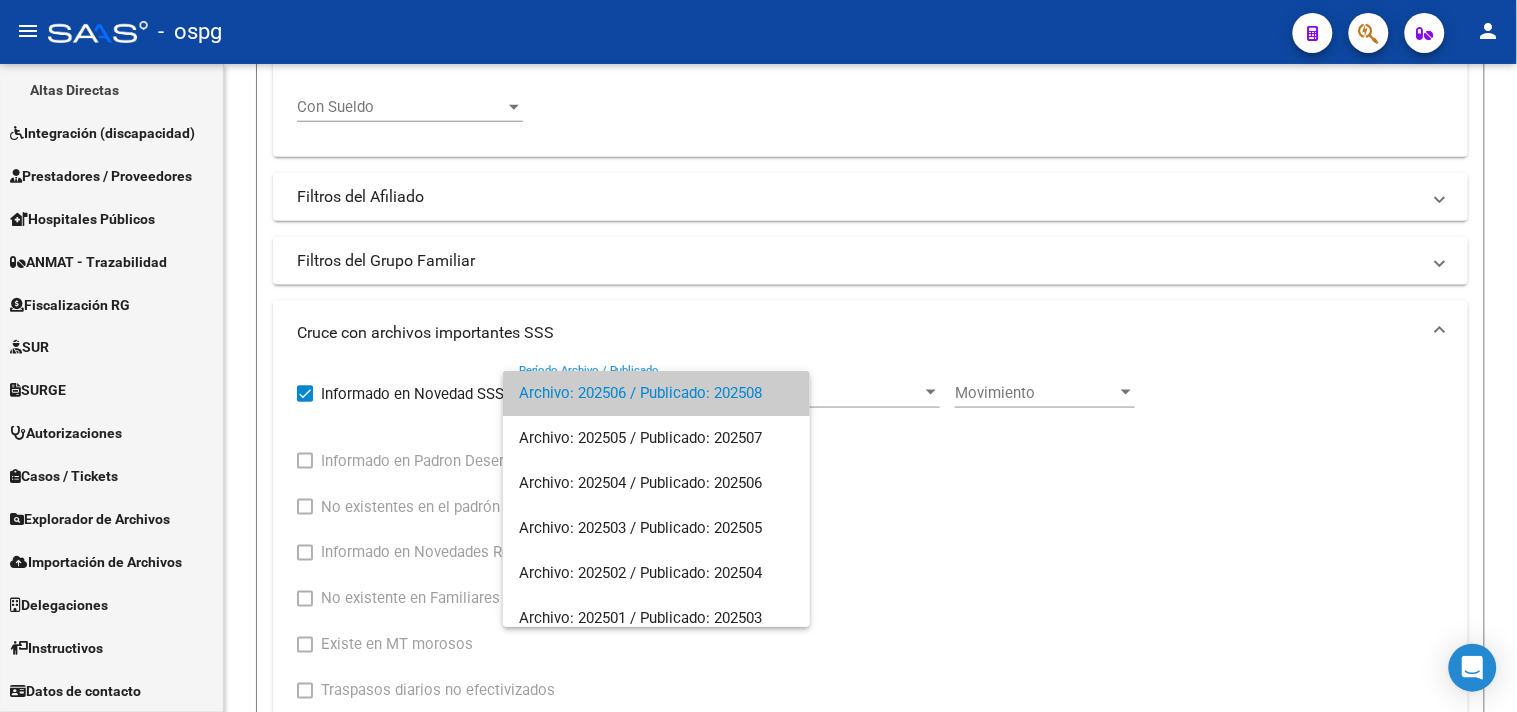 click on "Archivo: 202506 / Publicado: 202508" at bounding box center (656, 393) 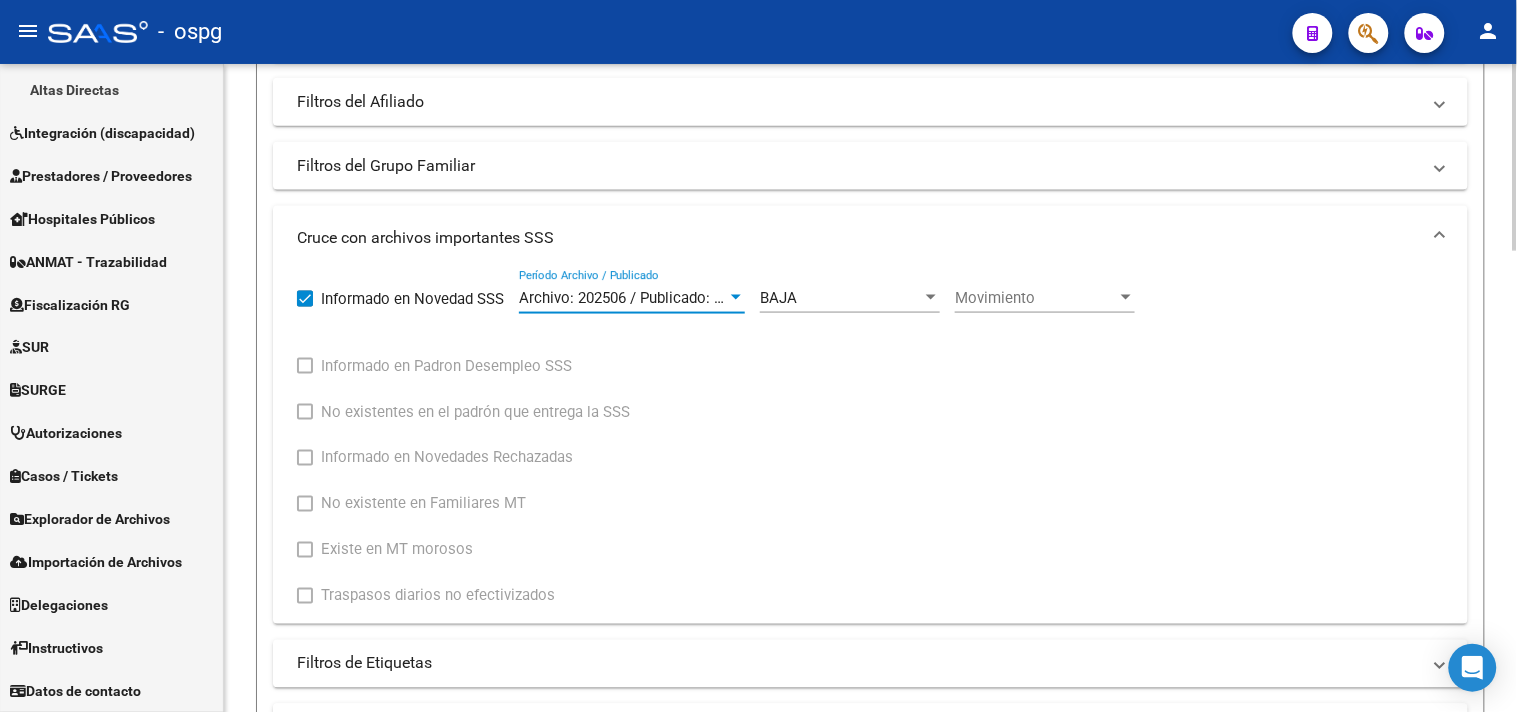scroll, scrollTop: 738, scrollLeft: 0, axis: vertical 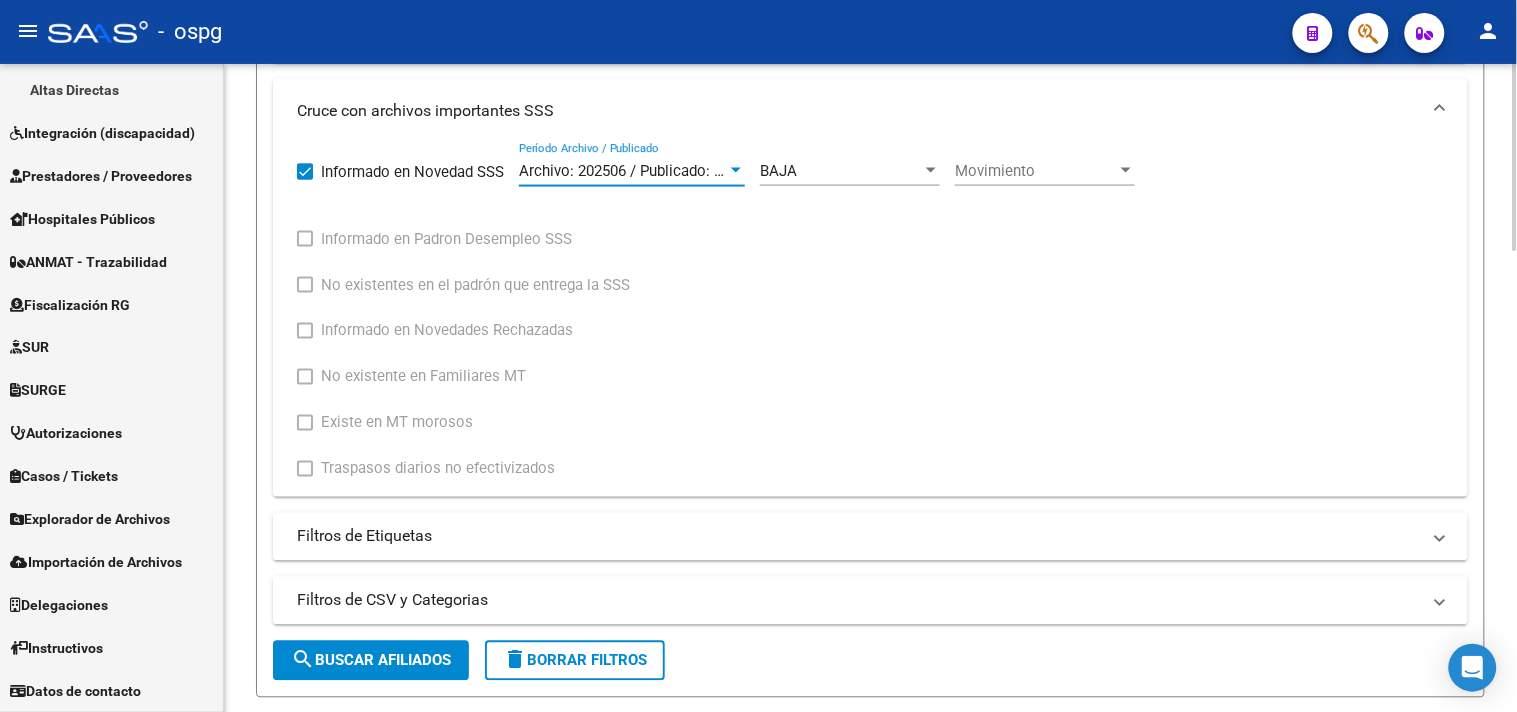 click on "search  Buscar Afiliados" 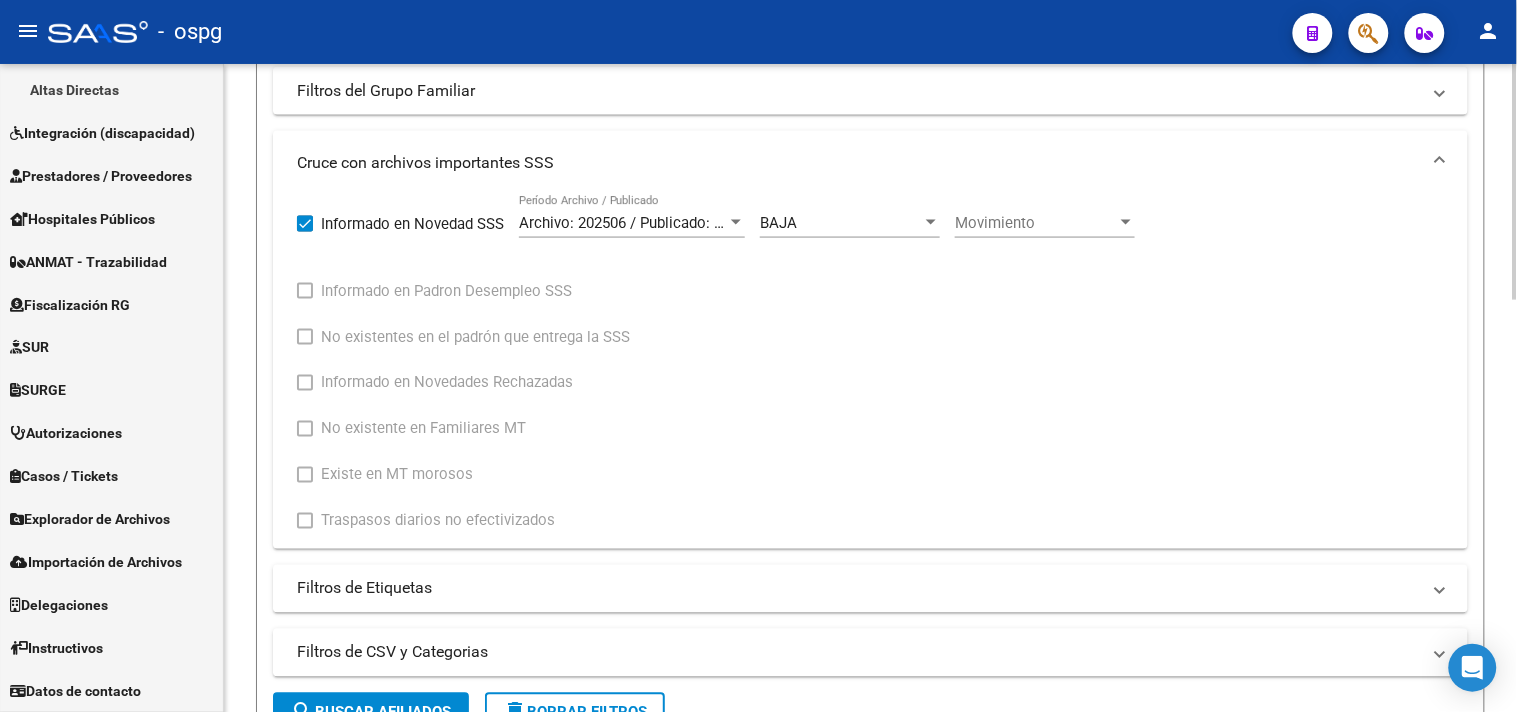 scroll, scrollTop: 575, scrollLeft: 0, axis: vertical 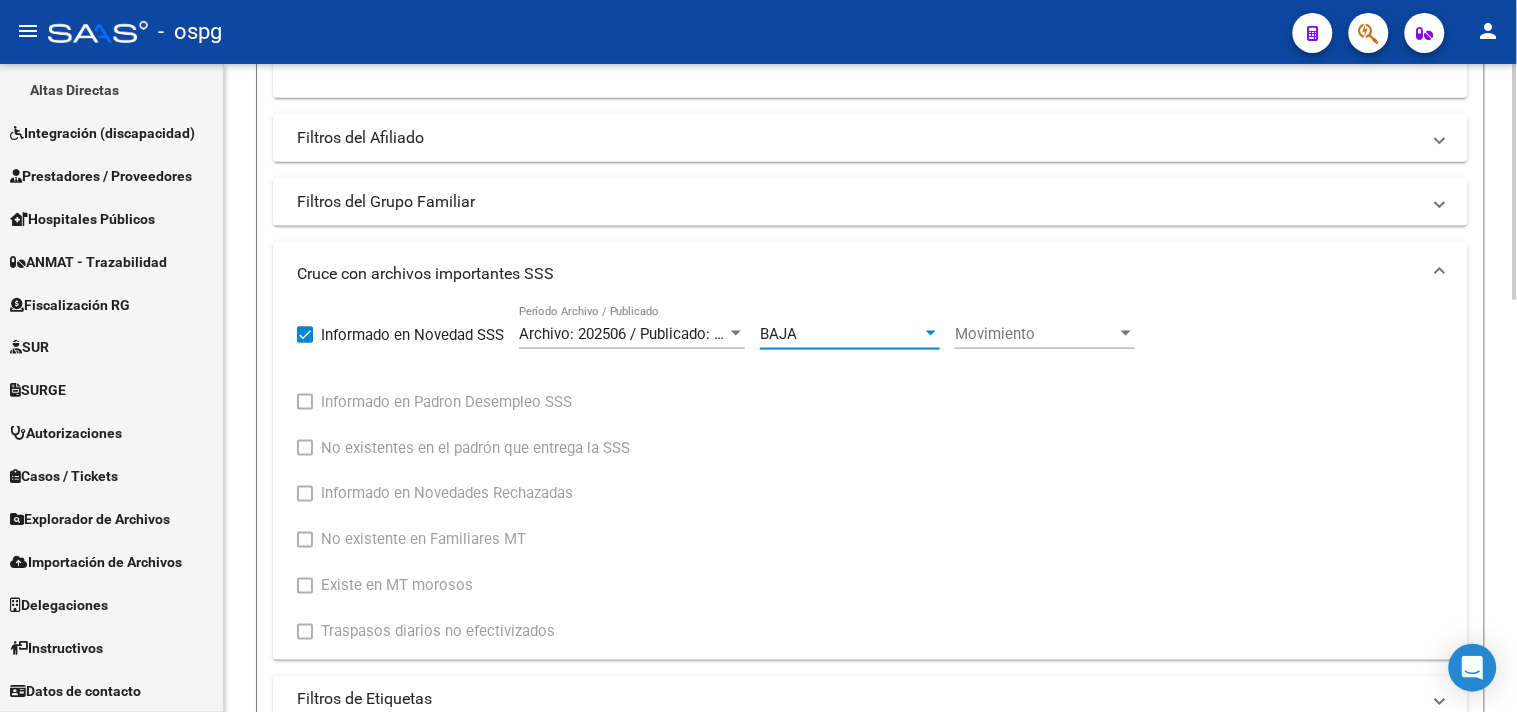 click on "BAJA" at bounding box center (841, 334) 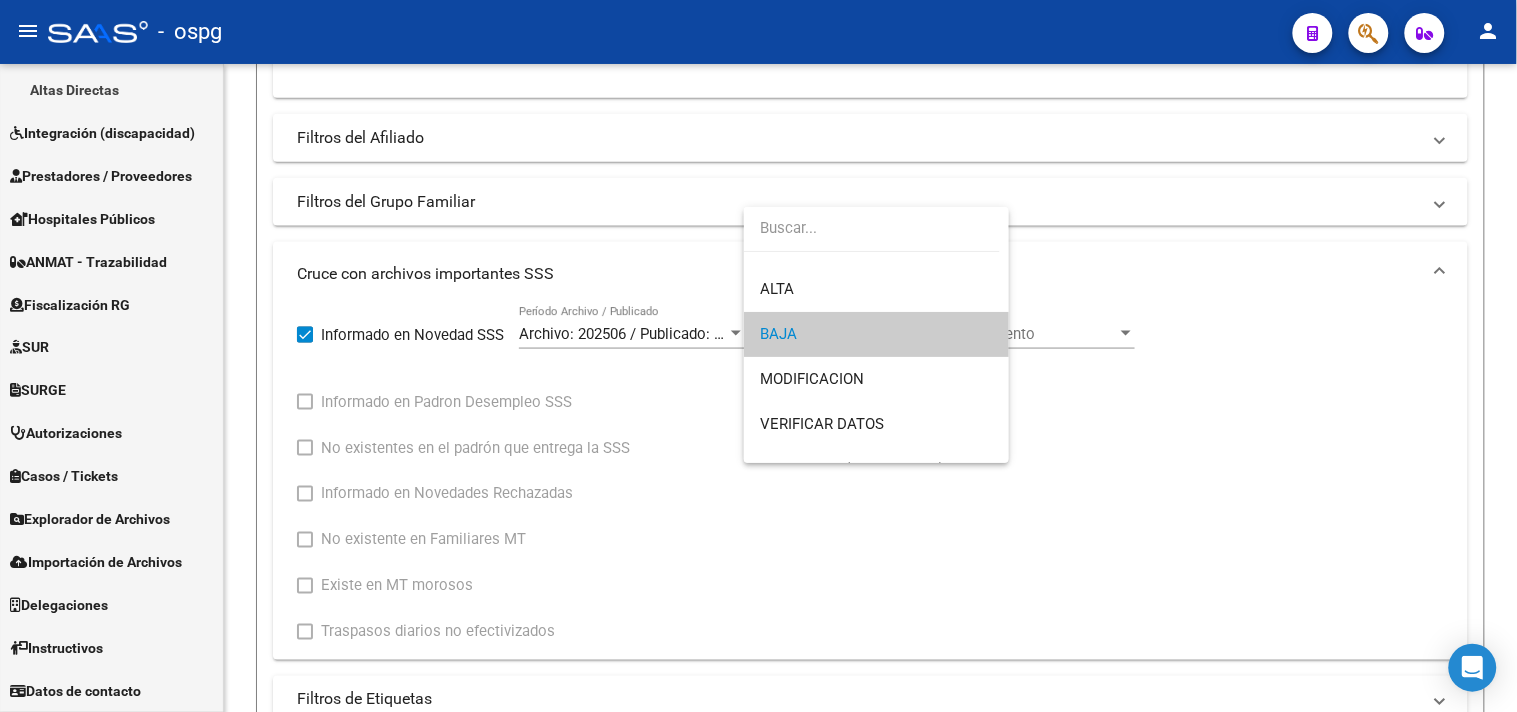 scroll, scrollTop: 148, scrollLeft: 0, axis: vertical 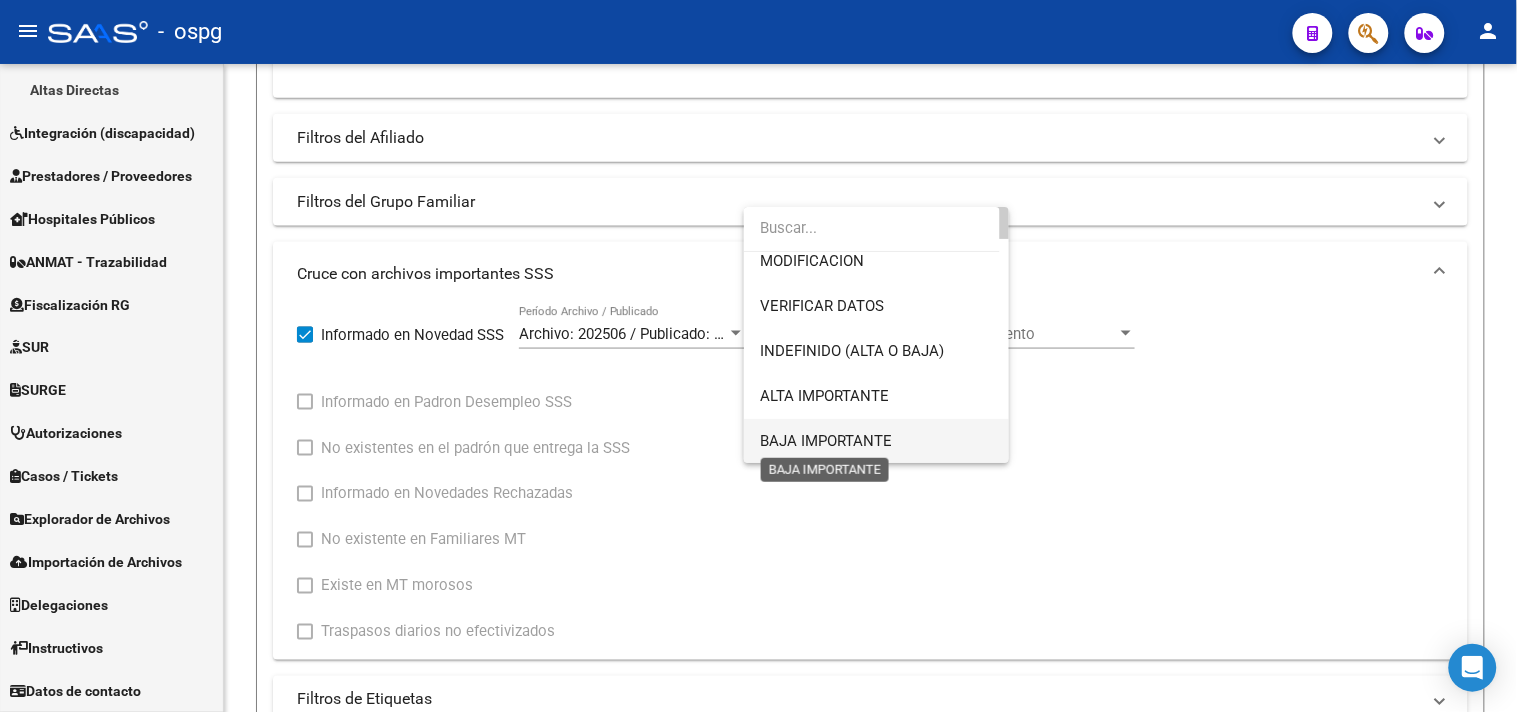 click on "BAJA IMPORTANTE" at bounding box center (826, 441) 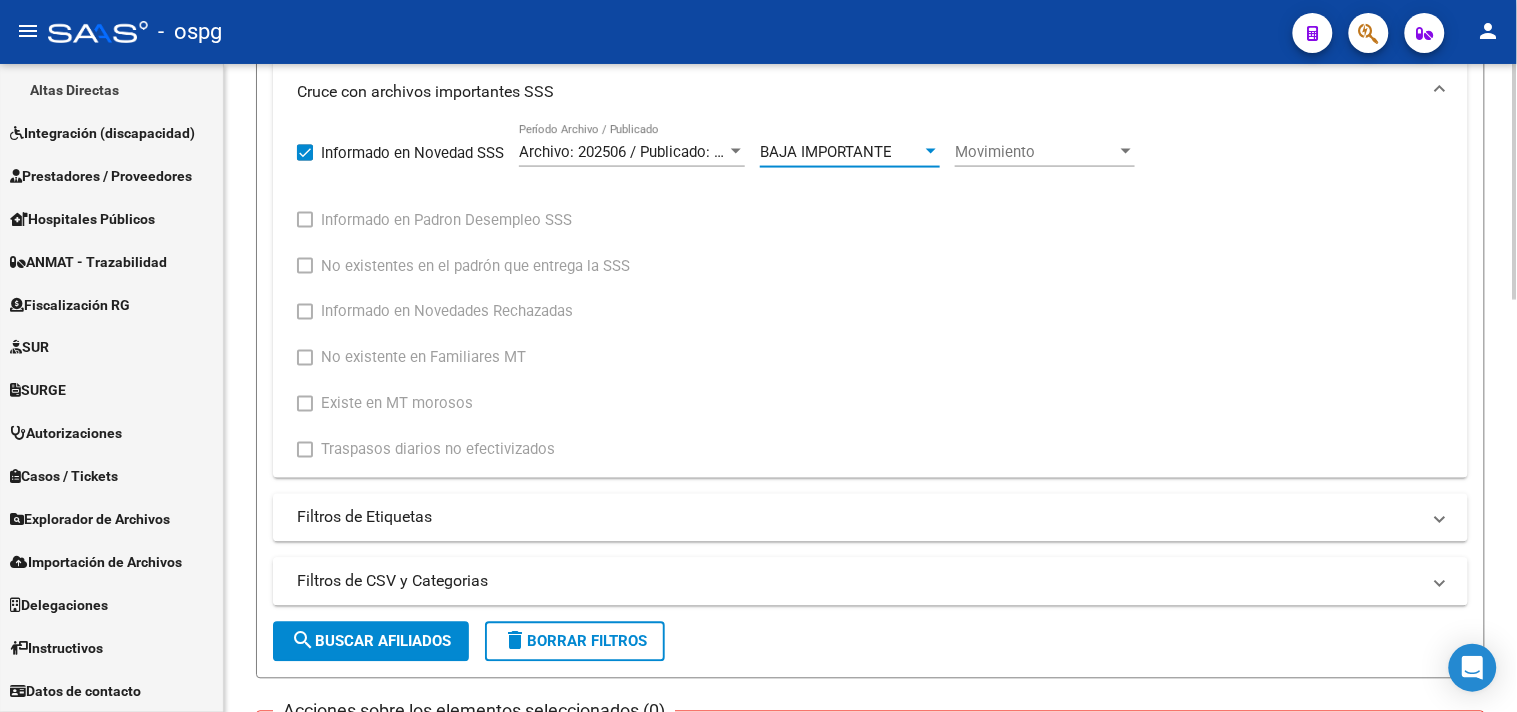 scroll, scrollTop: 797, scrollLeft: 0, axis: vertical 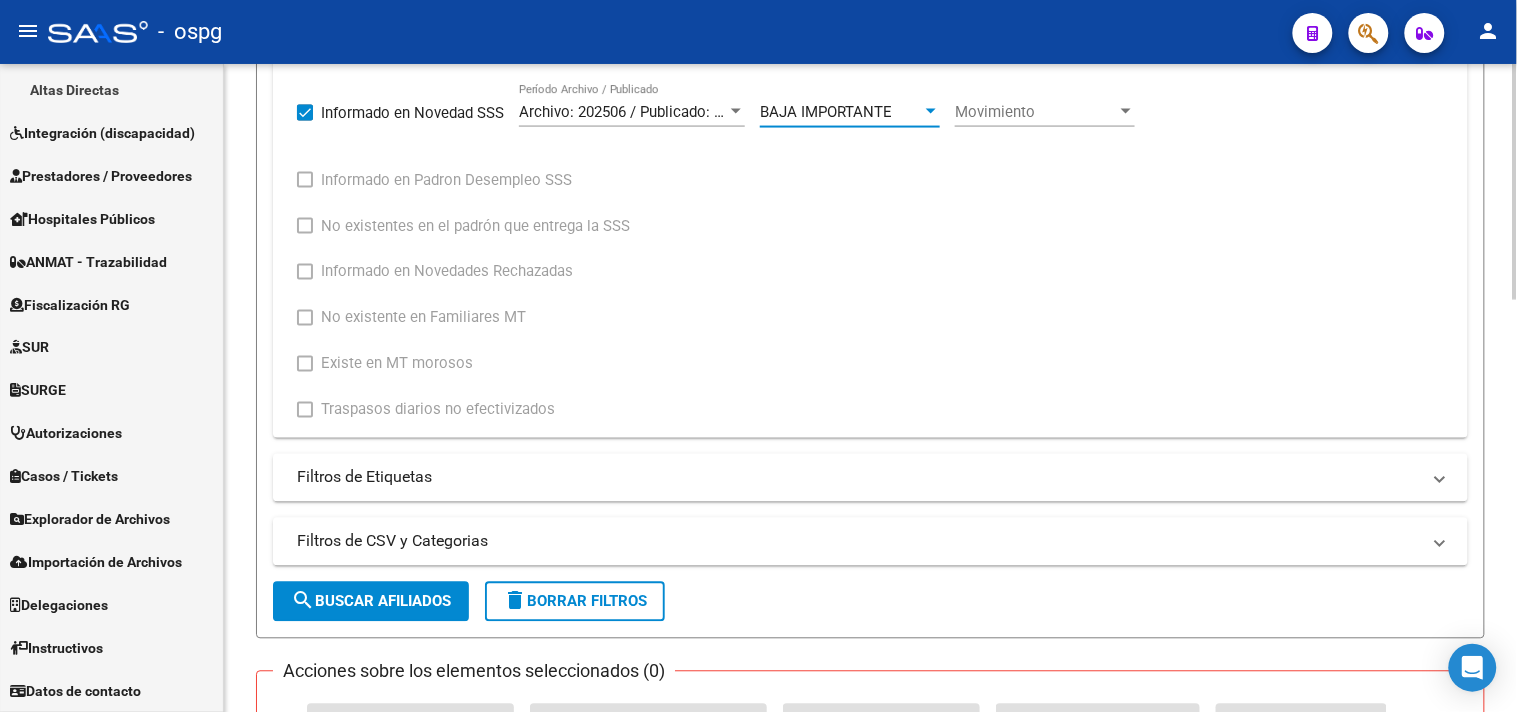 click on "search  Buscar Afiliados" 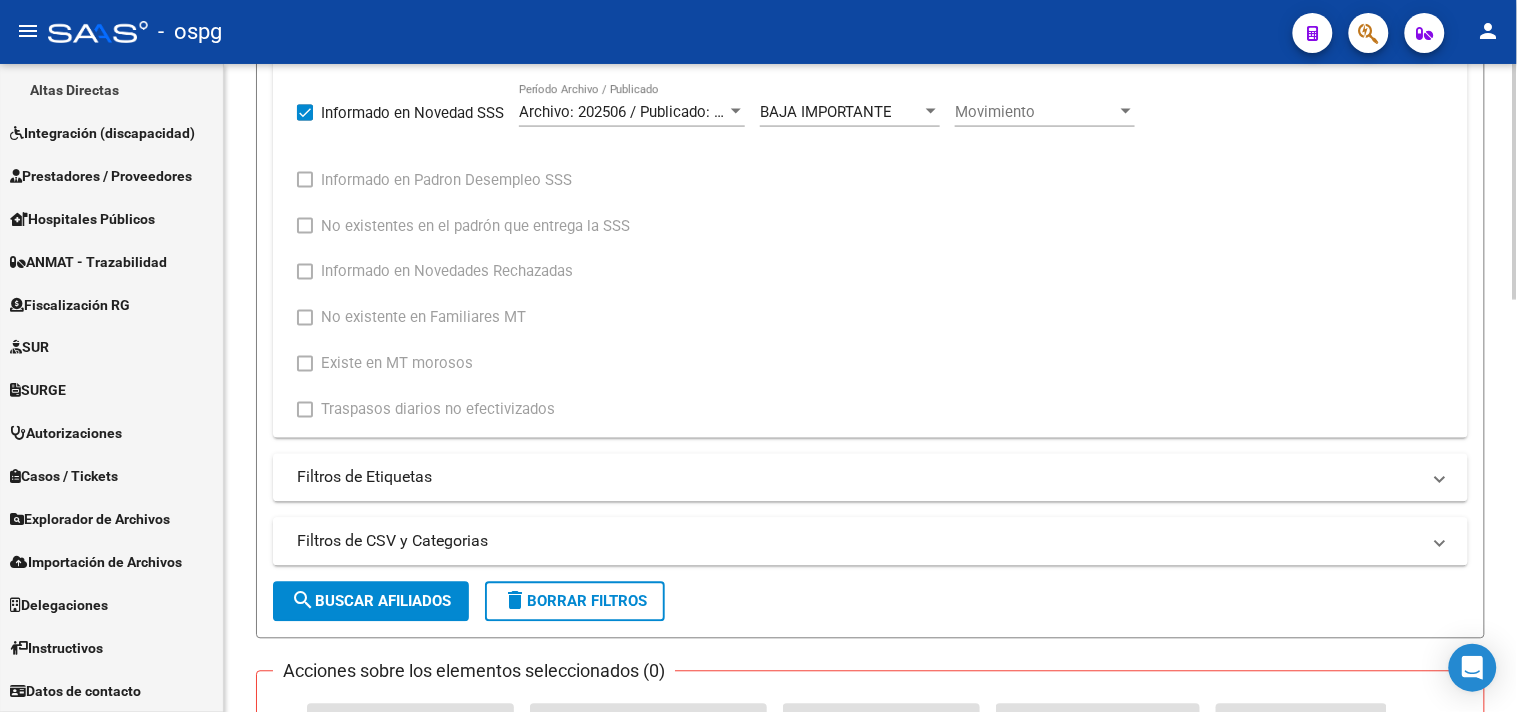 scroll, scrollTop: 686, scrollLeft: 0, axis: vertical 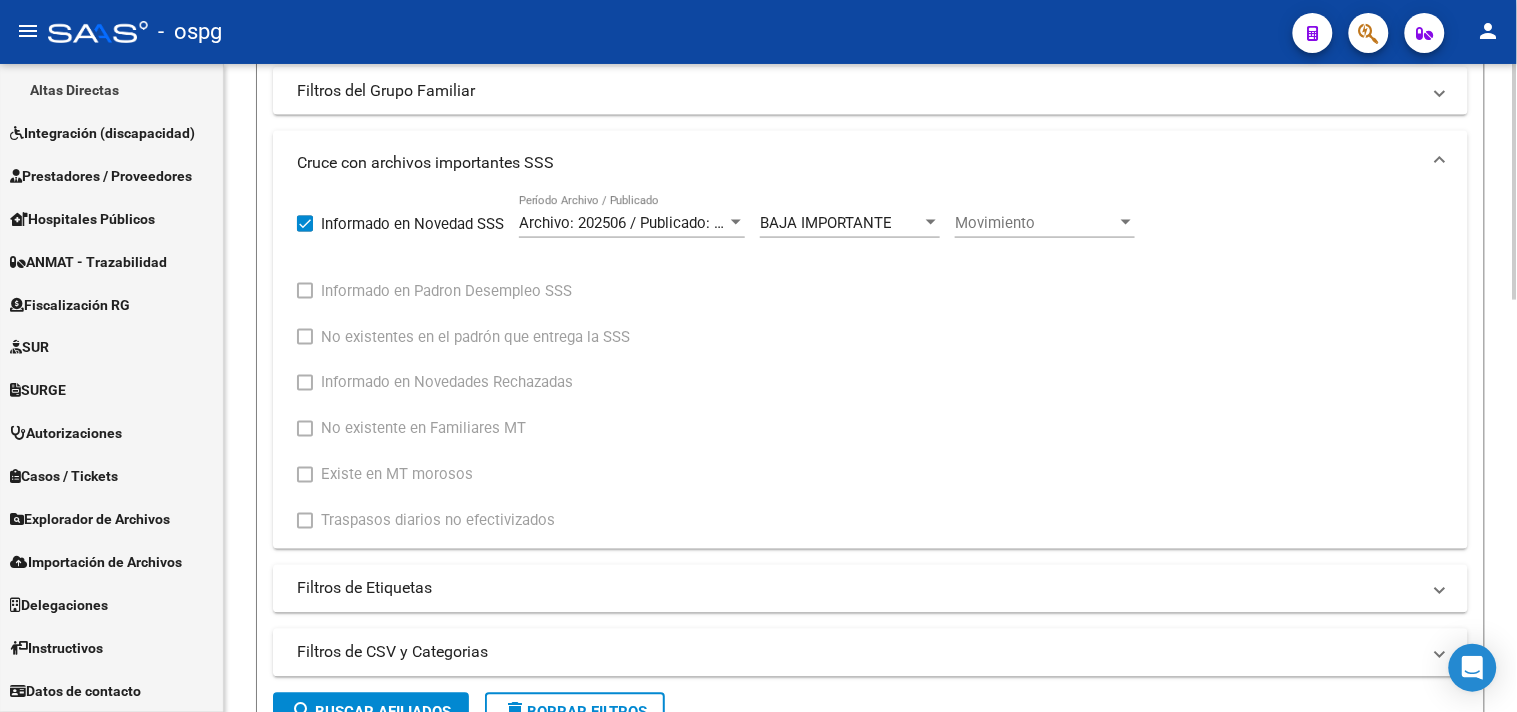 click on "Archivo: 202506 / Publicado: 202508" at bounding box center [640, 223] 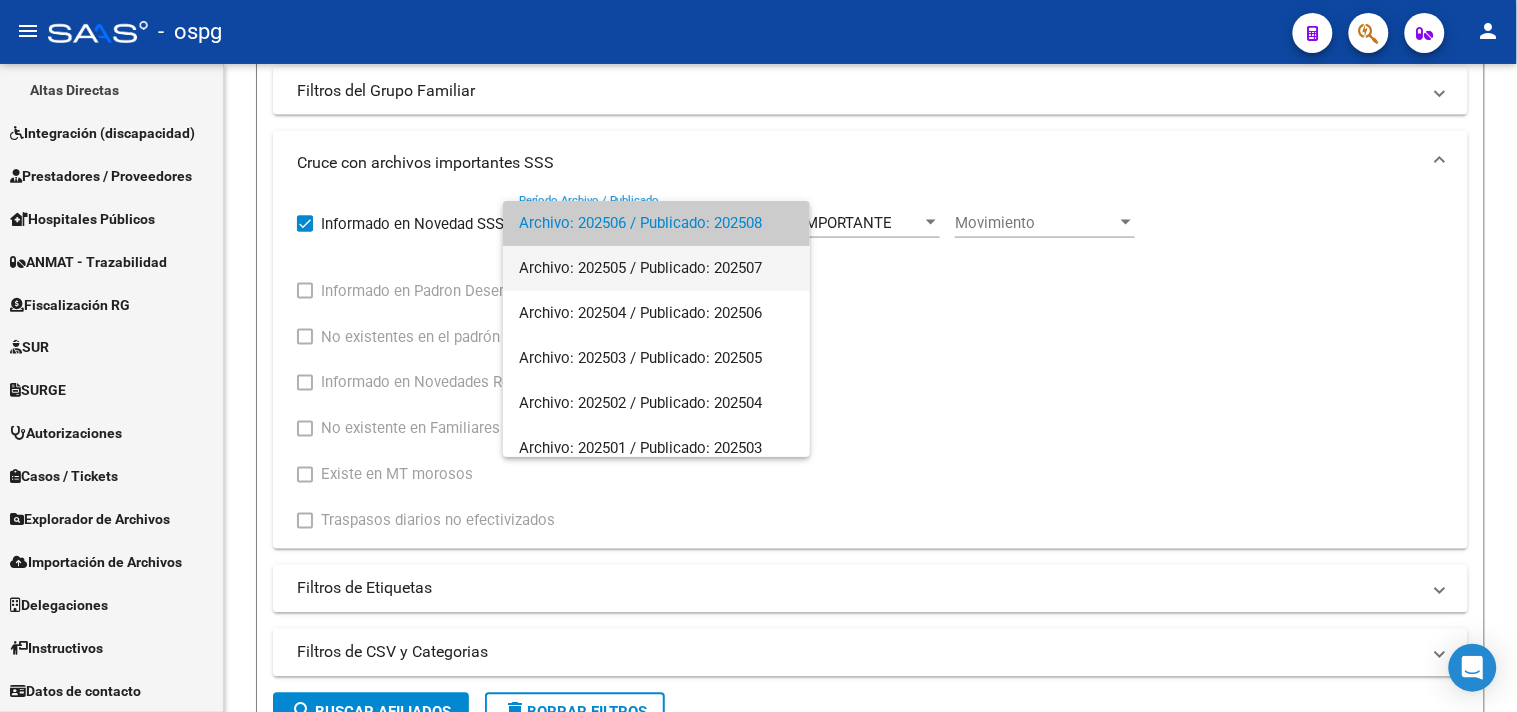 click on "Archivo: 202505 / Publicado: 202507" at bounding box center [656, 268] 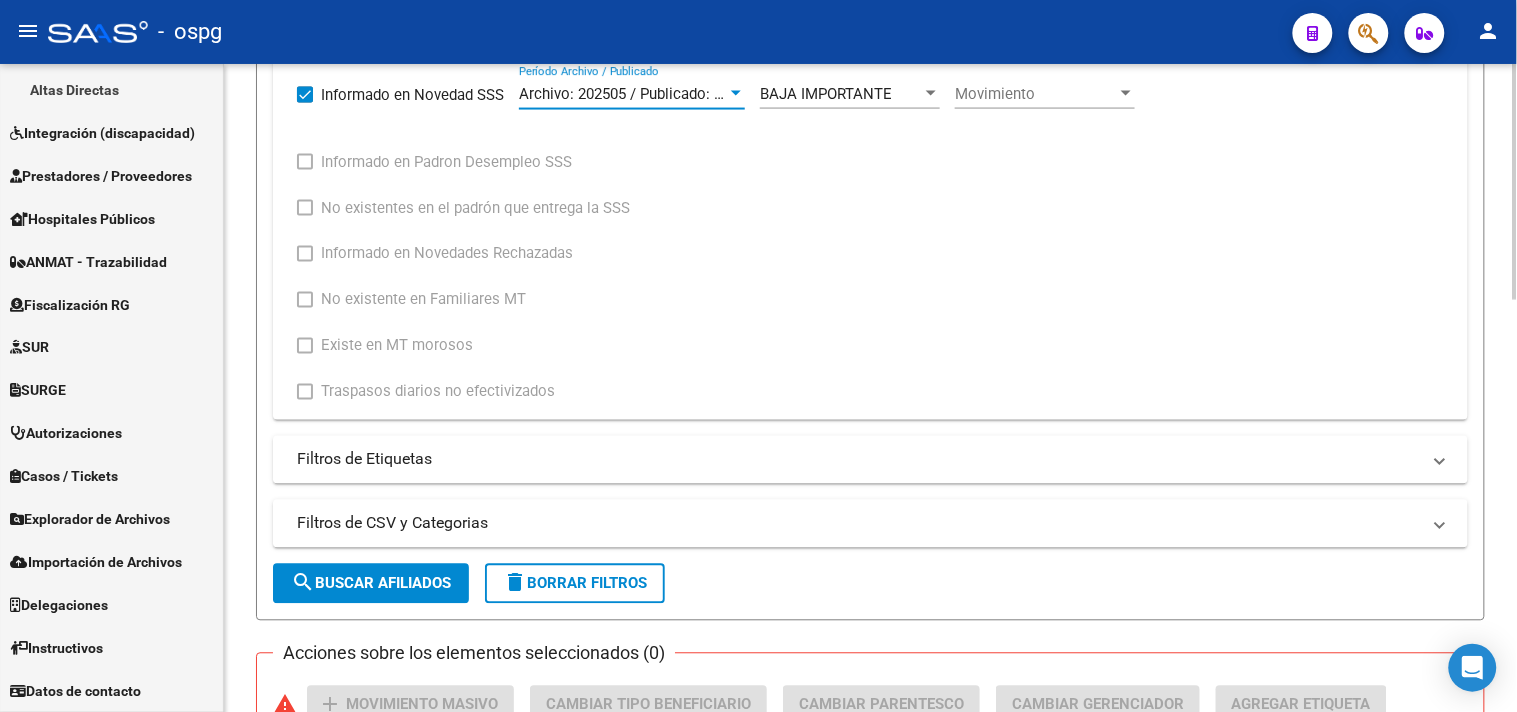 scroll, scrollTop: 908, scrollLeft: 0, axis: vertical 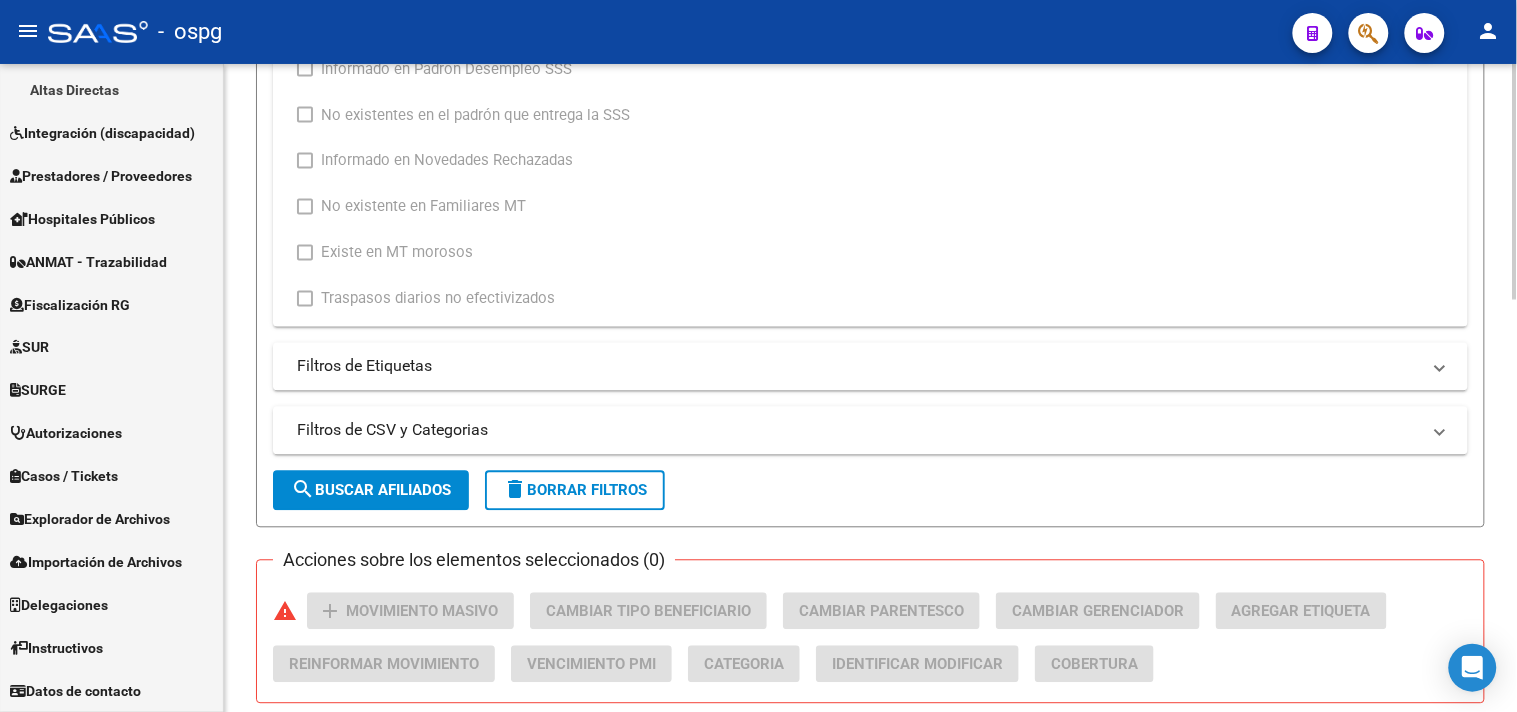 click on "Filtros Id CUIL / Nombre / Apellido CUIL Titular C10 - COOPERATIVAS Seleccionar Gerenciador Gerenciador Plan Gerenciador Plan Start date – End date Fecha Alta Desde / Hasta Start date – End date Fecha Baja Desde / Hasta Si Activo Si Titular Todos Con Alta Futura Todos Con Baja Futura Si Grupo Familiar Activo Ultimo Tipo Alta Ultimo Tipo Alta Ultimo Tipo Baja Ultimo Tipo Baja Filtros Del Titular Ultima DDJJ Ultima DDJJ Ultima DDJJ en Periodo Periodo Ultimo MtPd Sitcuil Con Sueldo Con Sueldo  Filtros del Afiliado  Edades Edades Sexo Sexo Discapacitado Discapacitado Nacionalidad Nacionalidad Provincia Provincia Estado Civil Estado Civil Start date – End date Fecha Nacimiento Desde / Hasta Todos Tiene PMI Todos Certificado Estudio Codigo Postal Localidad  Filtros del Grupo Familiar  Tipo Beneficiario Titular Tipo Beneficiario Titular Situacion Revista Titular Situacion Revista Titular CUIT Empleador Seleccionar Cobertura Seleccionar Cobertura  Cruce con archivos importantes SSS    BAJA IMPORTANTE" 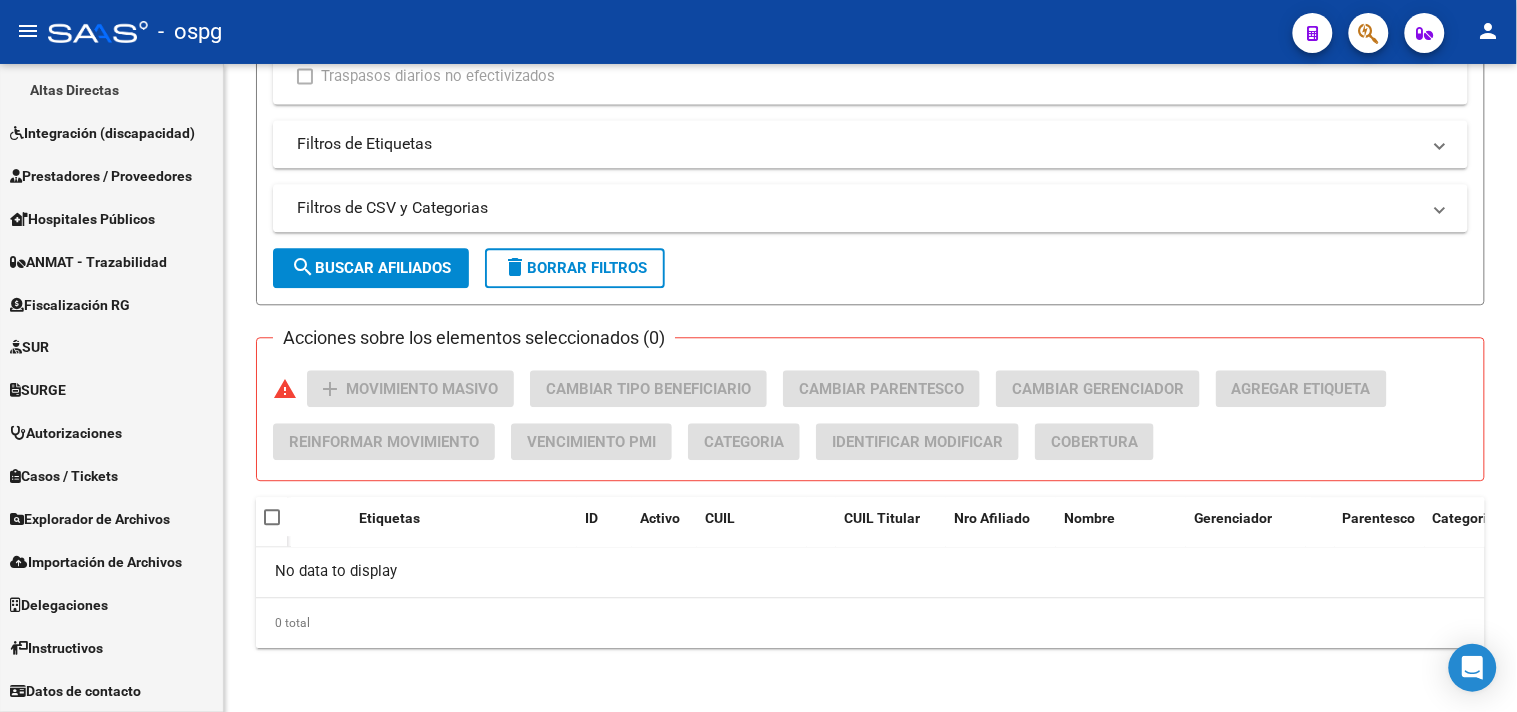 scroll, scrollTop: 686, scrollLeft: 0, axis: vertical 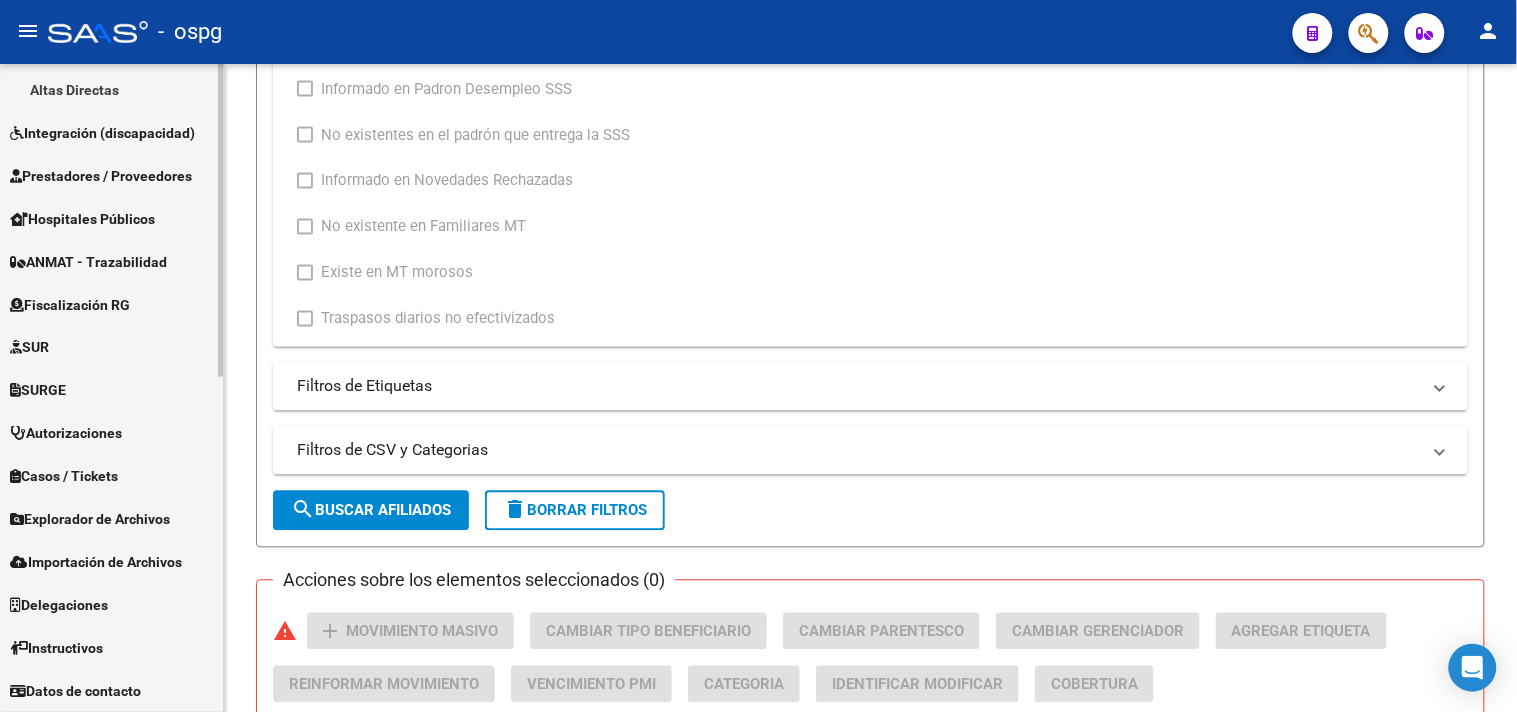 click on "Explorador de Archivos" at bounding box center (90, 520) 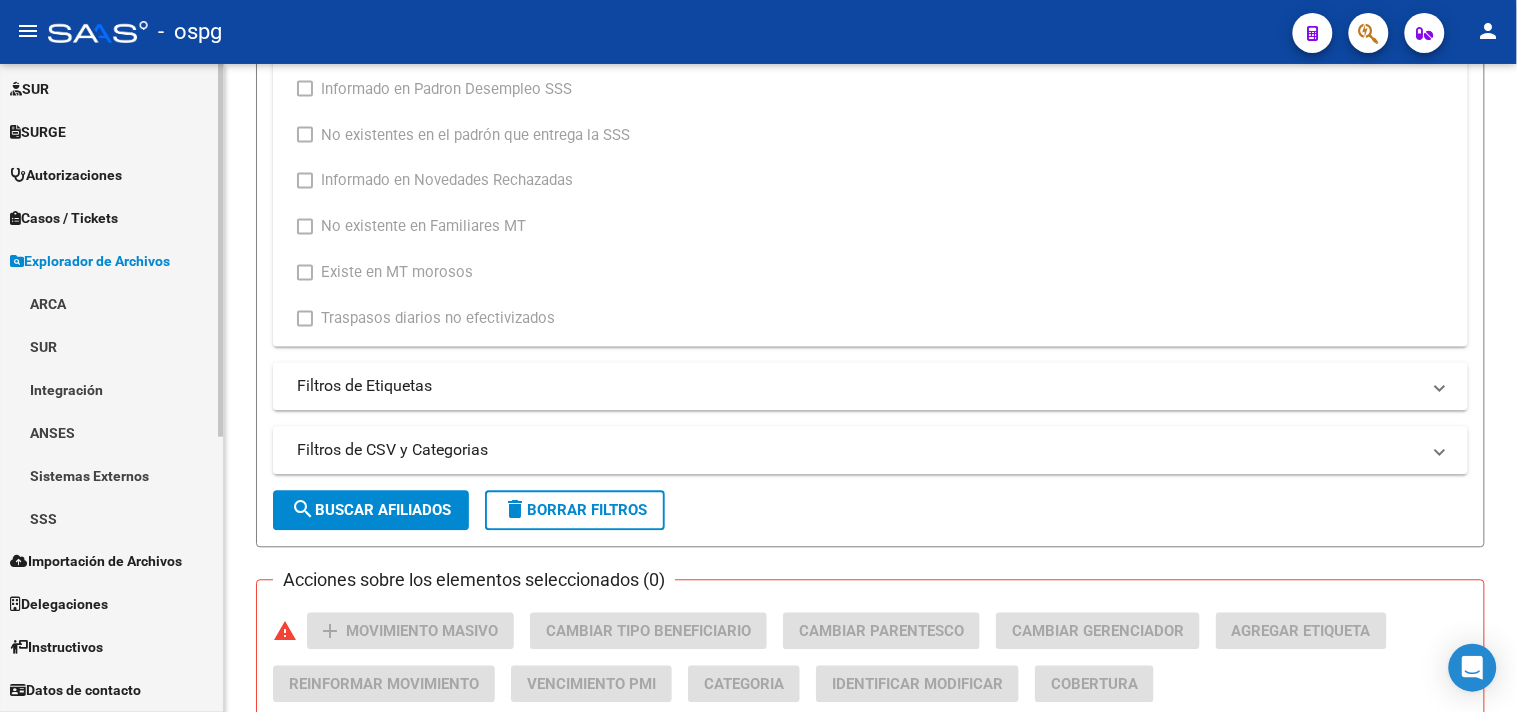 scroll, scrollTop: 477, scrollLeft: 0, axis: vertical 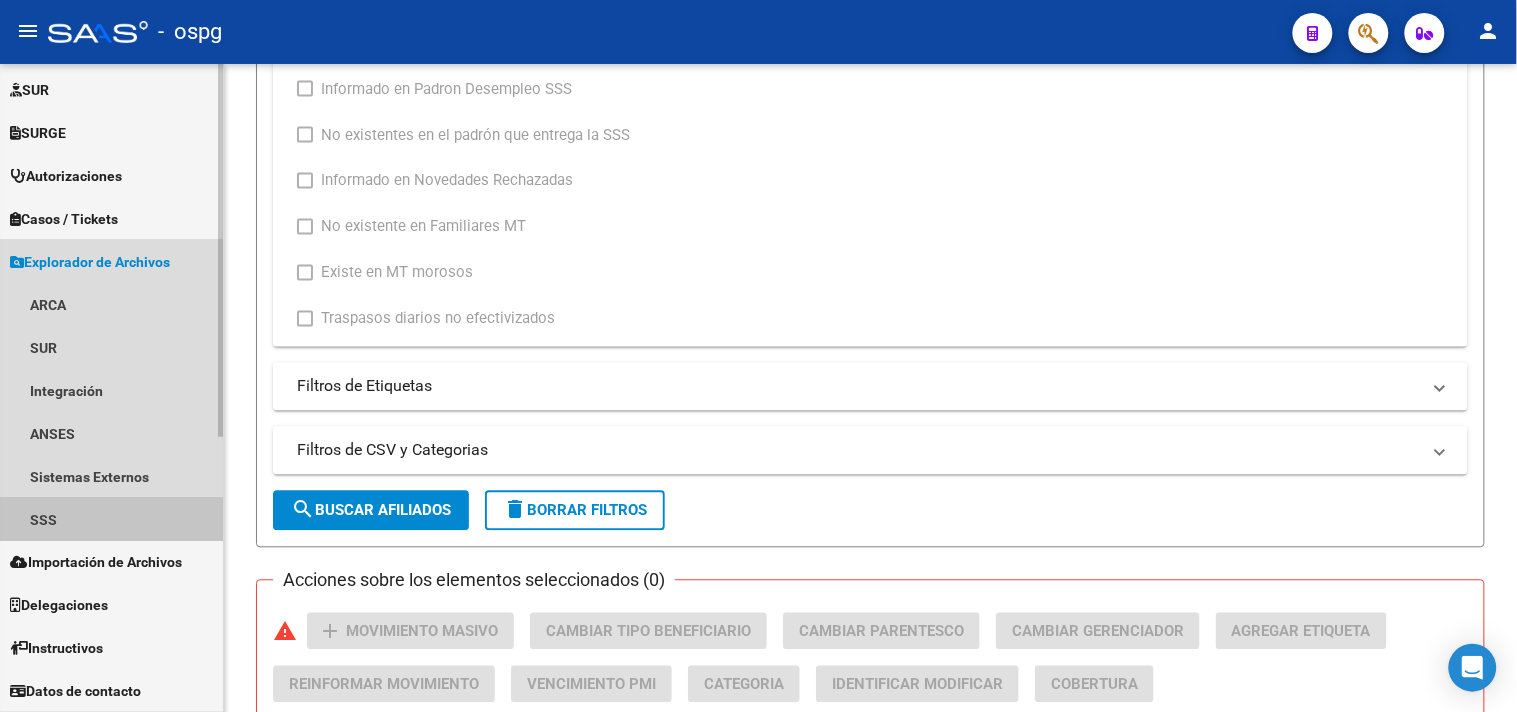 click on "SSS" at bounding box center [111, 519] 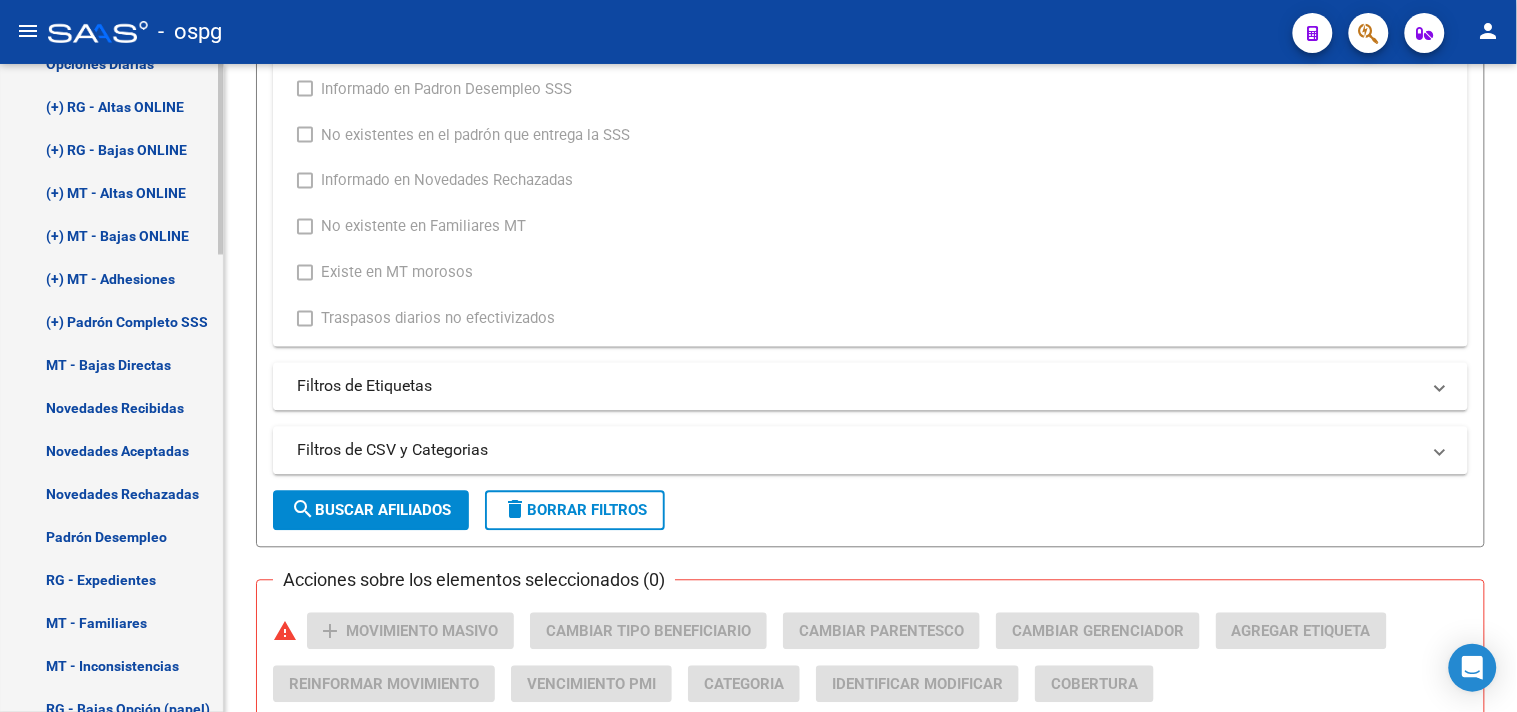 scroll, scrollTop: 1144, scrollLeft: 0, axis: vertical 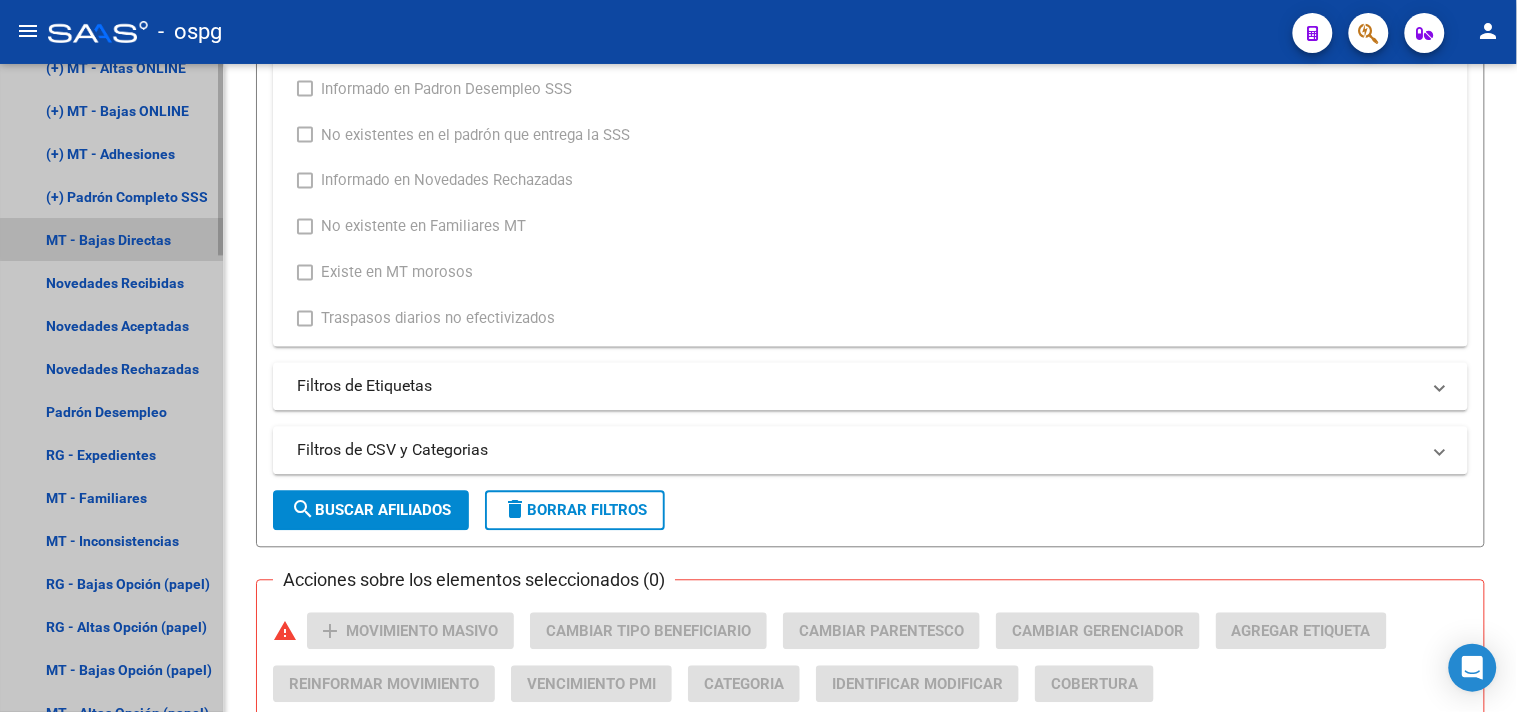 click on "MT - Bajas Directas" at bounding box center (111, 239) 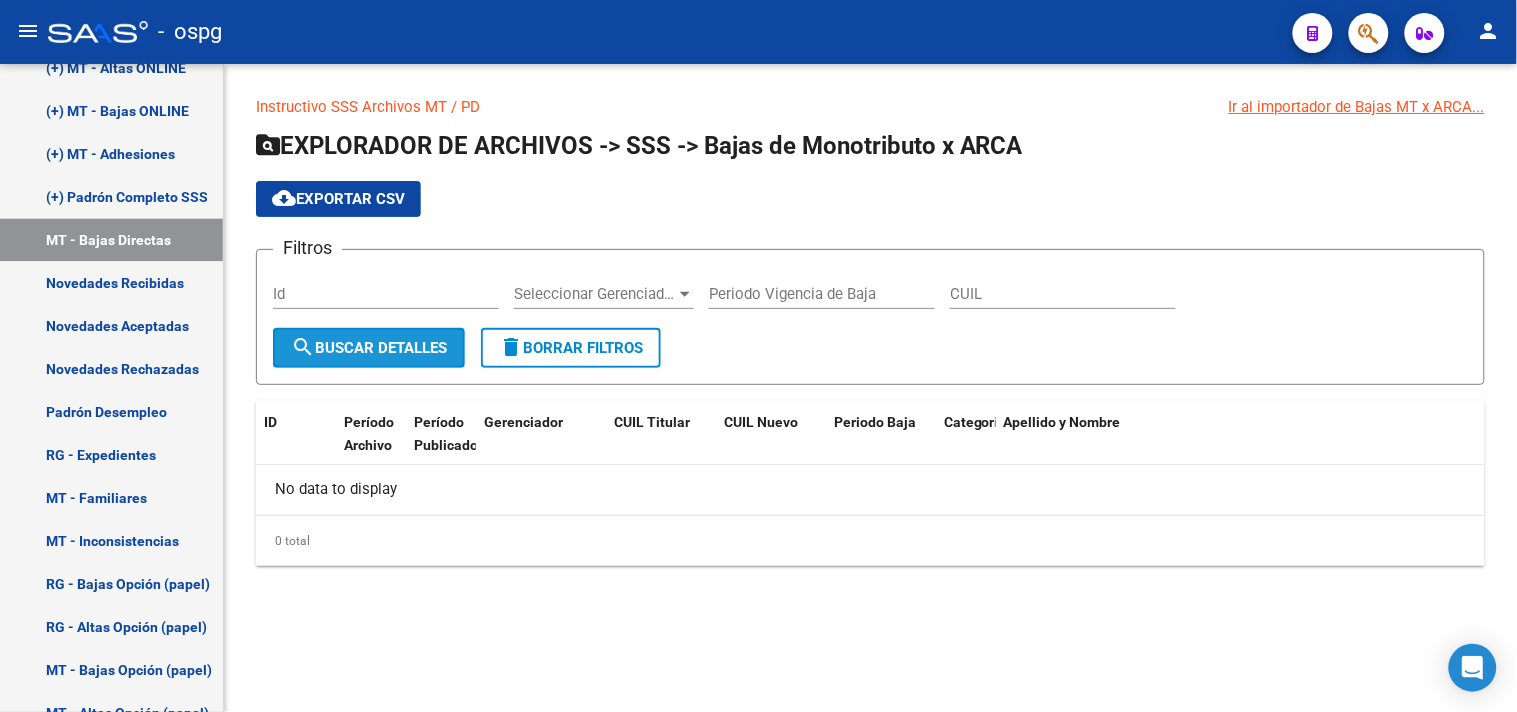 click on "search  Buscar Detalles" 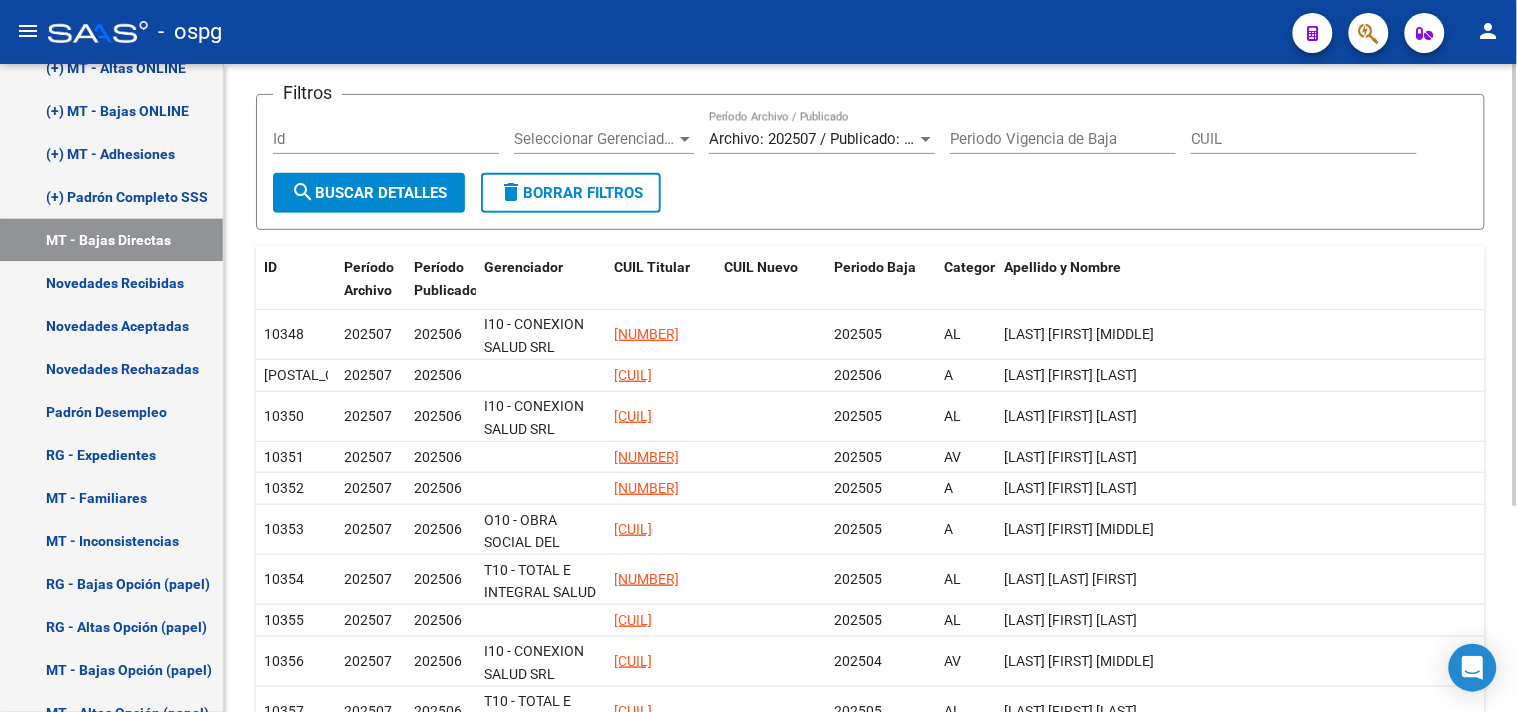 scroll, scrollTop: 188, scrollLeft: 0, axis: vertical 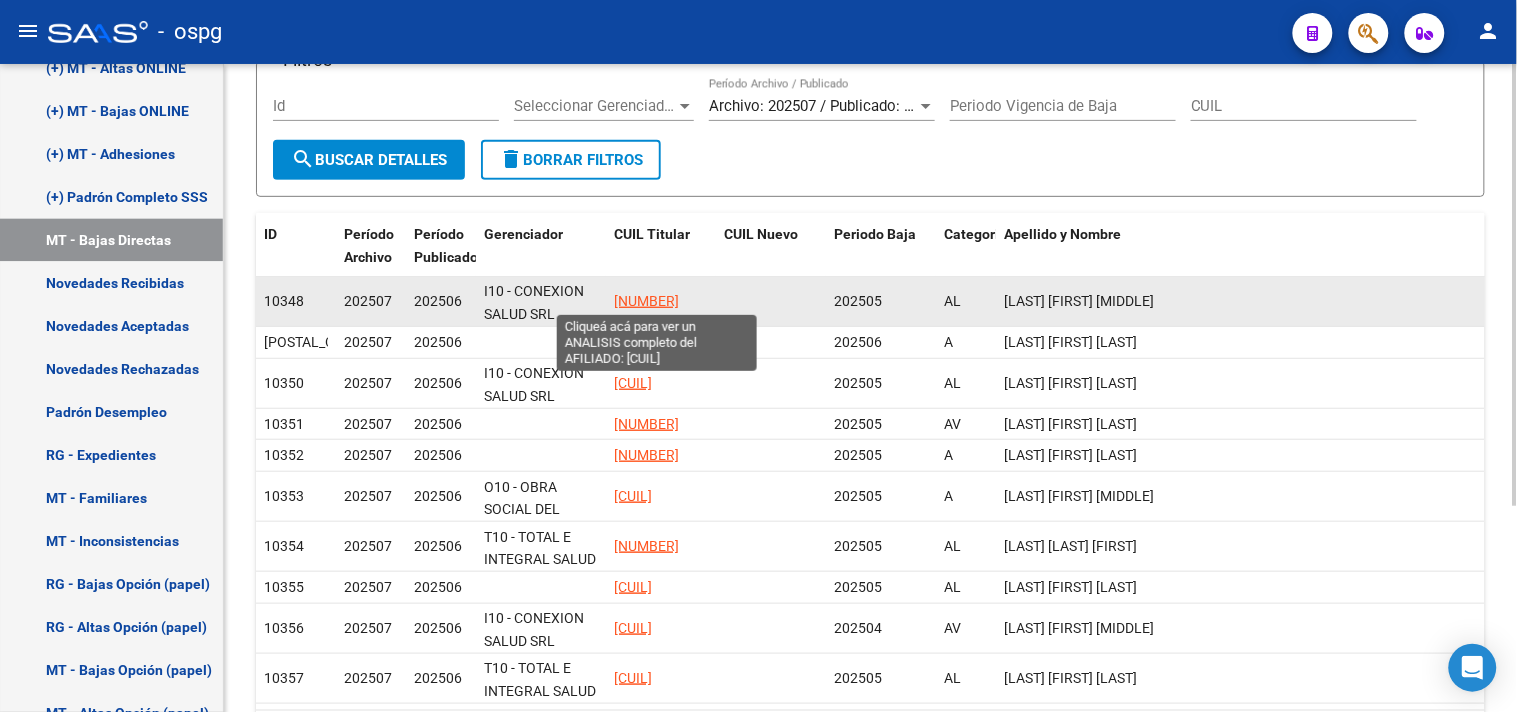 click on "[NUMBER]" 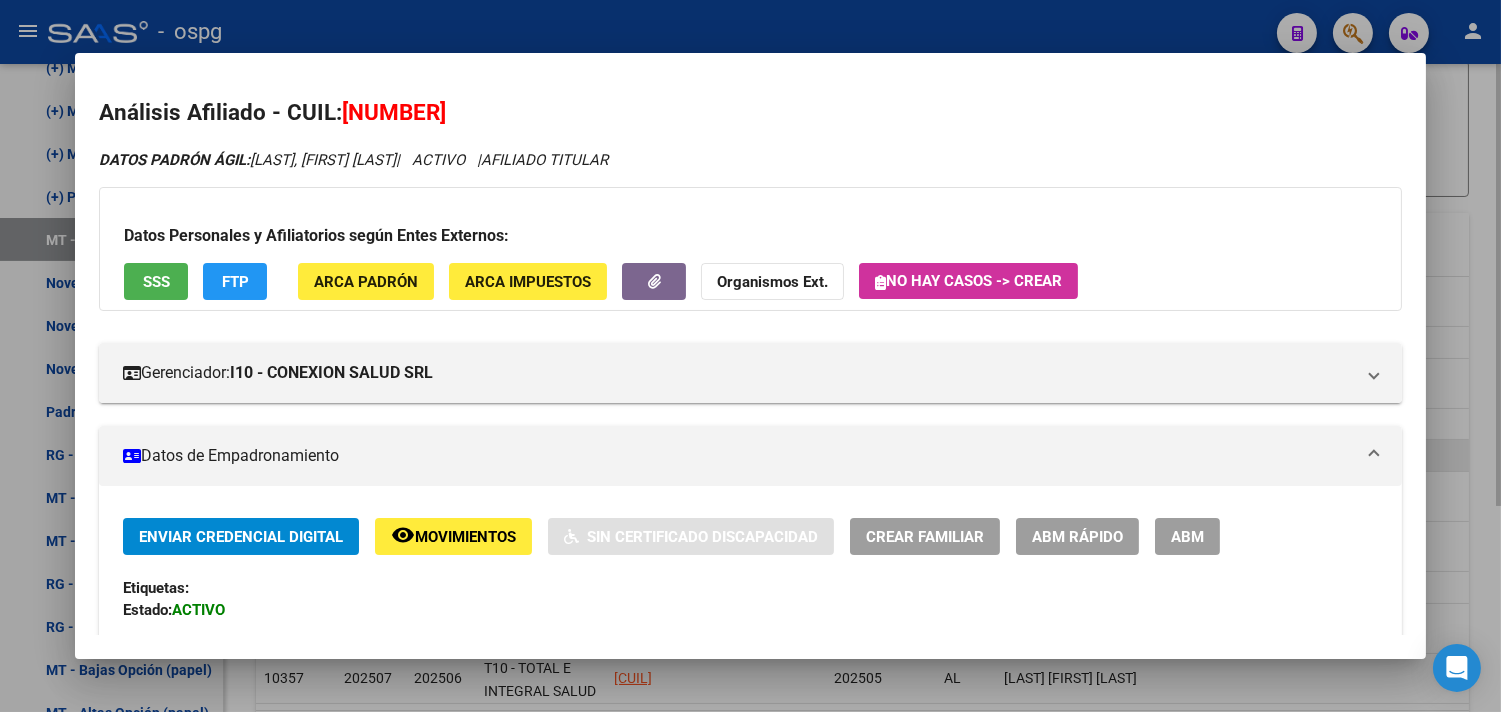 click at bounding box center (750, 356) 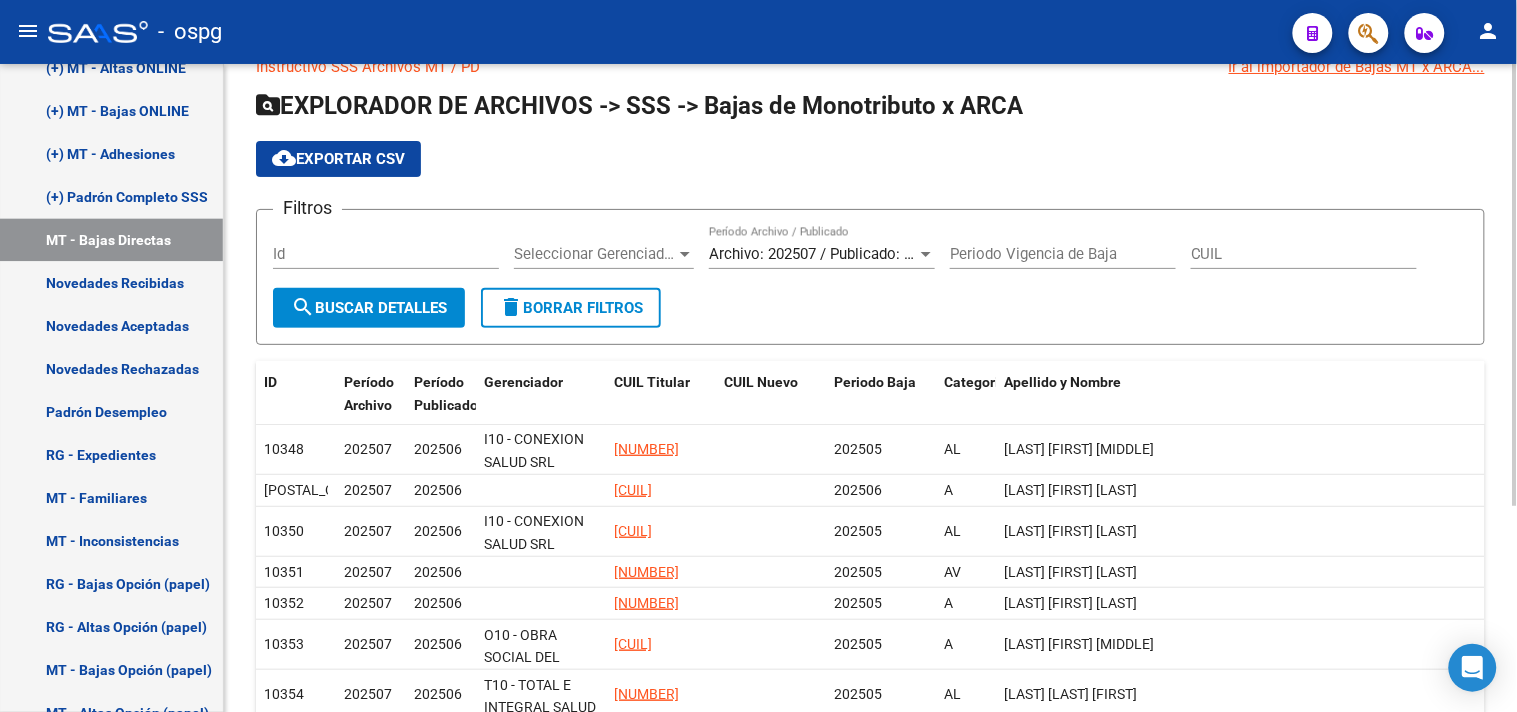 scroll, scrollTop: 0, scrollLeft: 0, axis: both 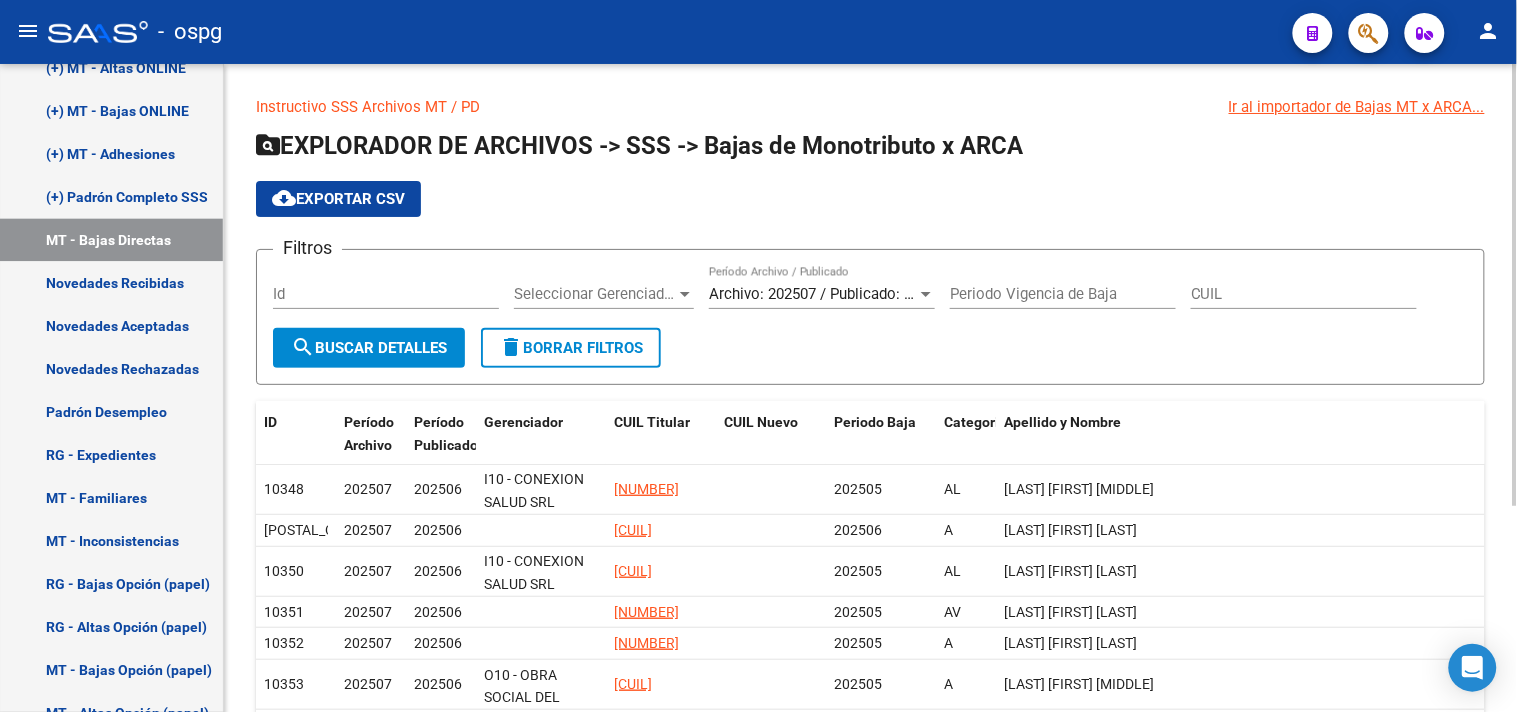 click on "cloud_download  Exportar CSV" 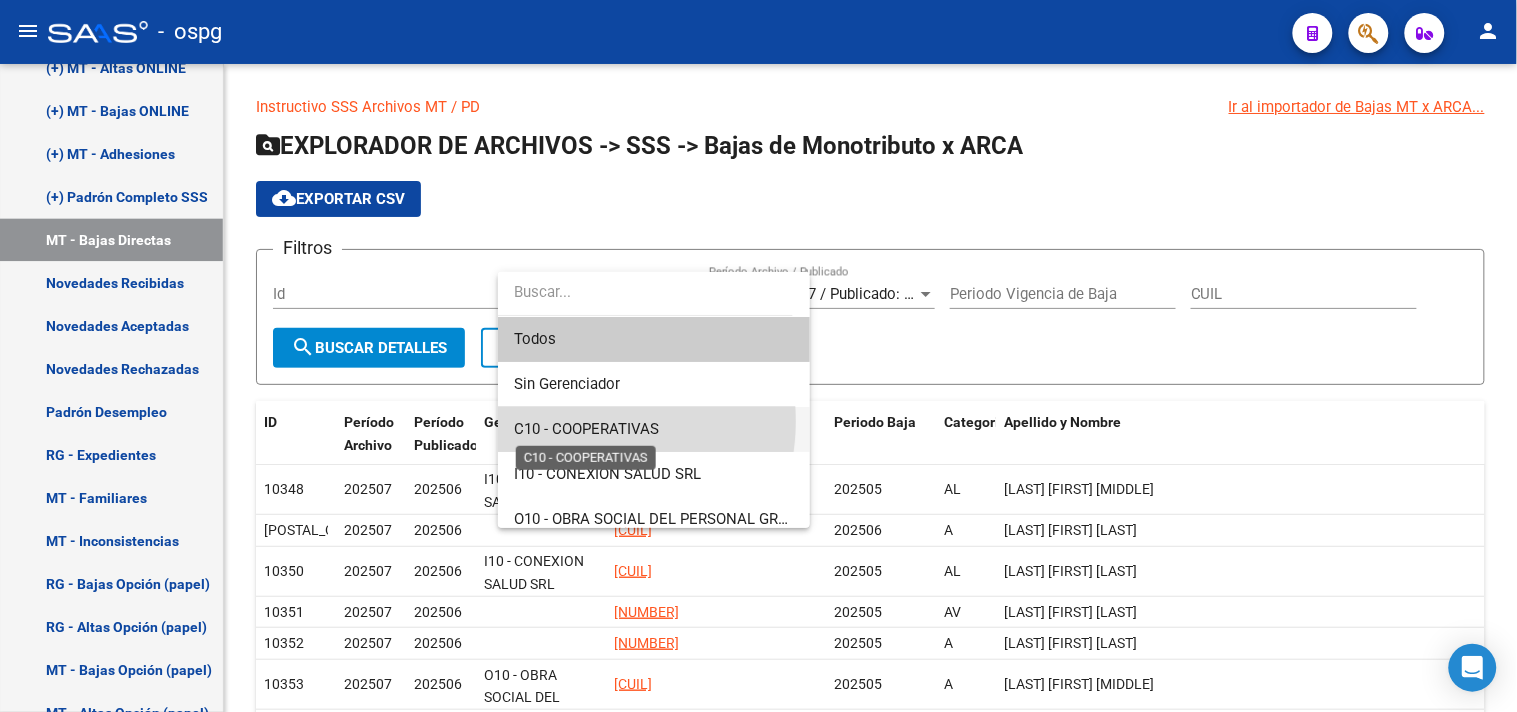 click on "C10 - COOPERATIVAS" at bounding box center [586, 429] 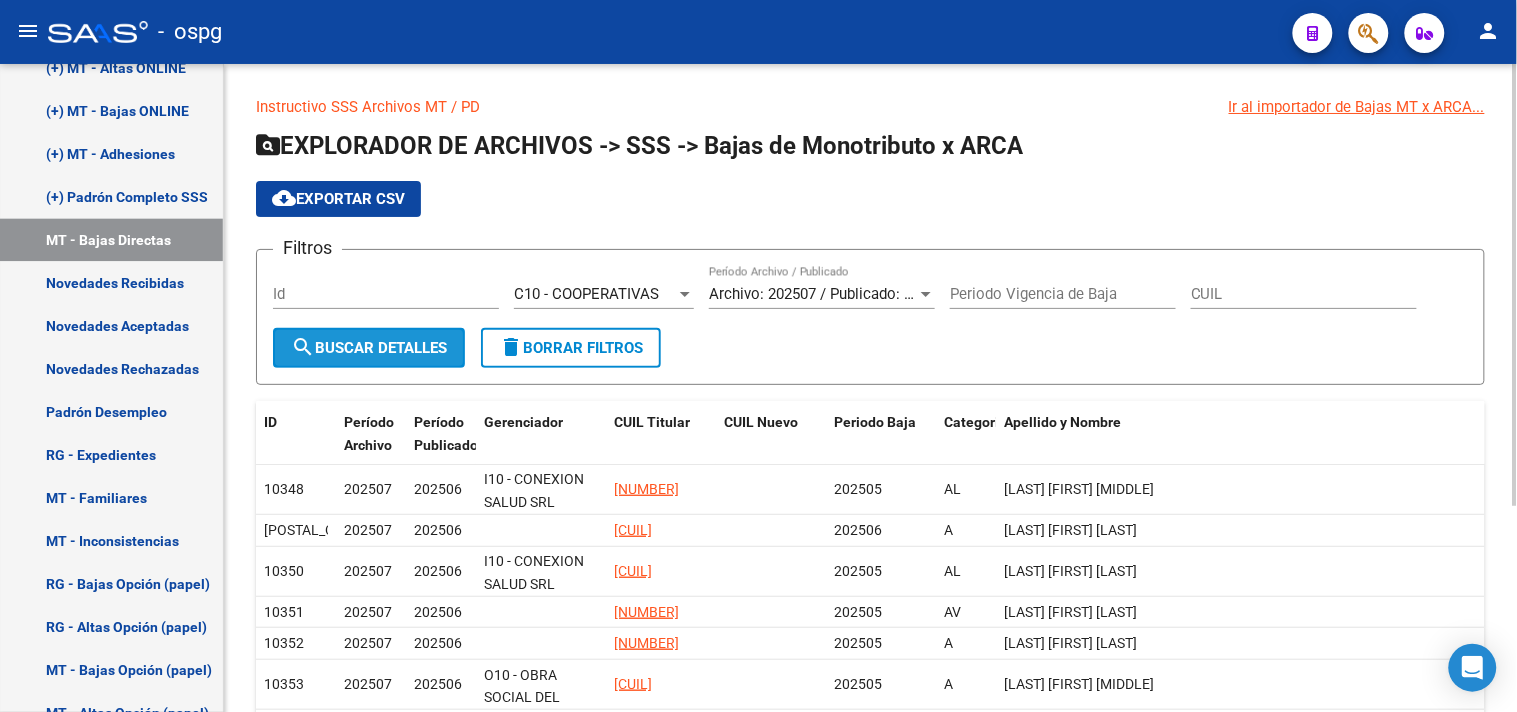 click on "search  Buscar Detalles" 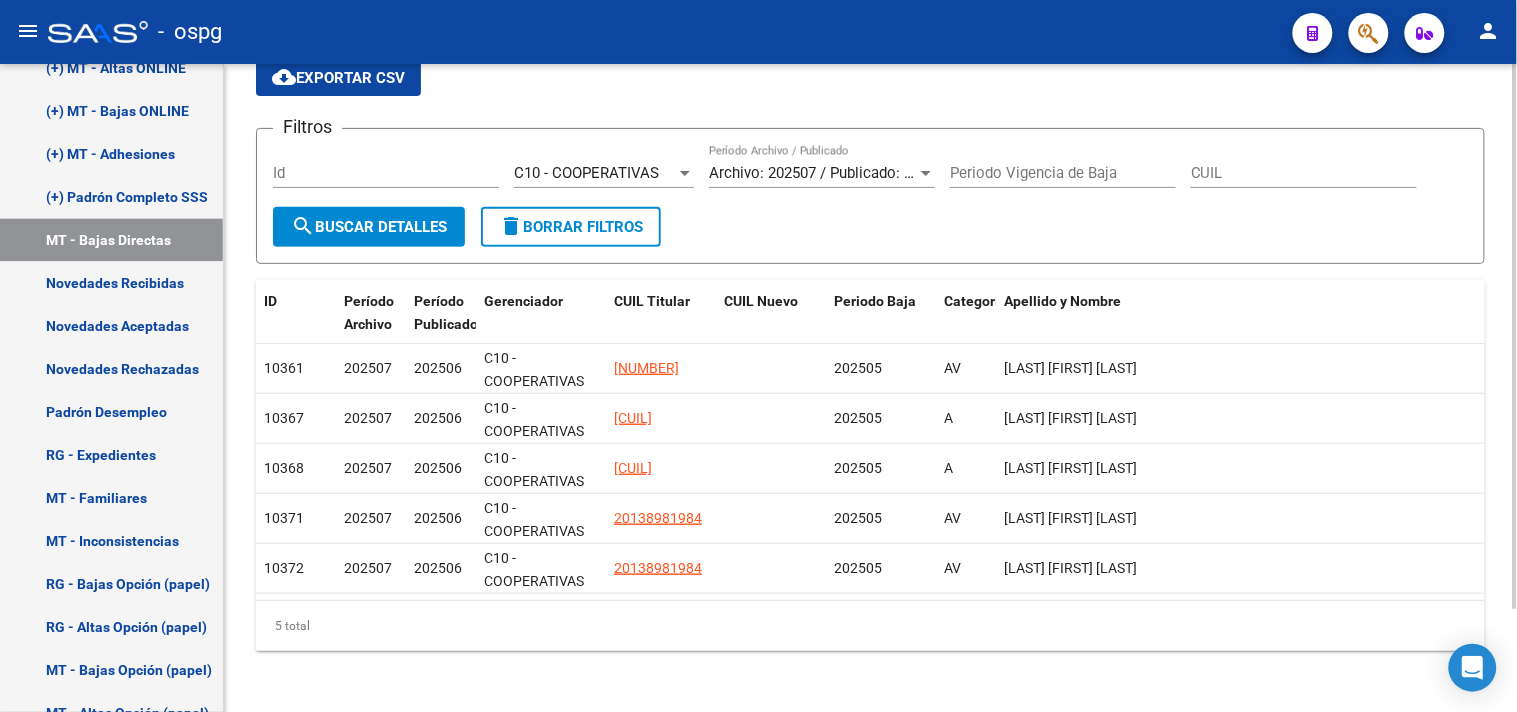 scroll, scrollTop: 123, scrollLeft: 0, axis: vertical 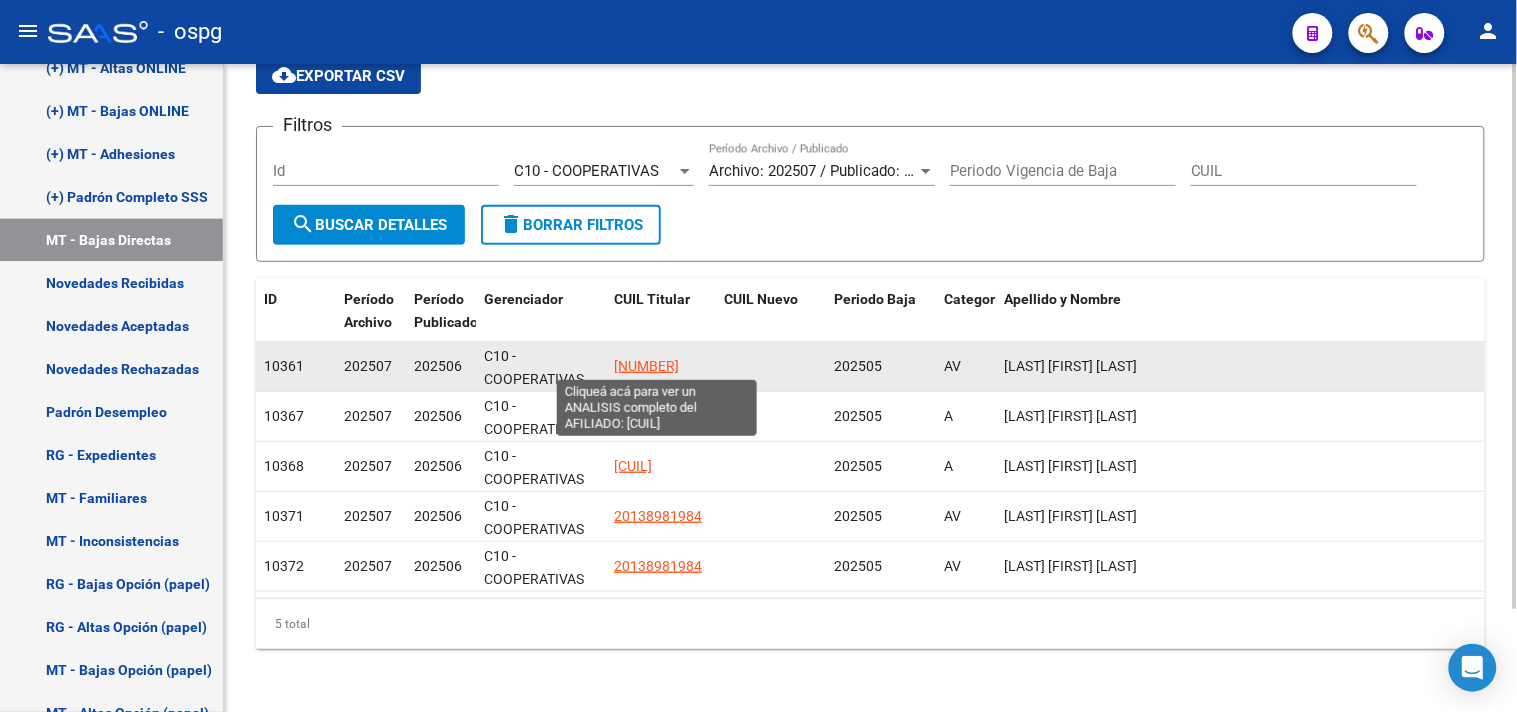 click on "[NUMBER]" 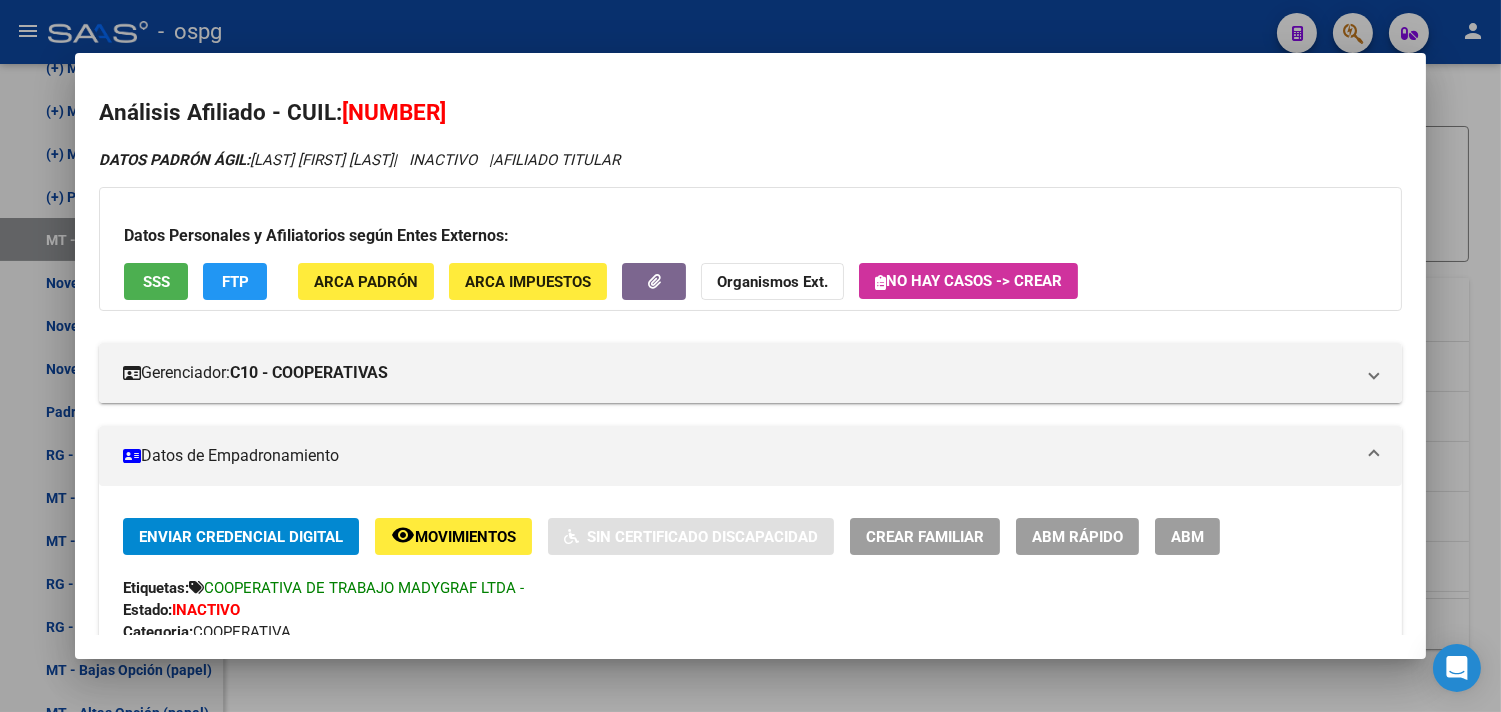click at bounding box center (750, 356) 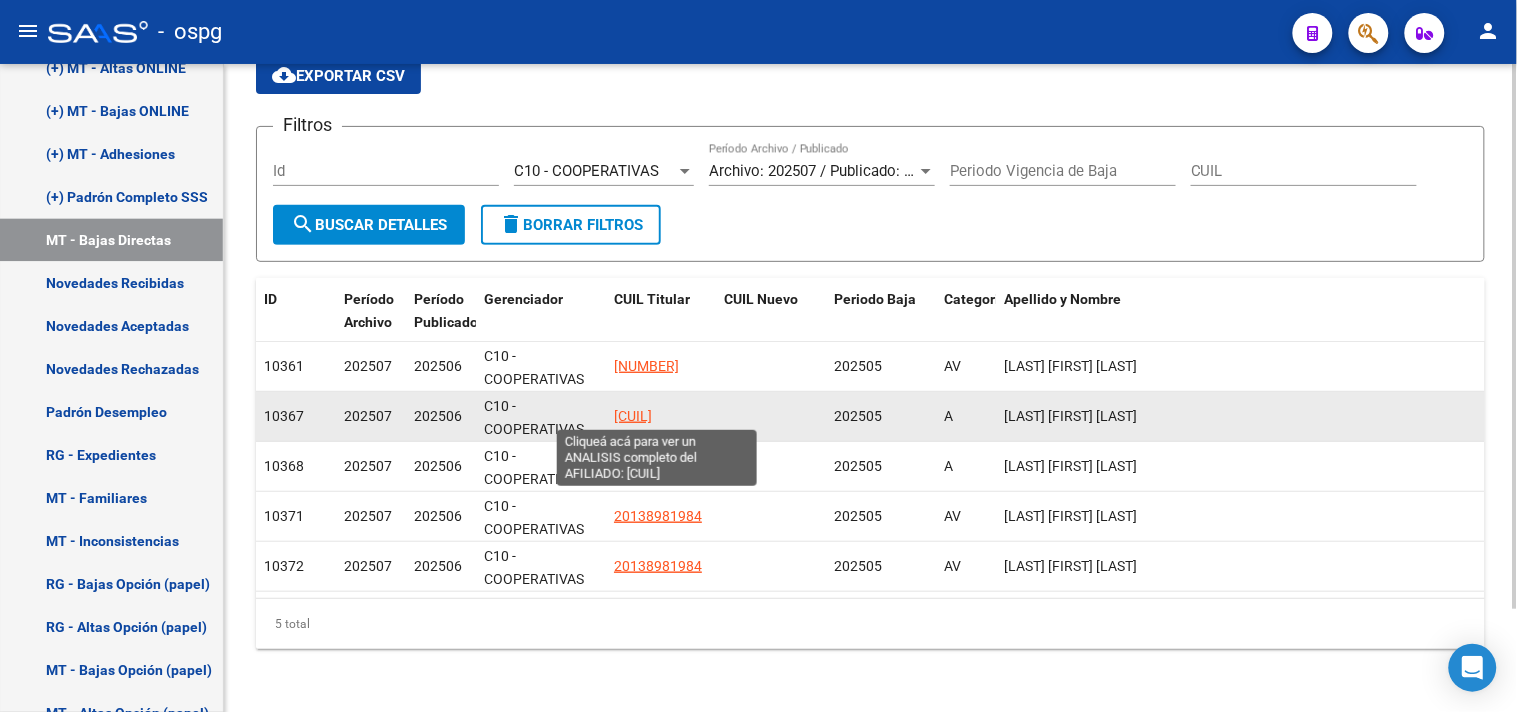 click on "[CUIL]" 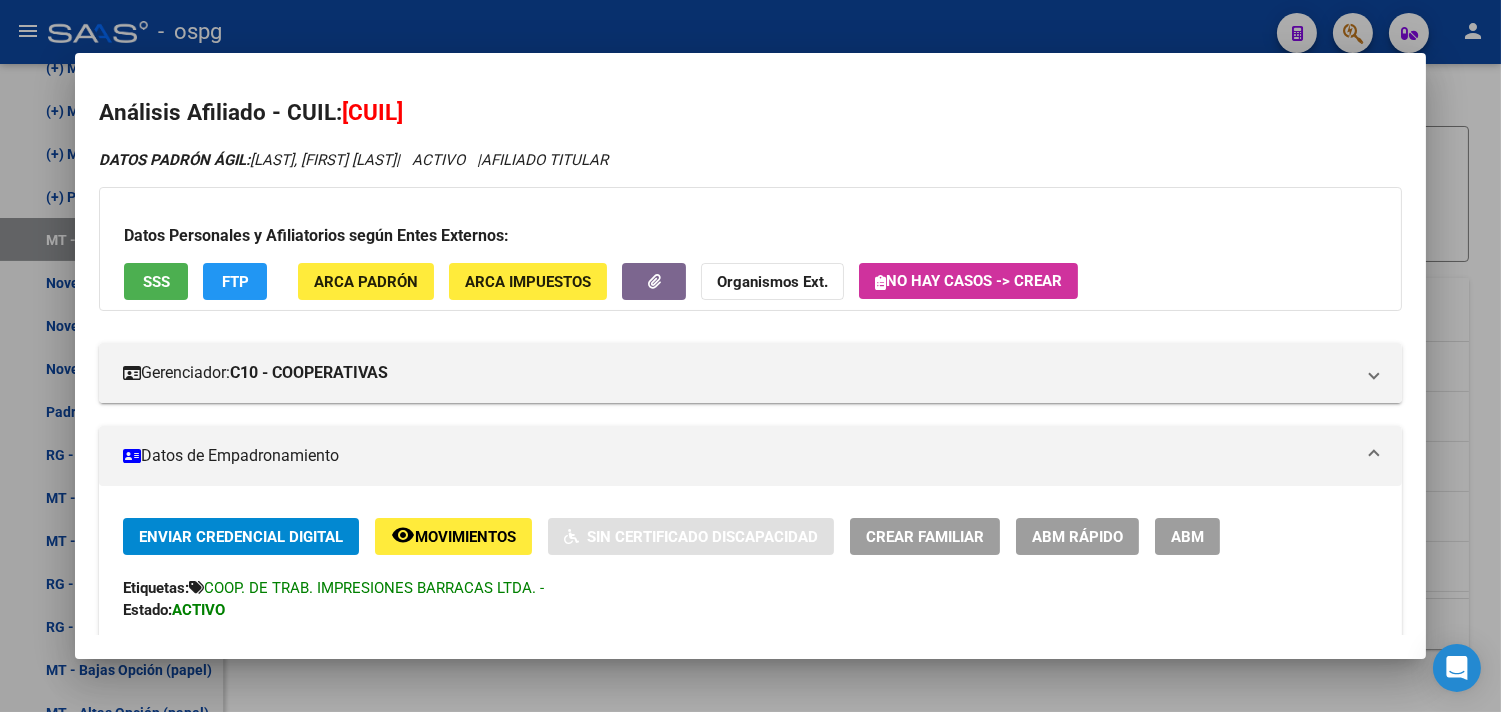 click at bounding box center (750, 356) 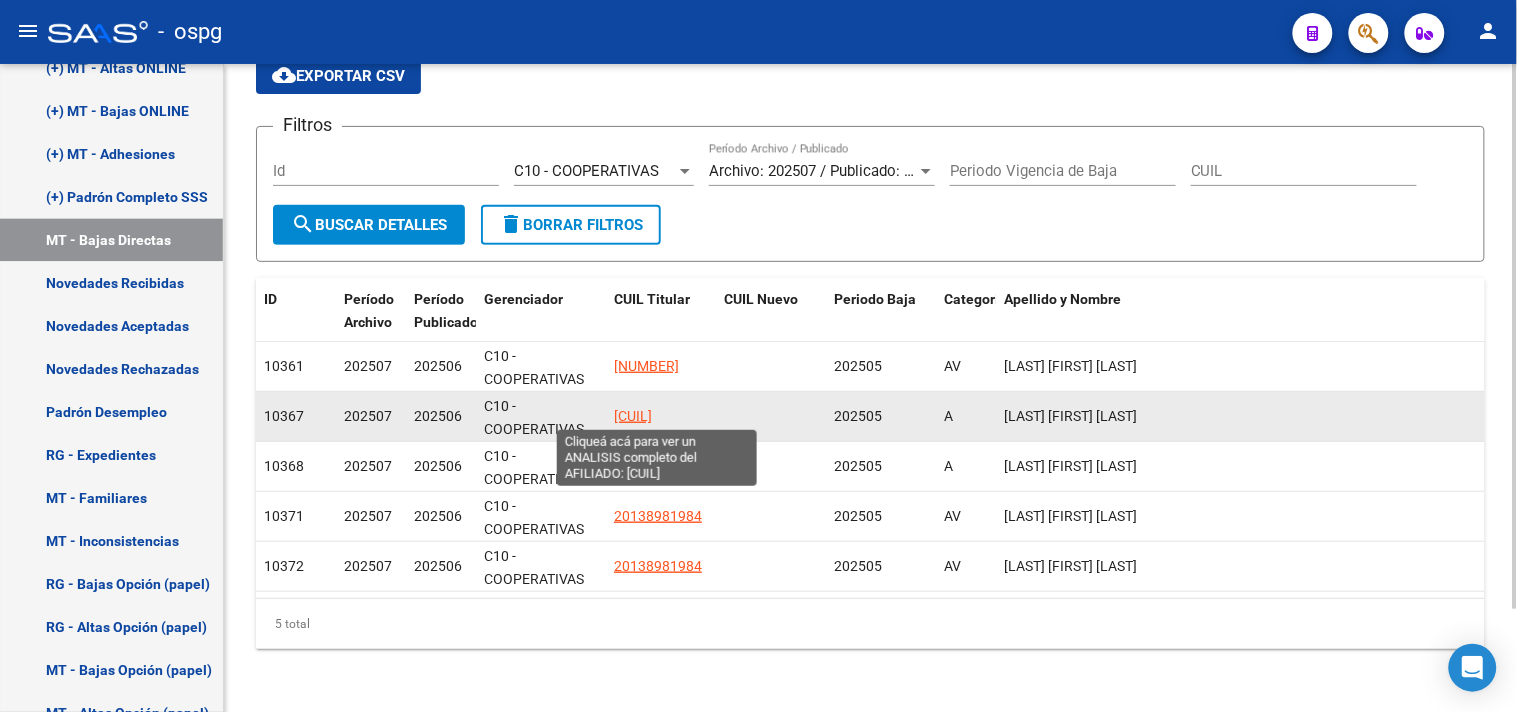 click on "[CUIL]" 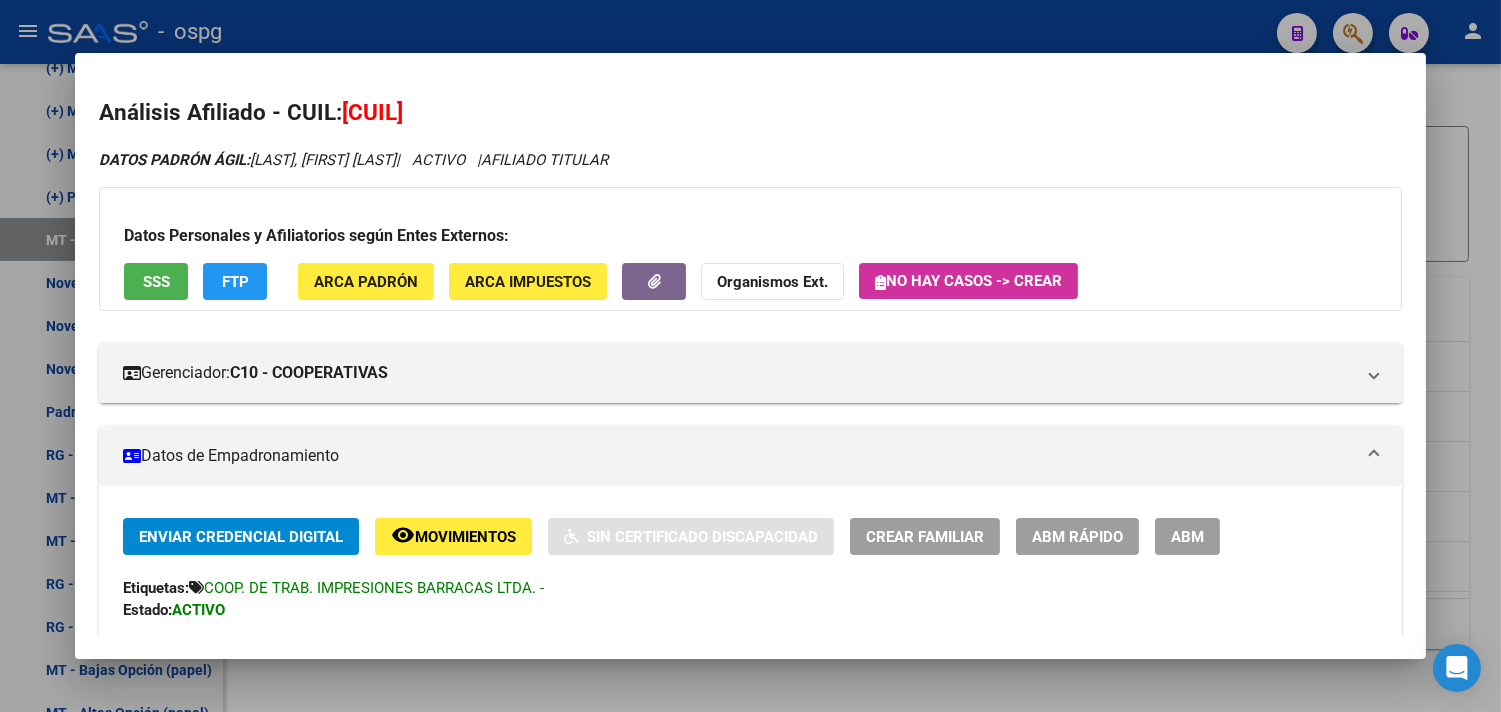 click on "FTP" 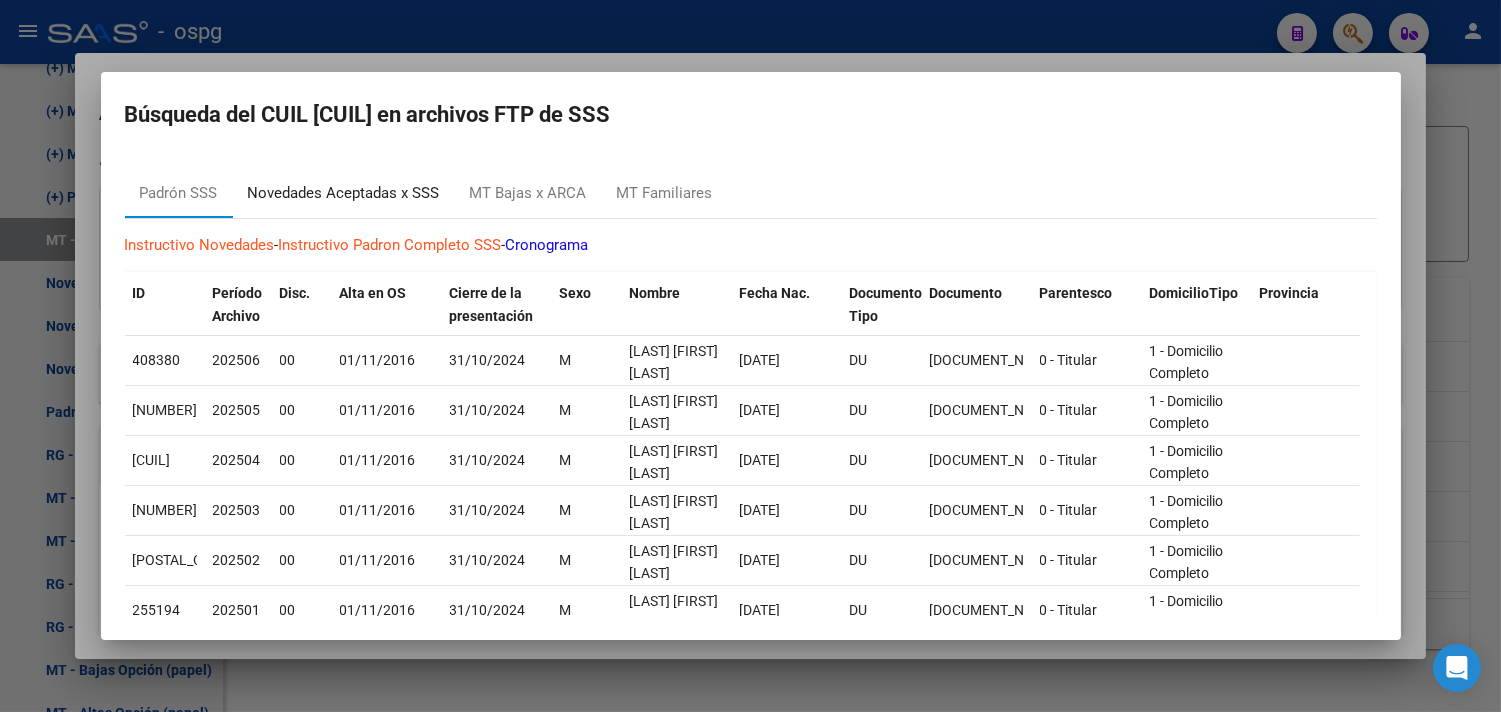 click on "Novedades Aceptadas x SSS" at bounding box center [344, 193] 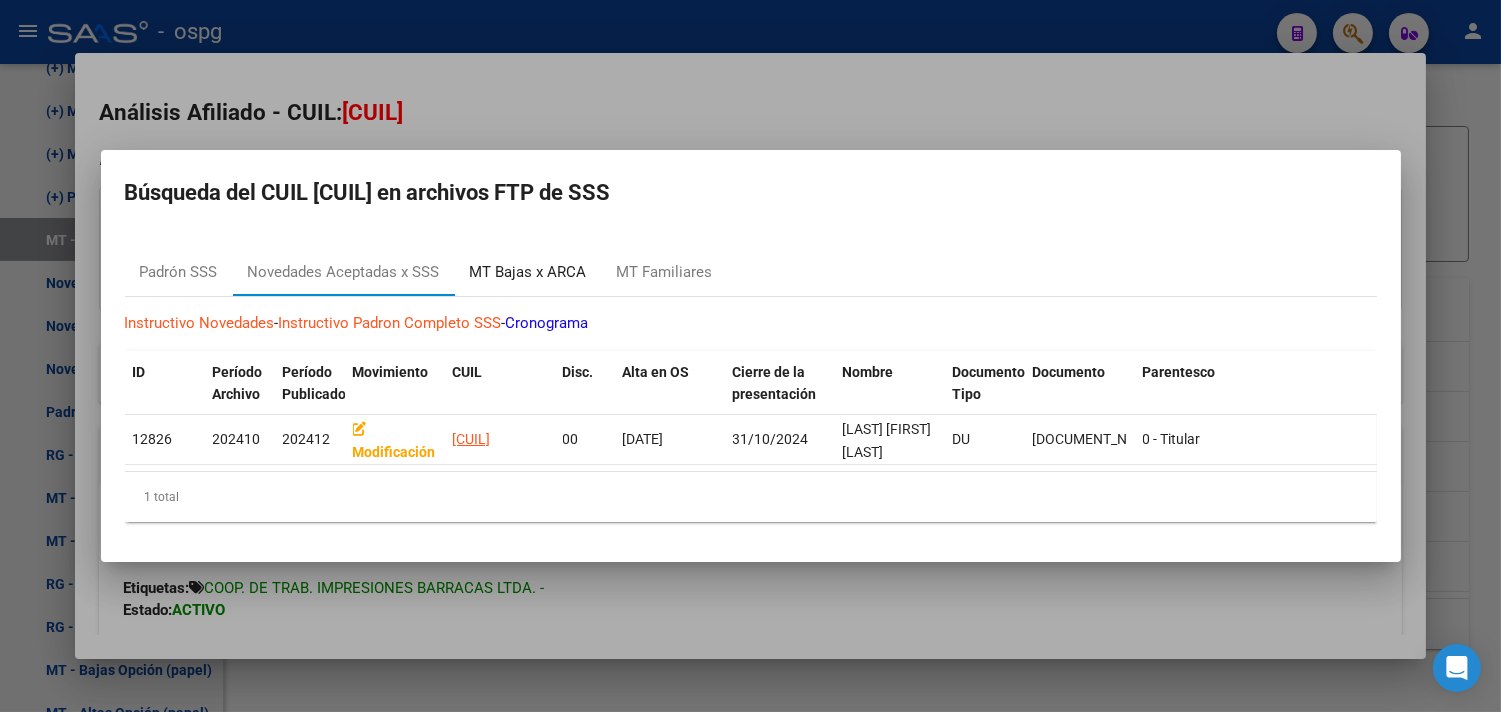 click on "MT Bajas x ARCA" at bounding box center [528, 272] 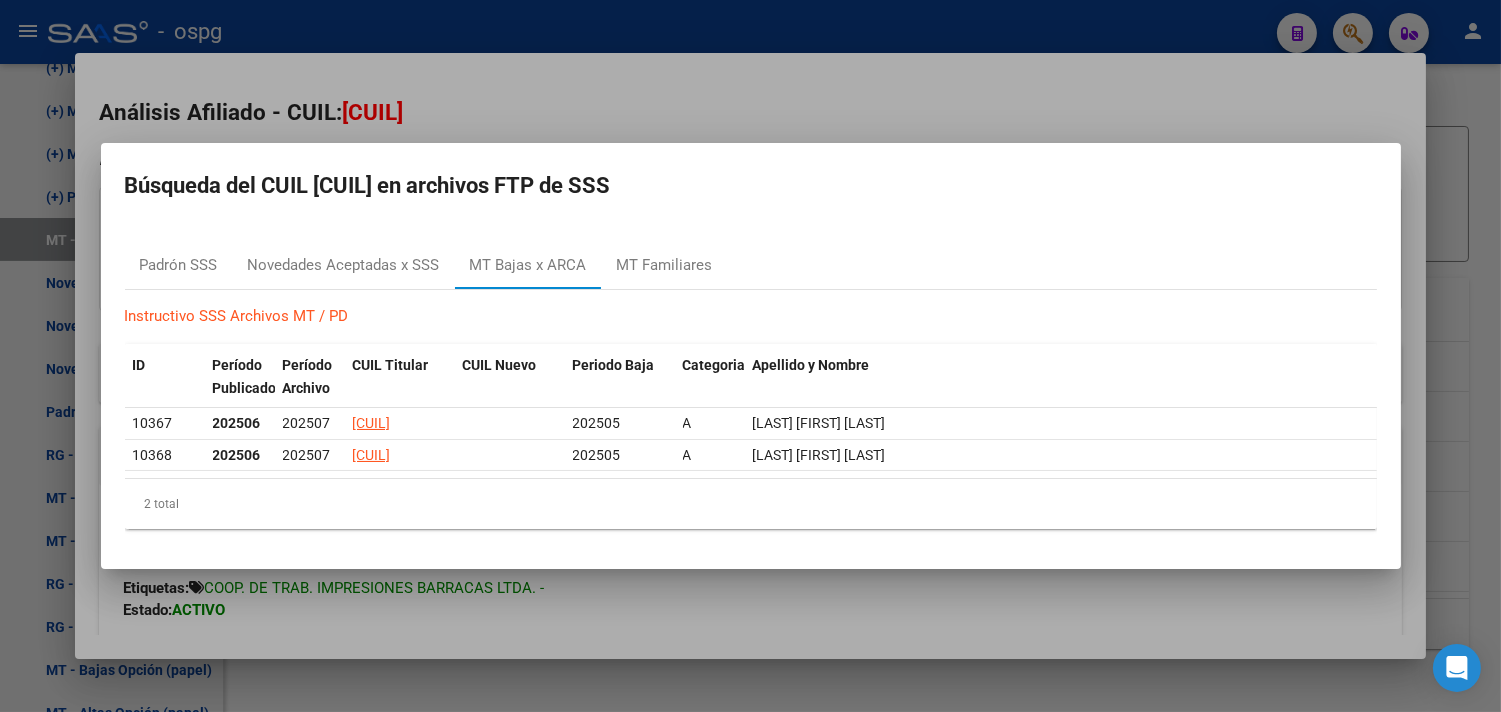 click at bounding box center (750, 356) 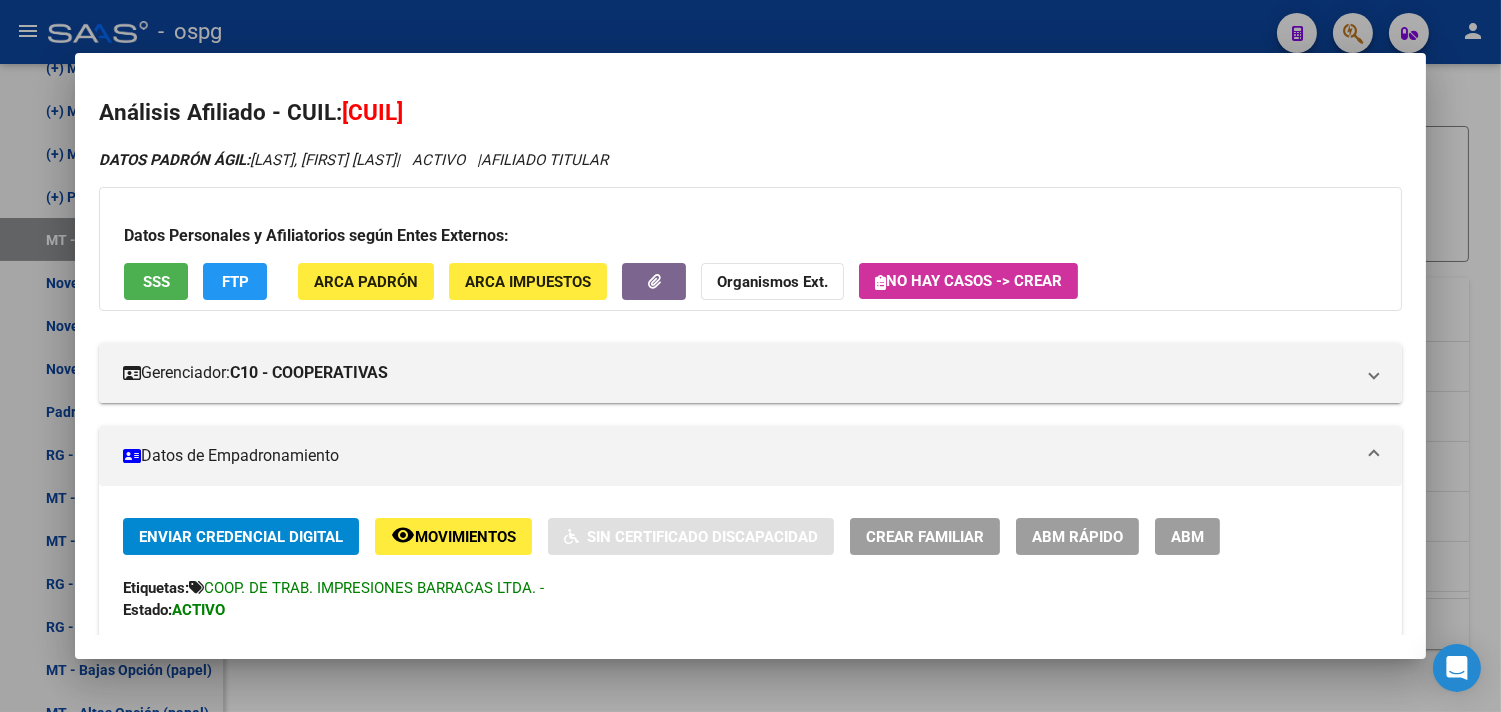 click at bounding box center (750, 356) 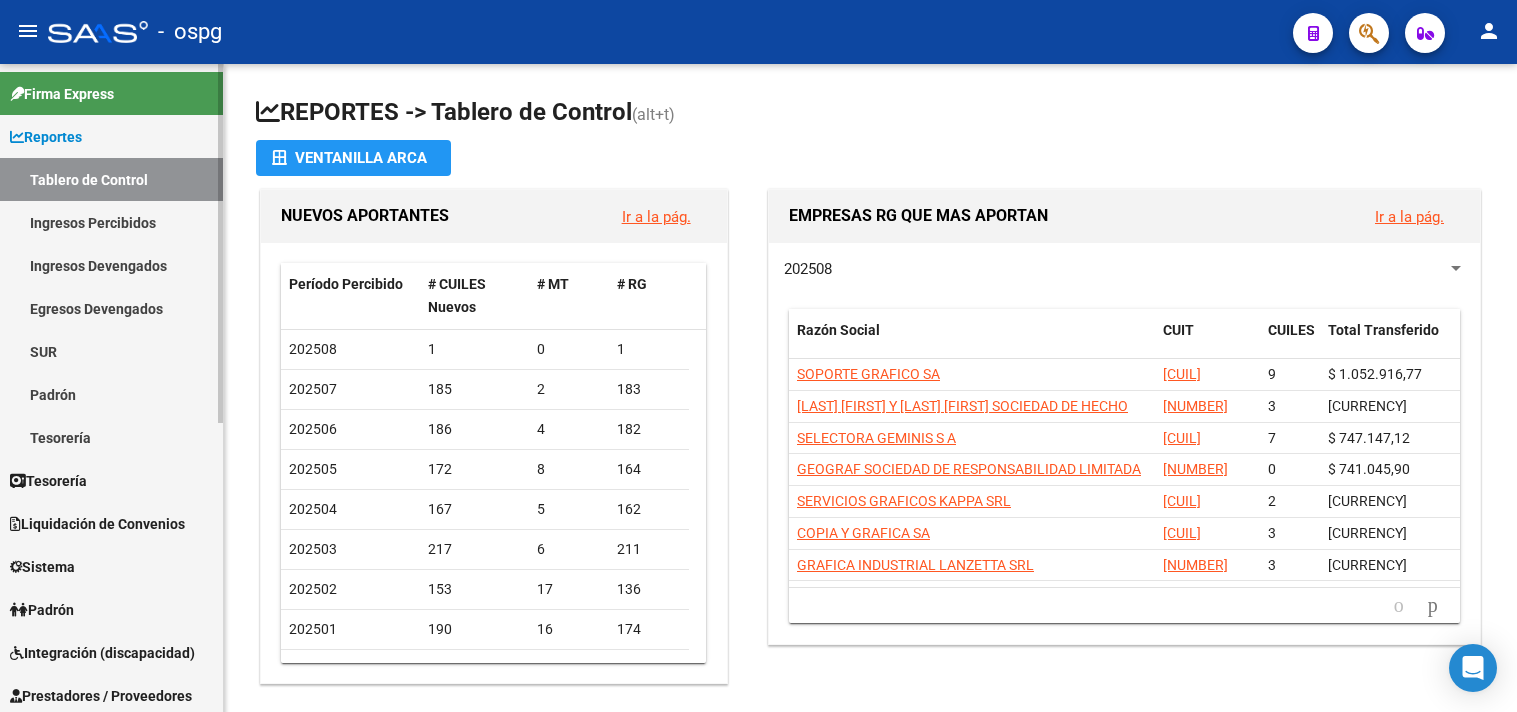 scroll, scrollTop: 0, scrollLeft: 0, axis: both 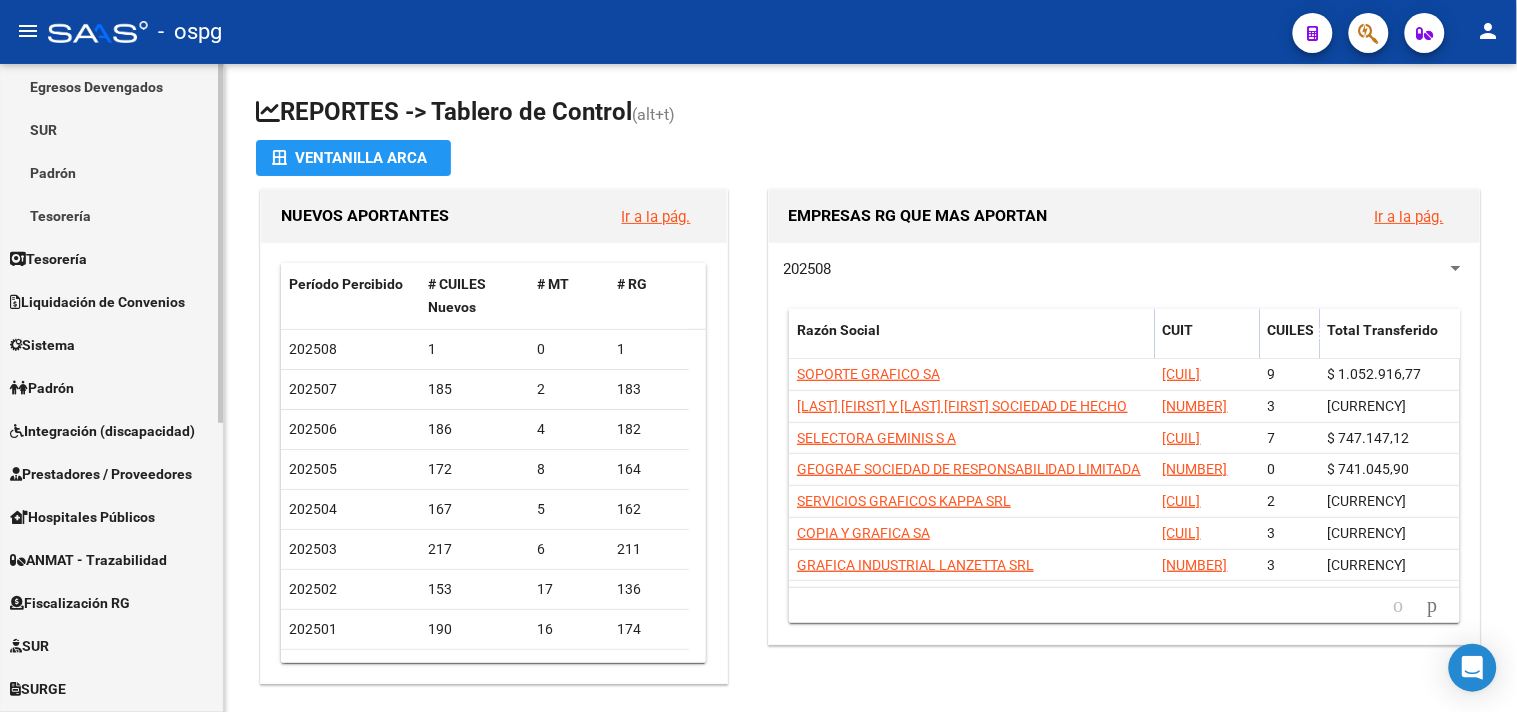 click on "Padrón" at bounding box center [111, 387] 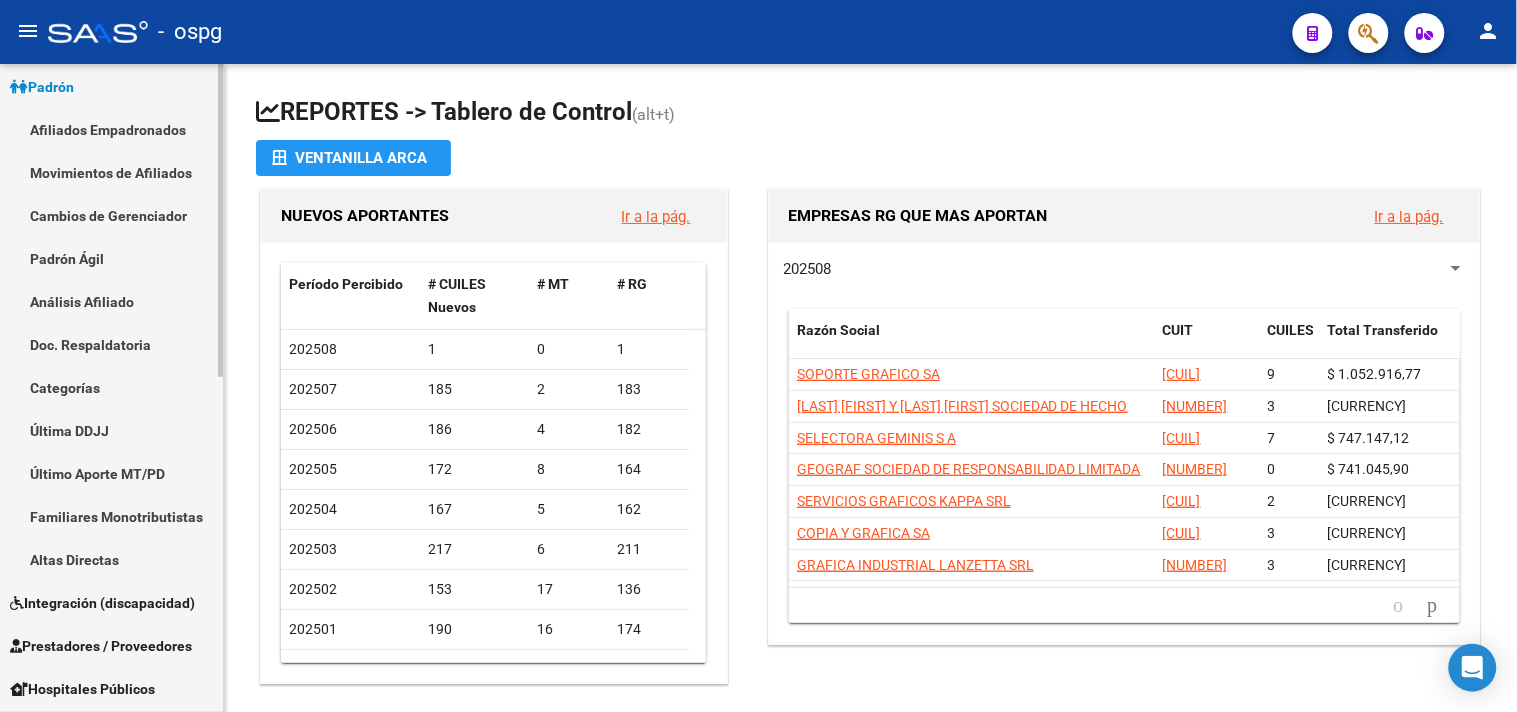 click on "Análisis Afiliado" at bounding box center [111, 301] 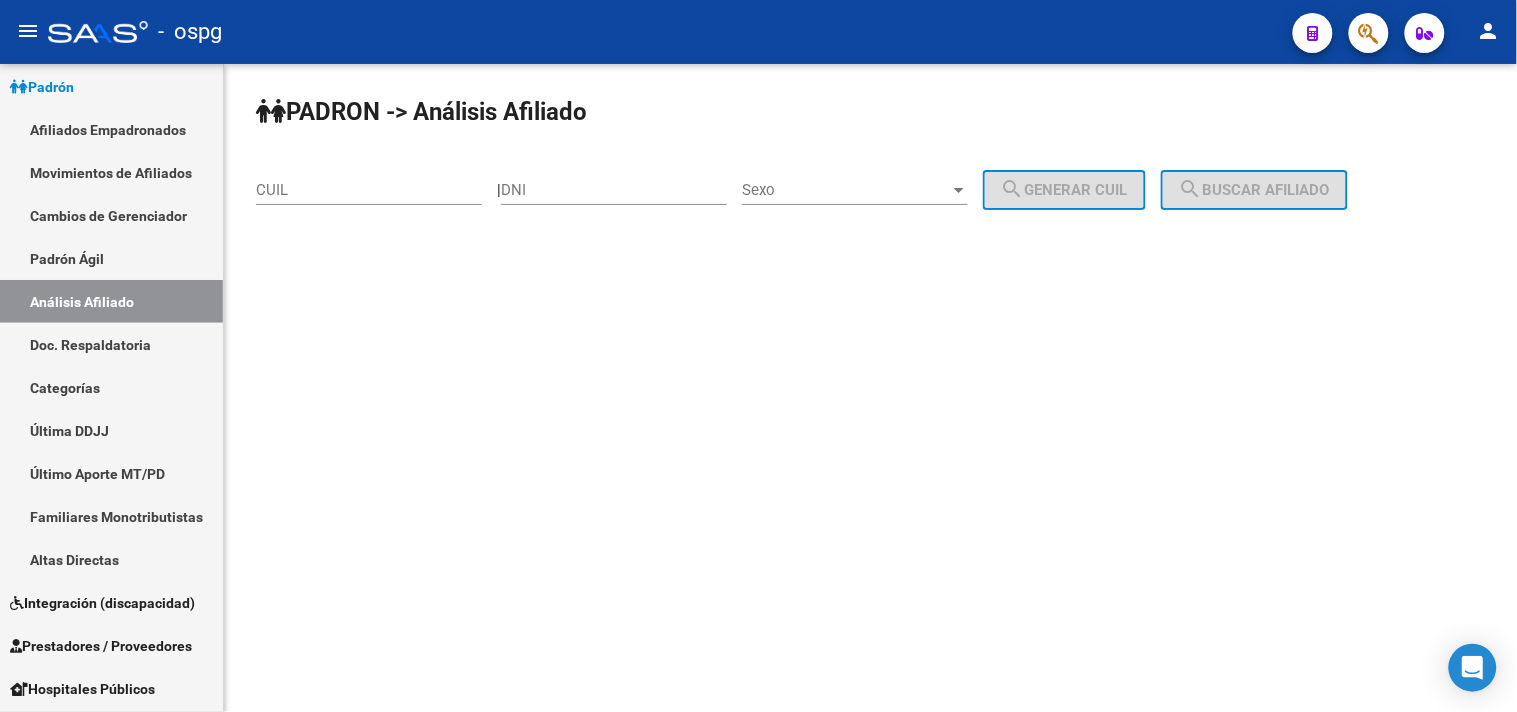click on "CUIL" at bounding box center [369, 190] 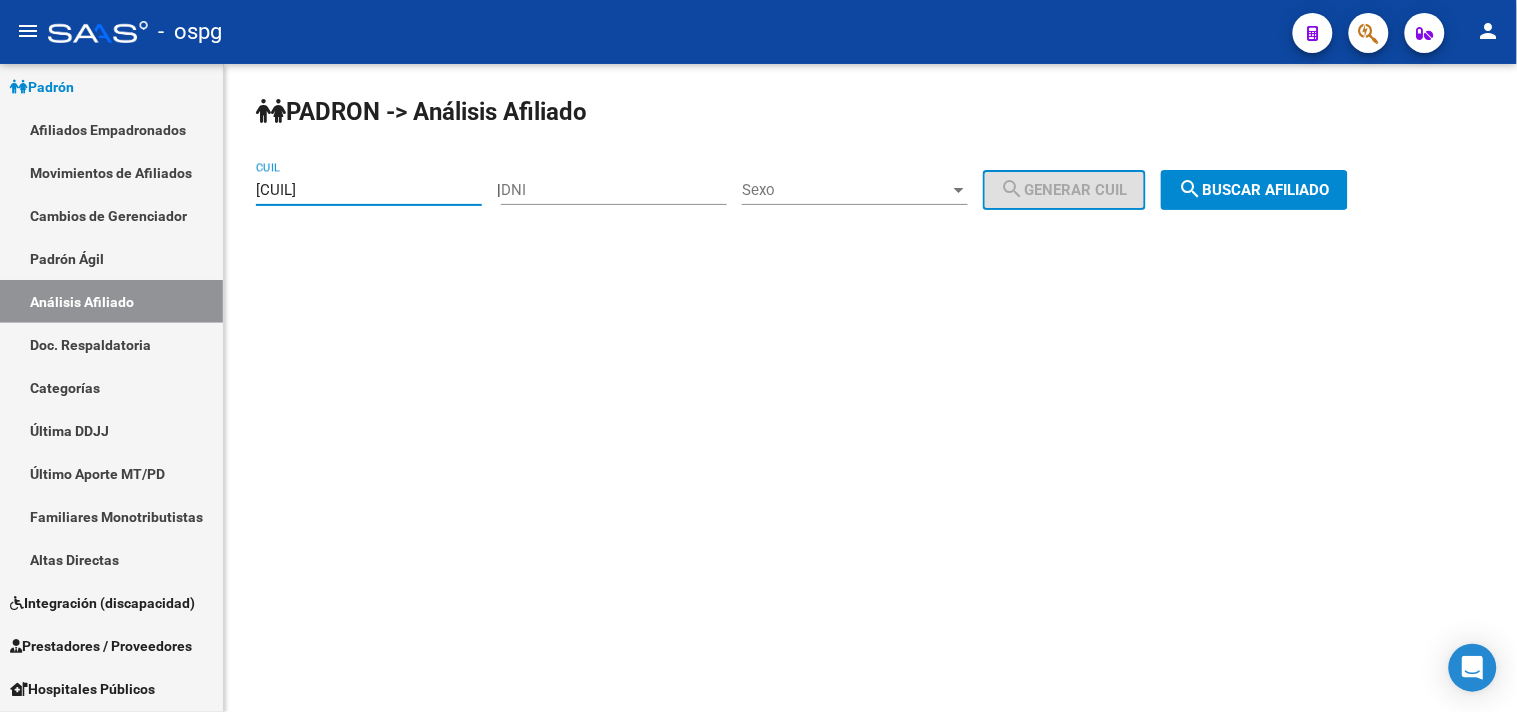 click on "search  Buscar afiliado" 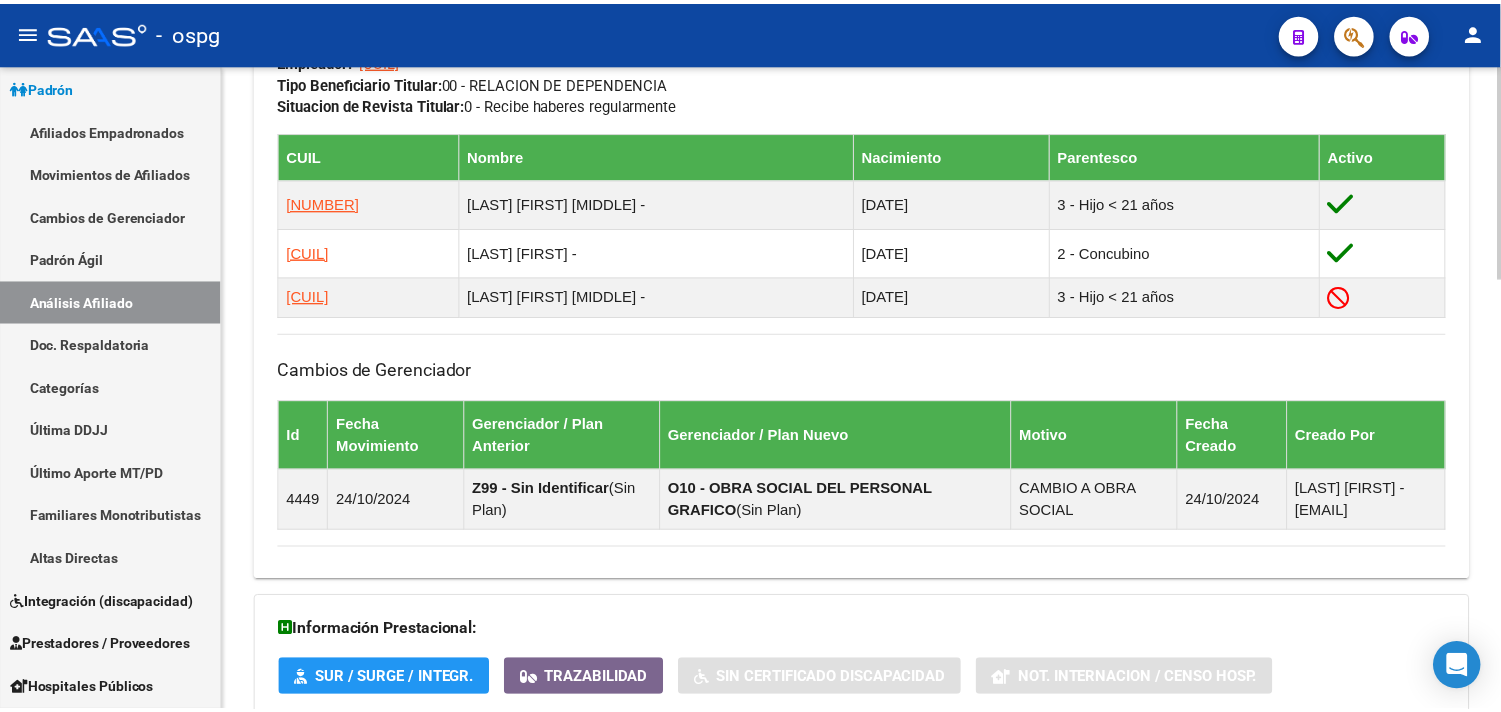 scroll, scrollTop: 1111, scrollLeft: 0, axis: vertical 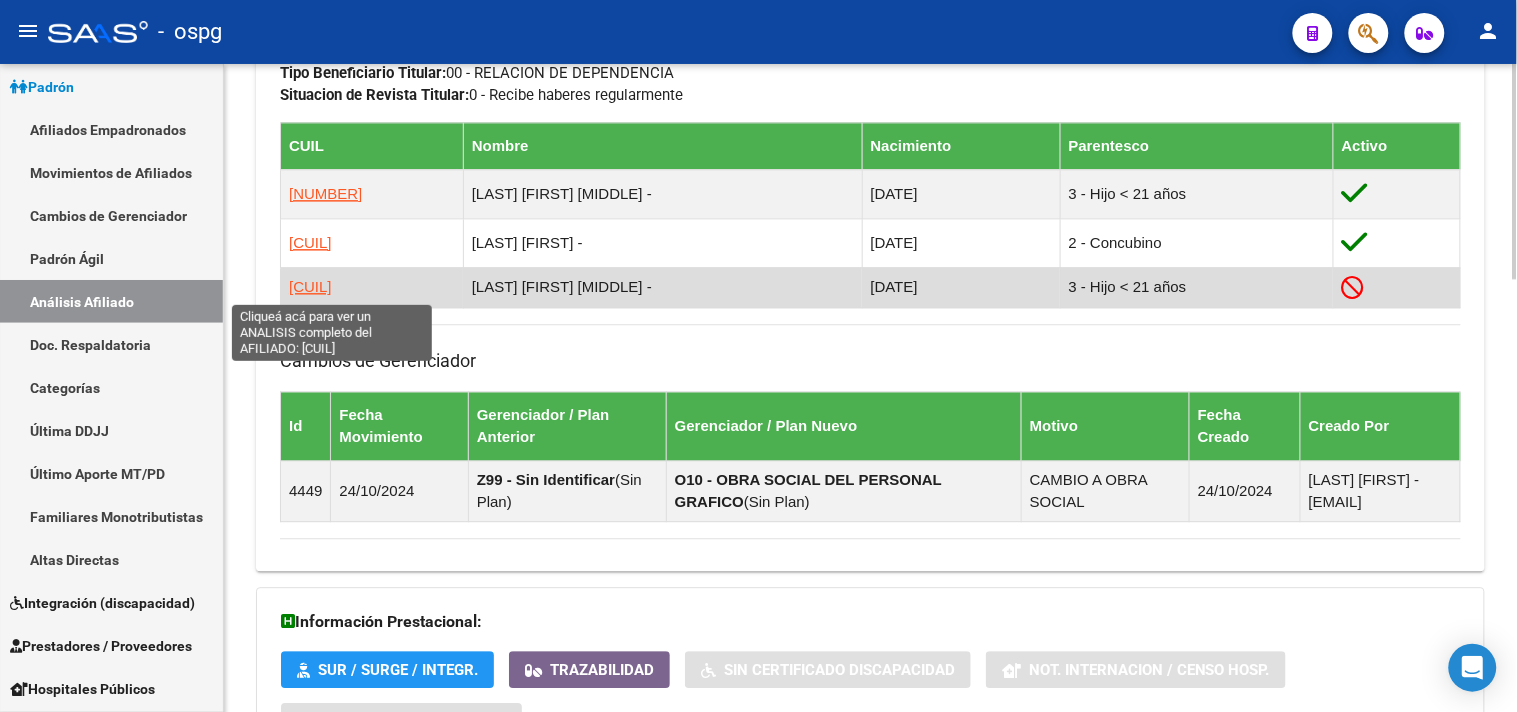 click on "20521182734" at bounding box center [310, 286] 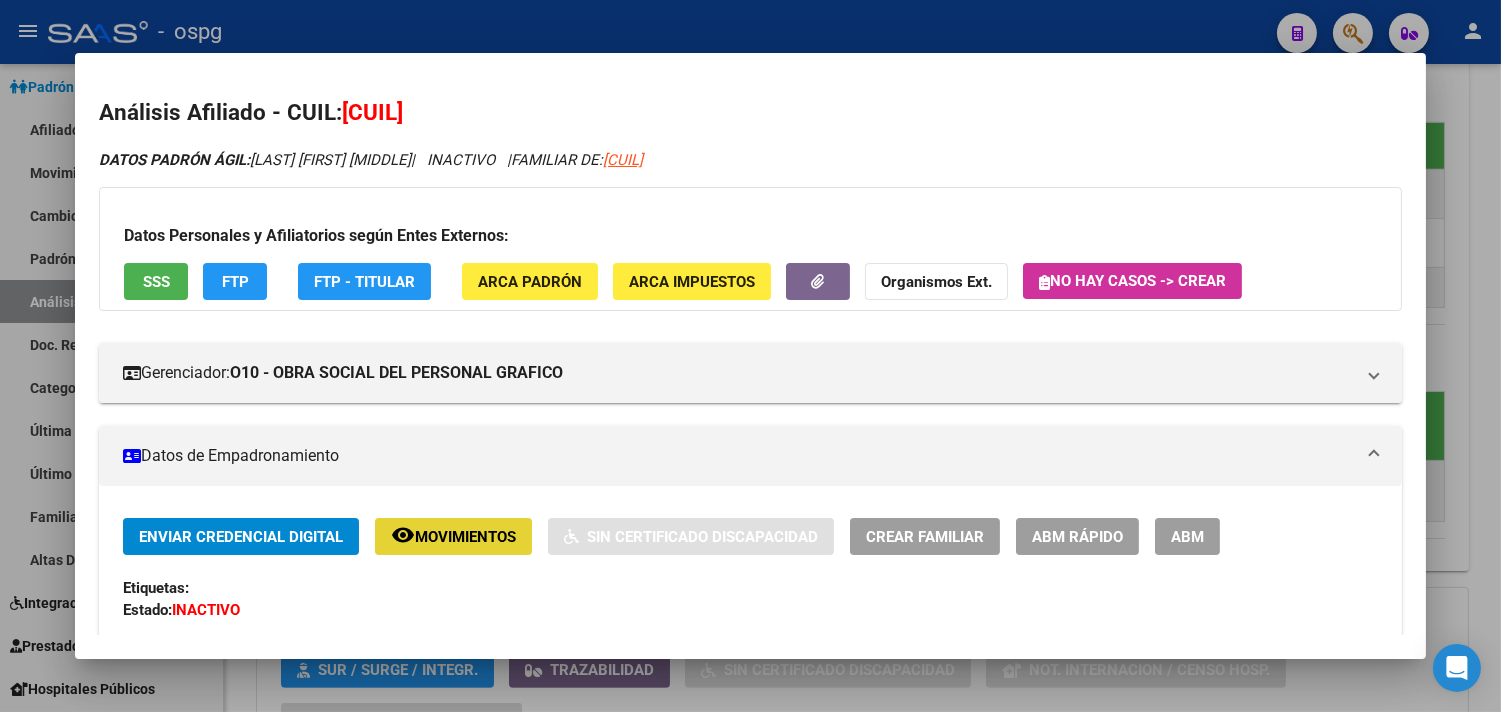 click on "Movimientos" 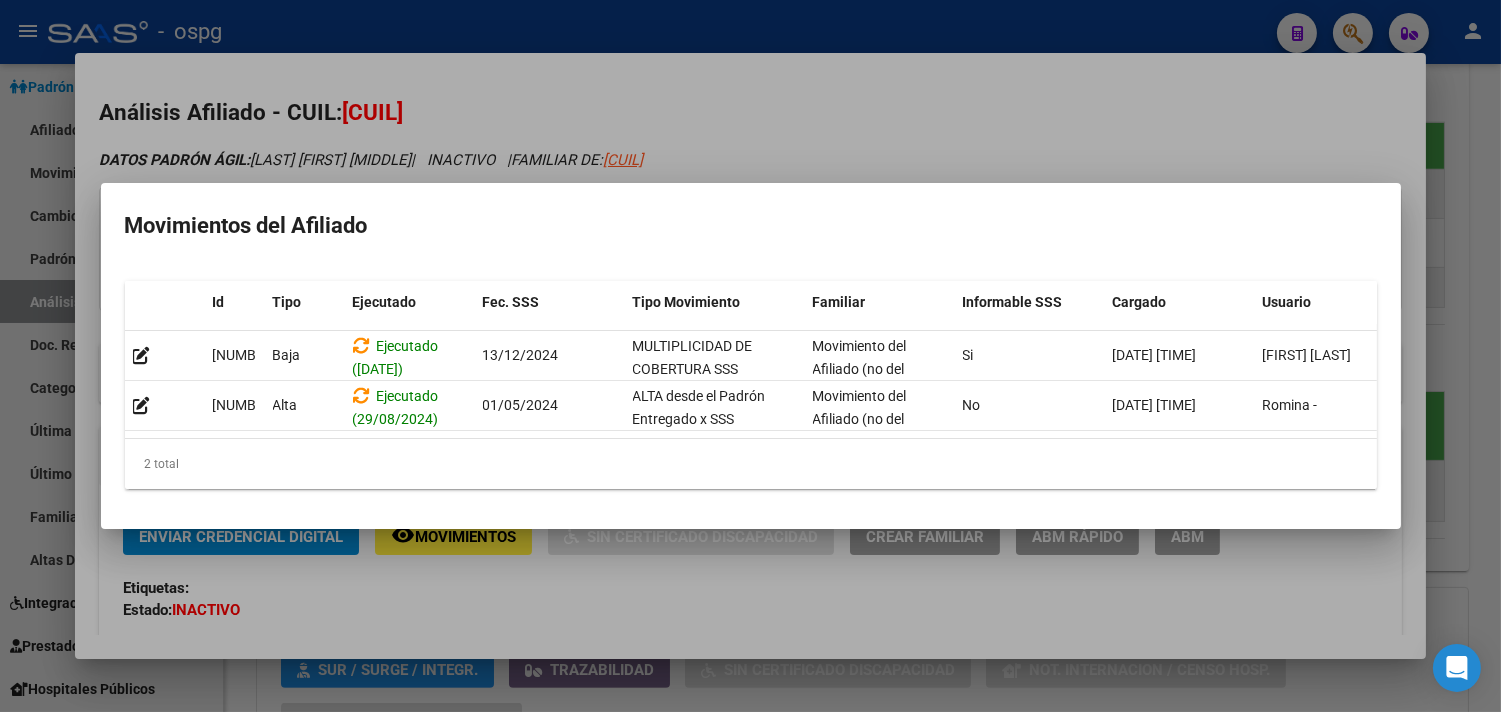 click at bounding box center [750, 356] 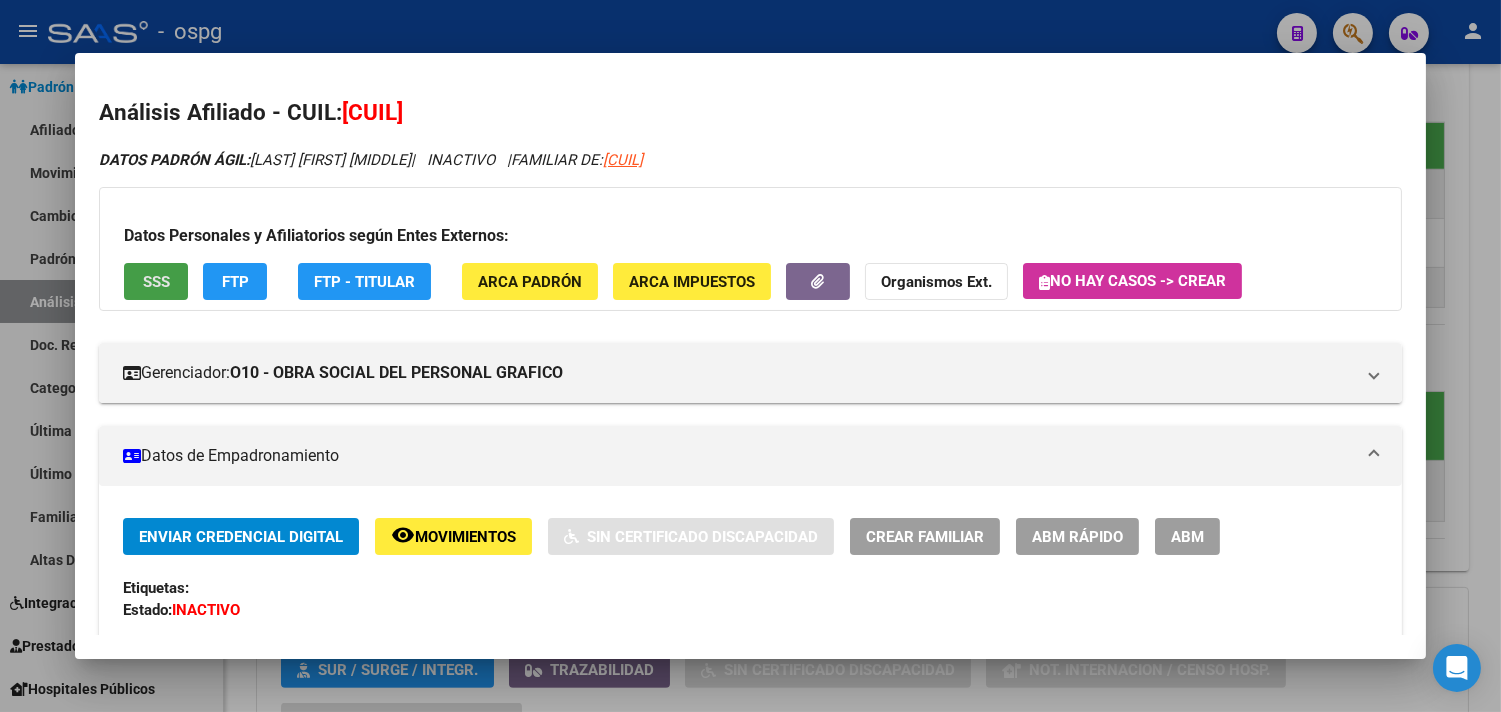 click on "SSS" at bounding box center (156, 282) 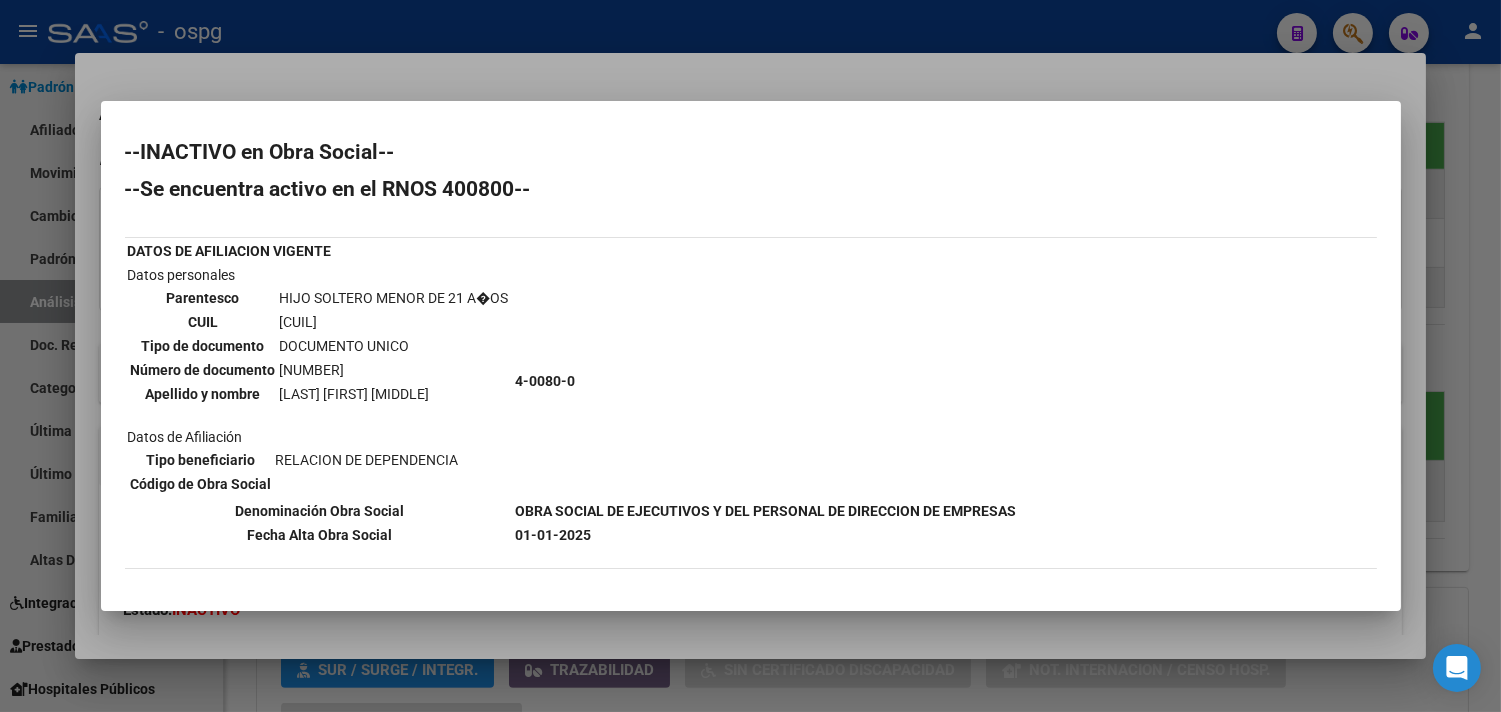 scroll, scrollTop: 111, scrollLeft: 0, axis: vertical 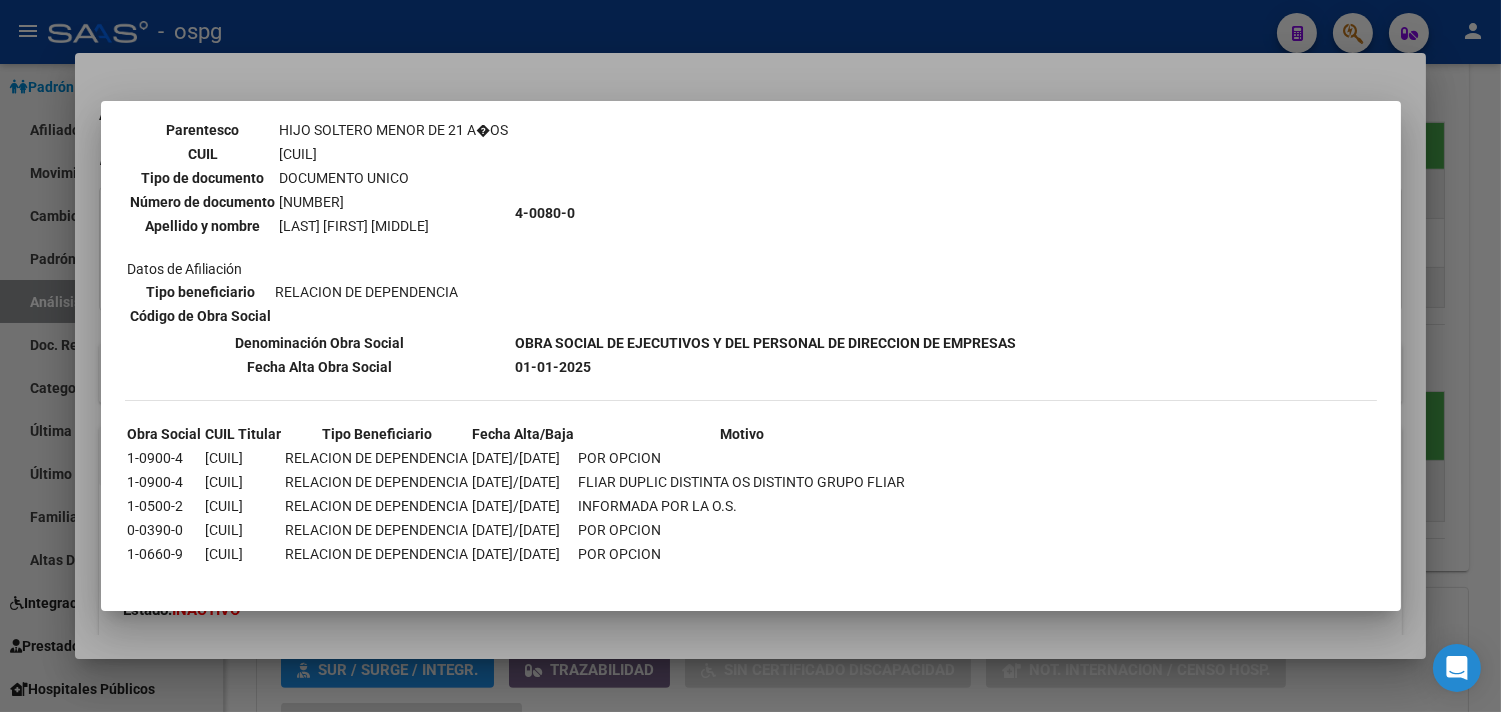 drag, startPoint x: 202, startPoint y: 568, endPoint x: 255, endPoint y: 513, distance: 76.38062 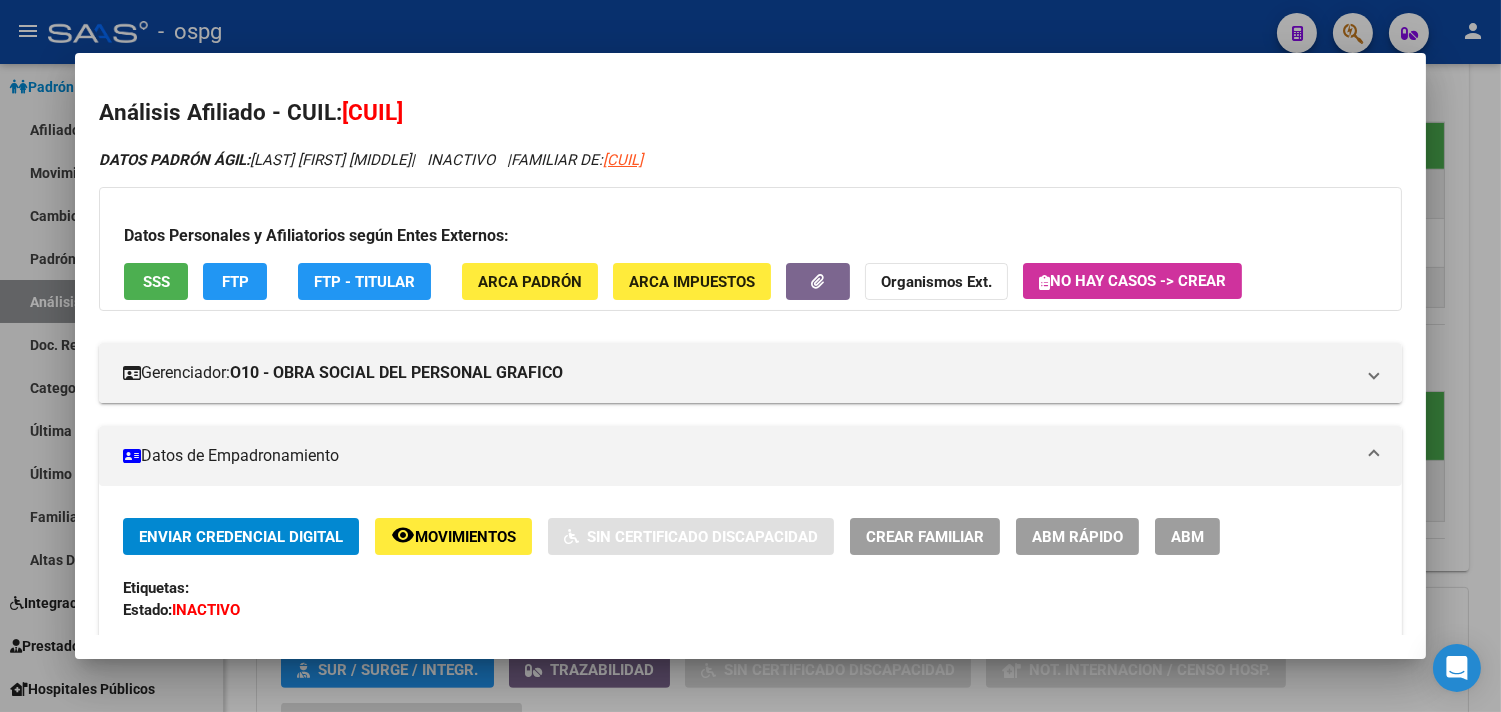 click at bounding box center (750, 356) 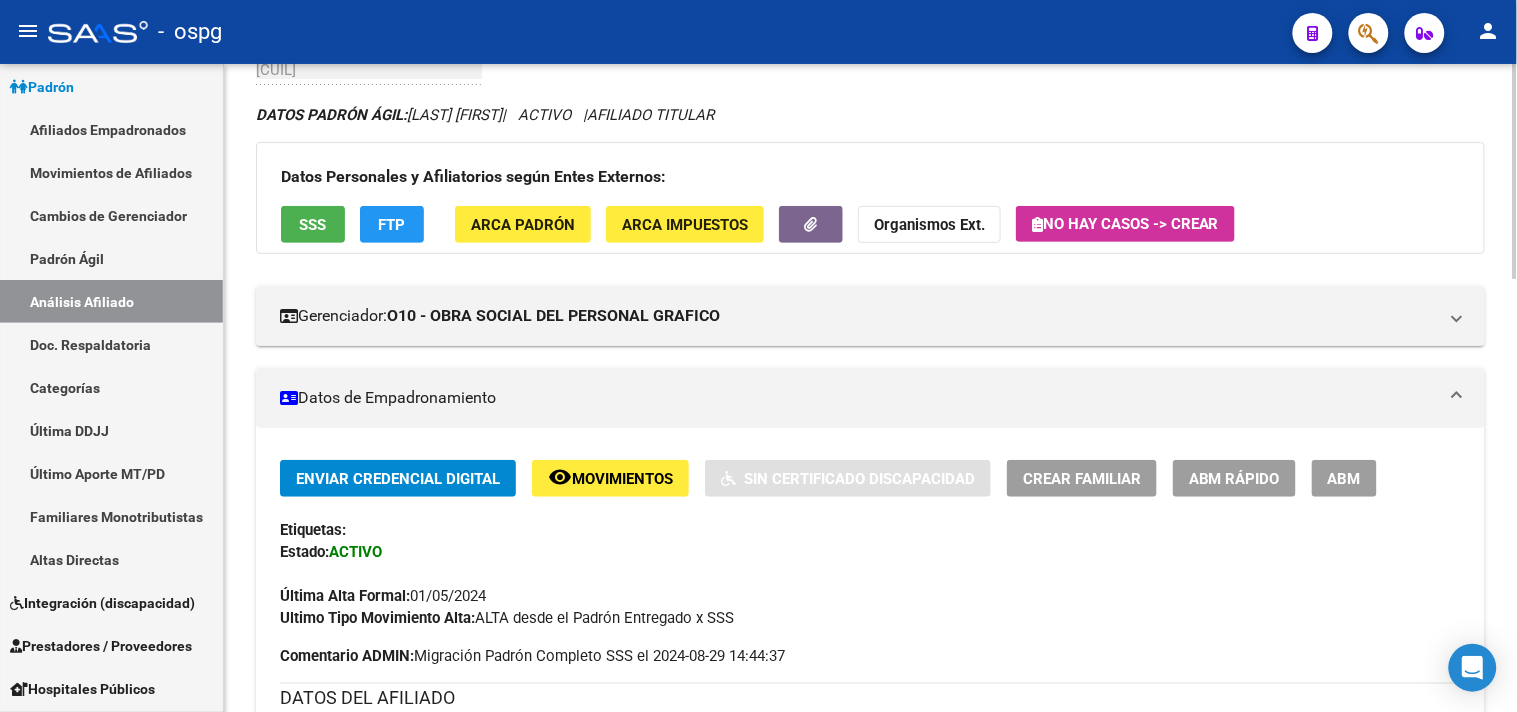 scroll, scrollTop: 111, scrollLeft: 0, axis: vertical 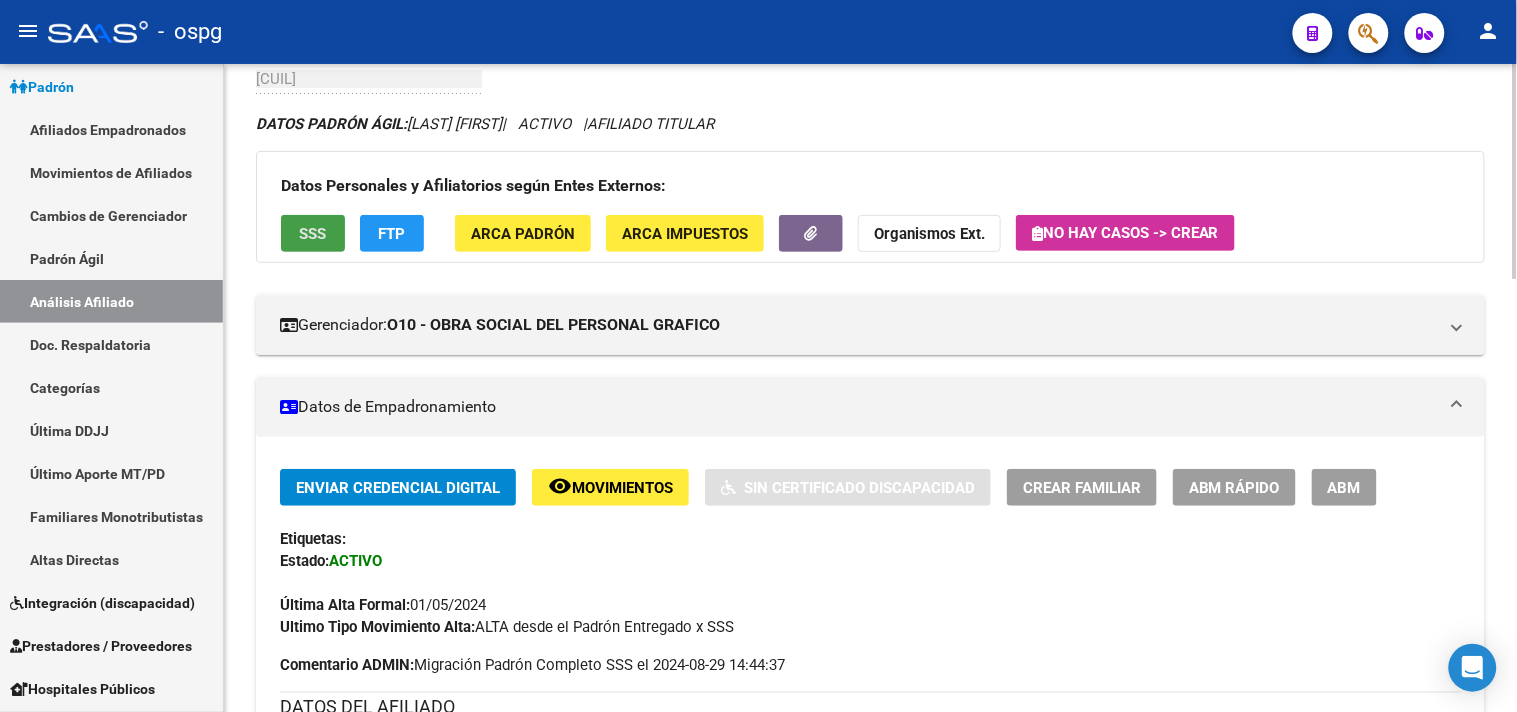 click on "SSS" 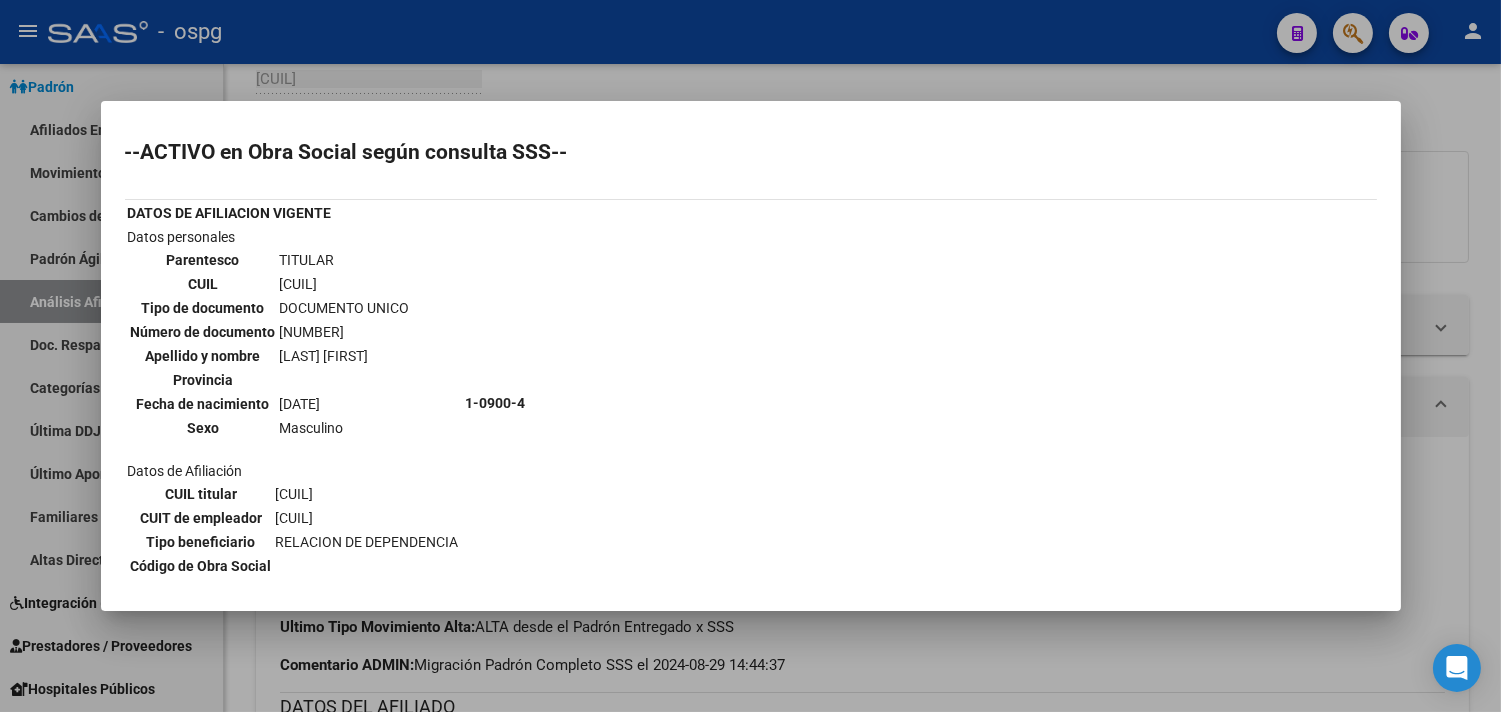 drag, startPoint x: 125, startPoint y: 211, endPoint x: 751, endPoint y: 454, distance: 671.5095 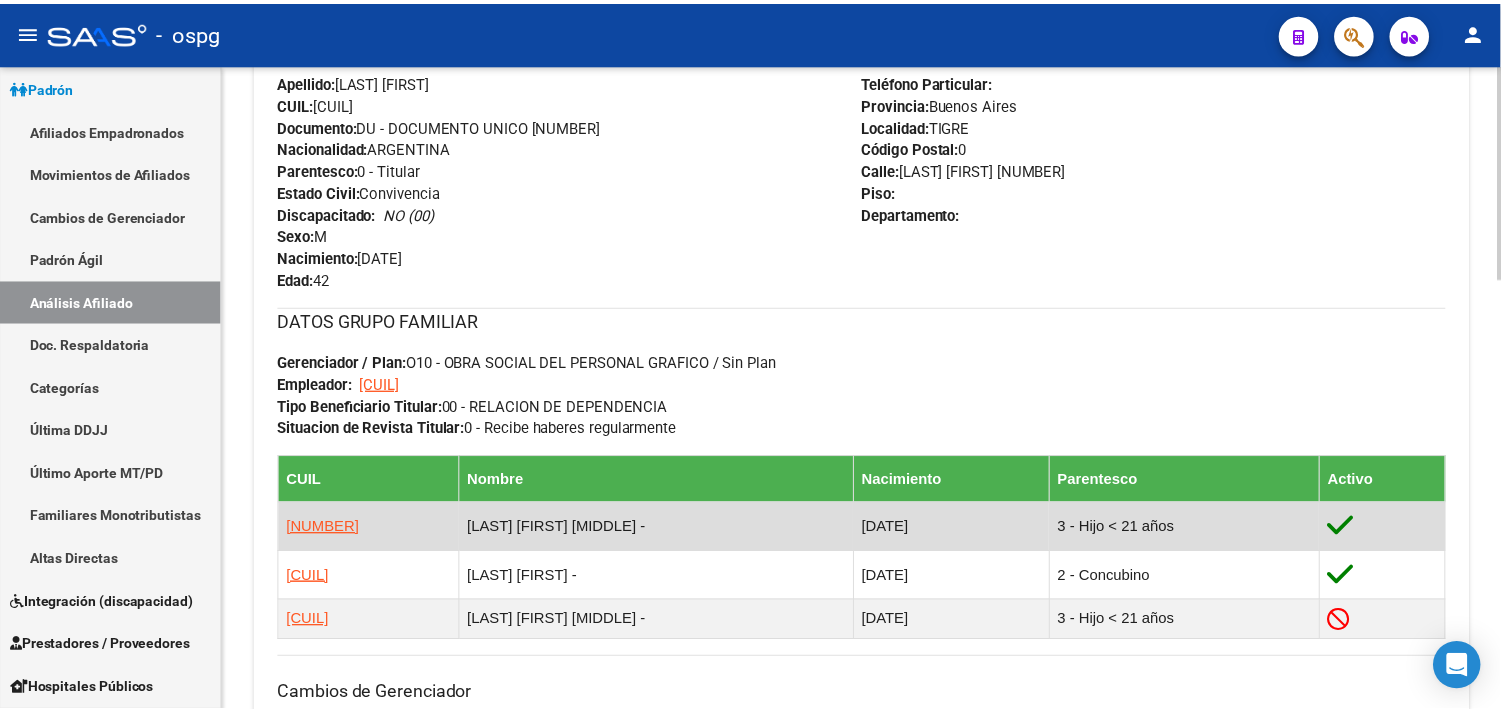 scroll, scrollTop: 1000, scrollLeft: 0, axis: vertical 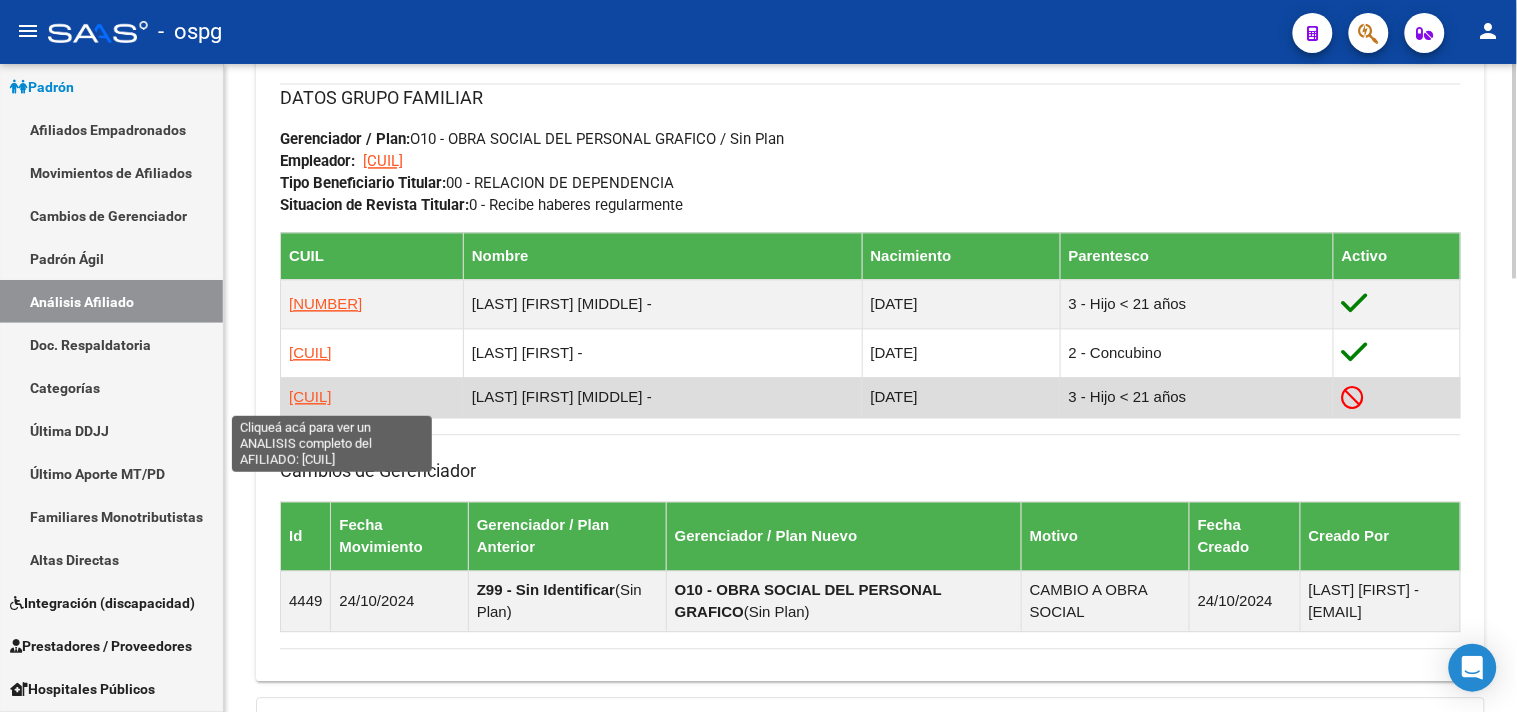 click on "20521182734" at bounding box center [310, 397] 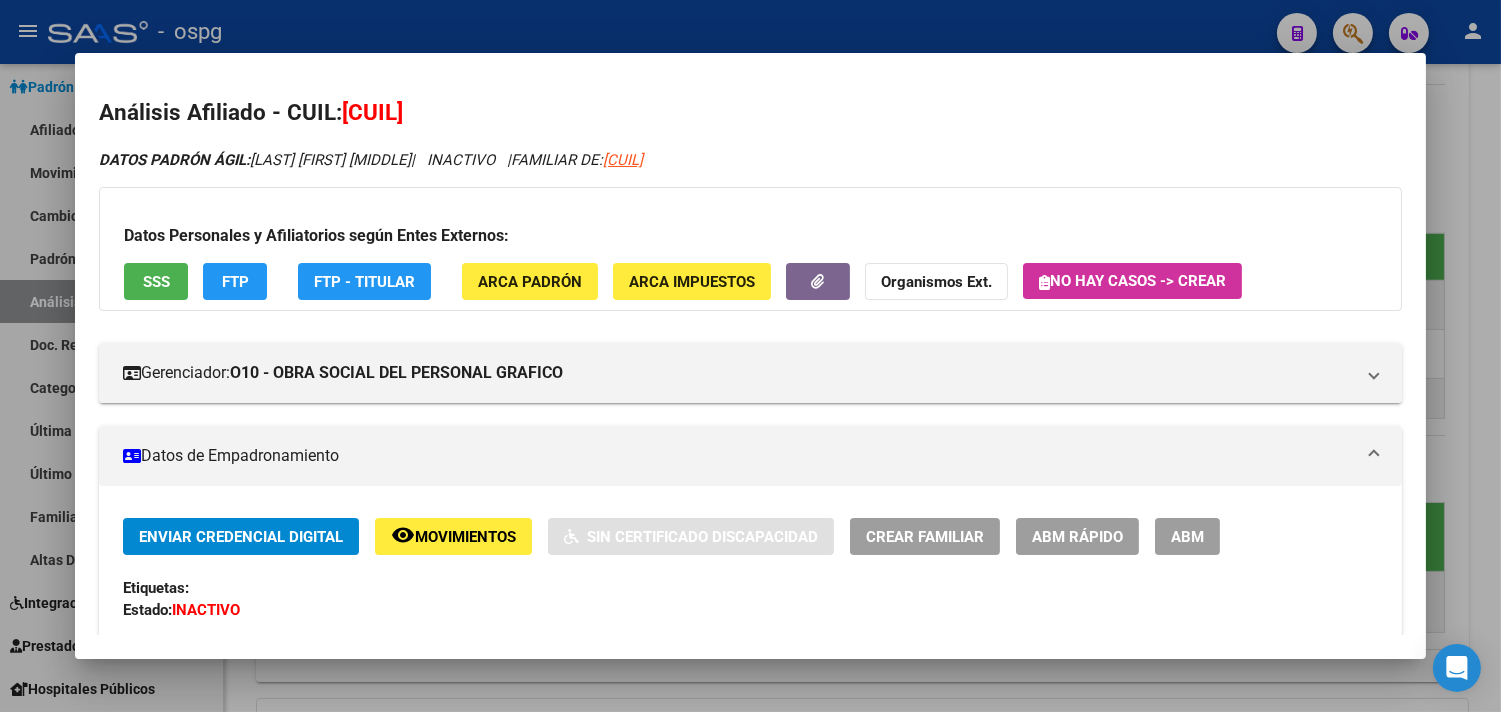 click on "Datos Personales y Afiliatorios según Entes Externos: SSS FTP  FTP - Titular ARCA Padrón ARCA Impuestos Organismos Ext.   No hay casos -> Crear" at bounding box center [750, 249] 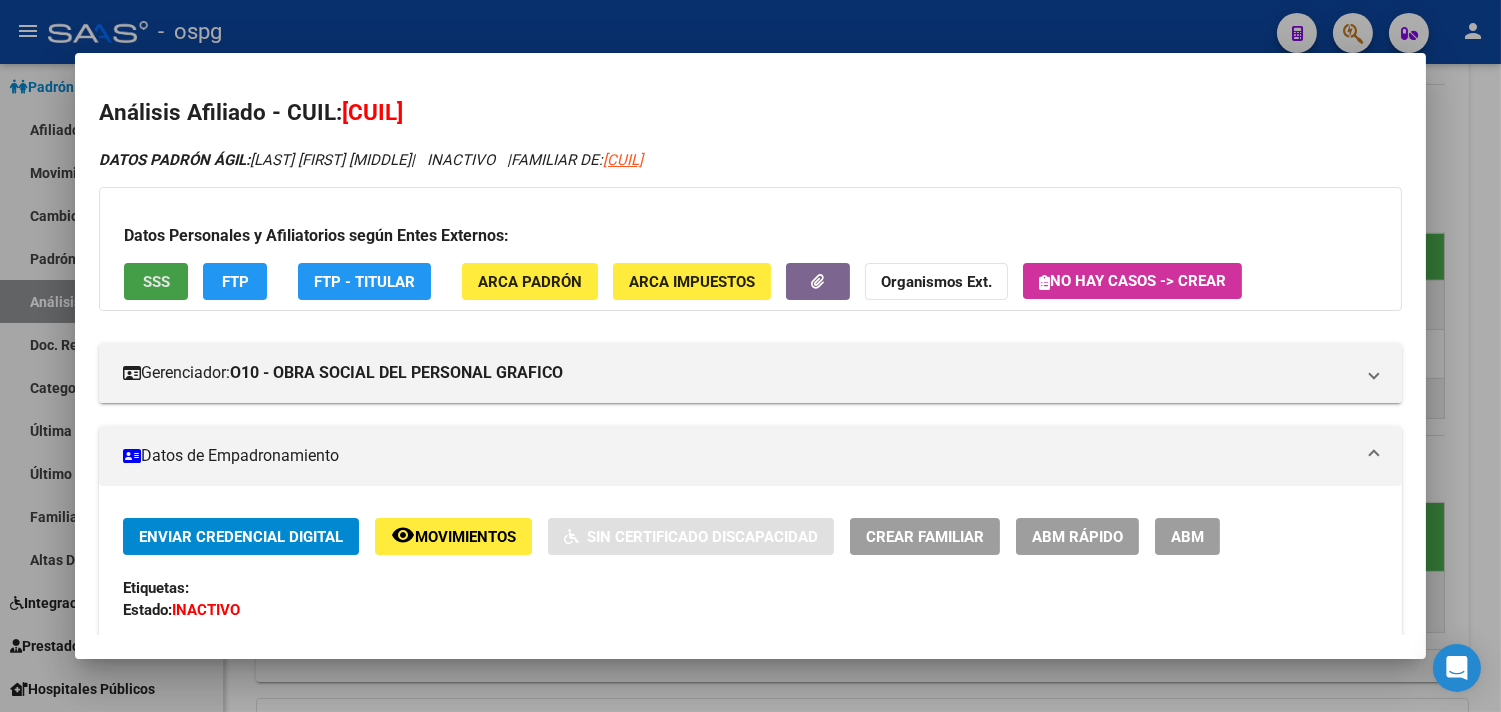 click on "SSS" at bounding box center (156, 281) 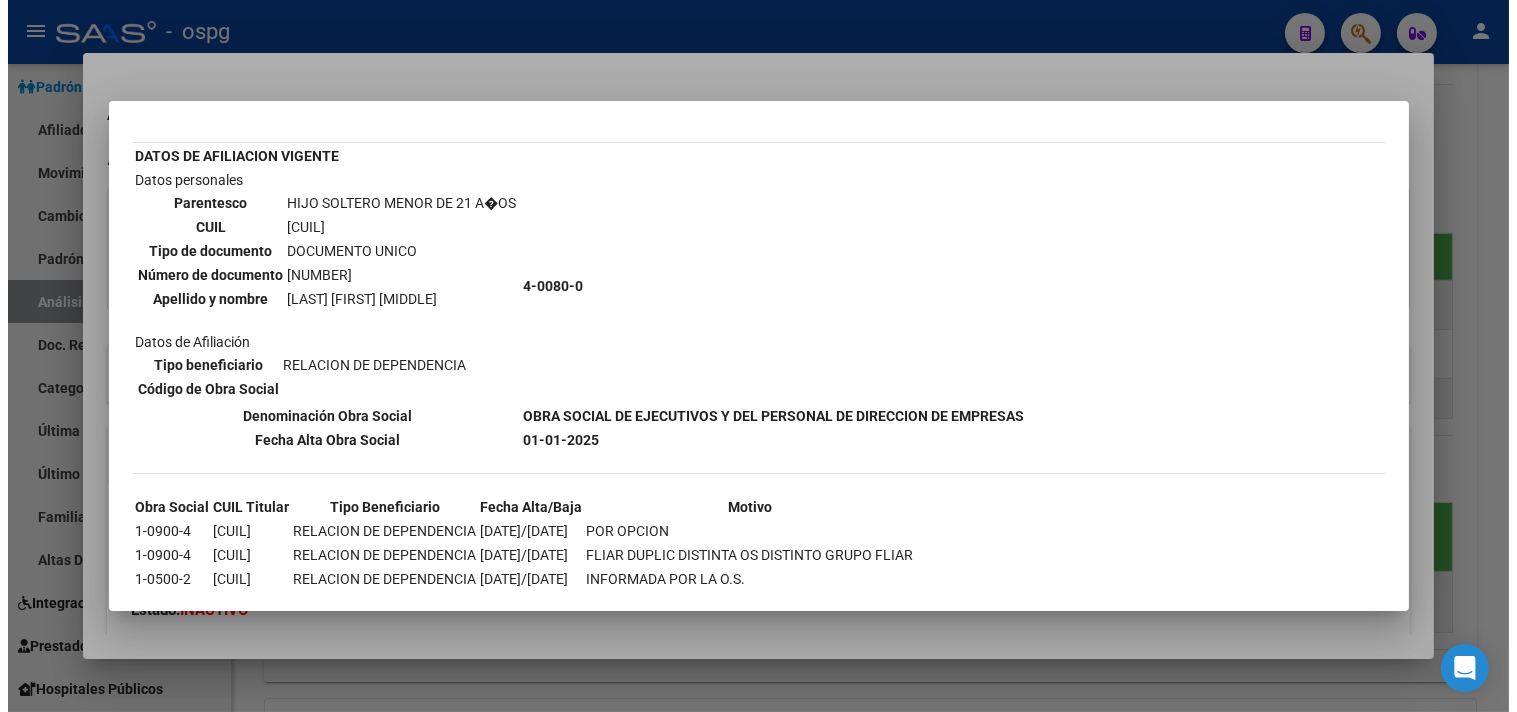 scroll, scrollTop: 168, scrollLeft: 0, axis: vertical 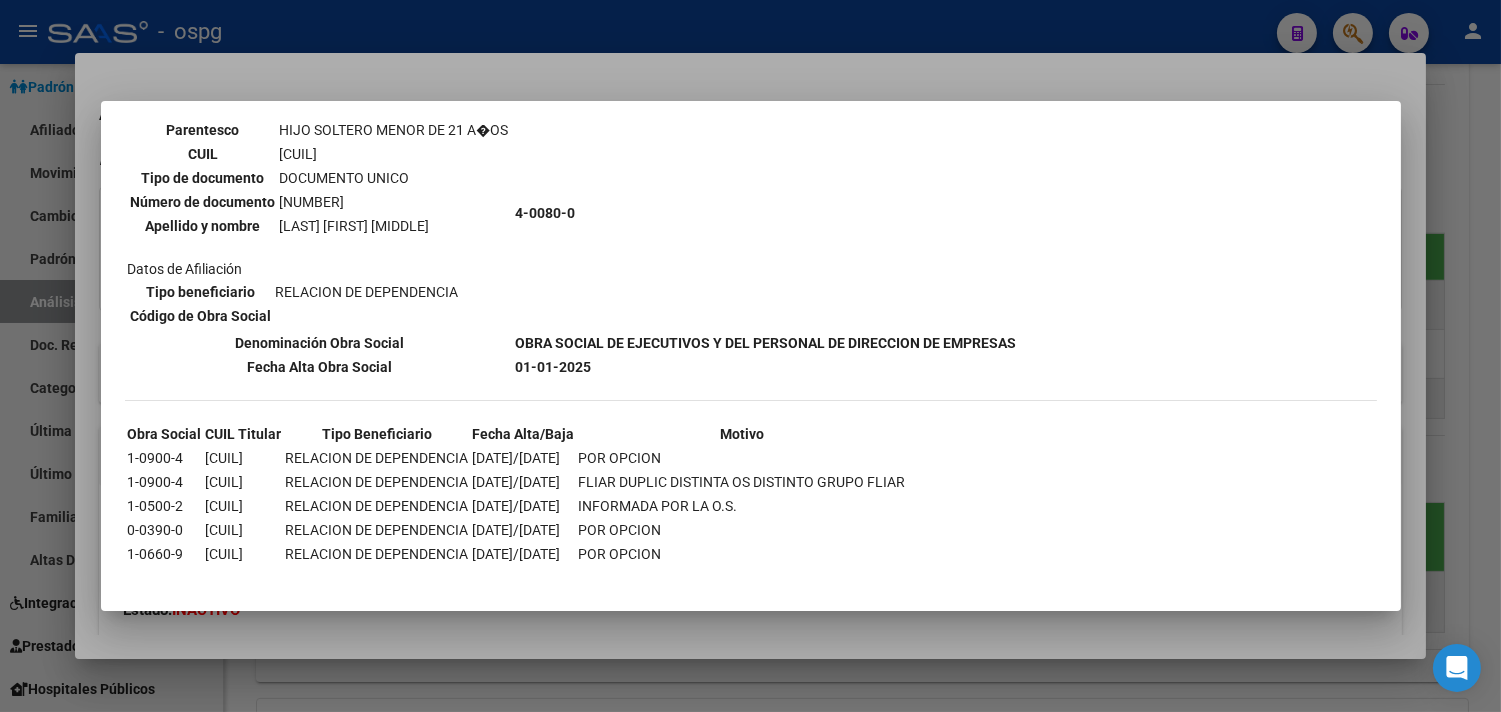 drag, startPoint x: 123, startPoint y: 157, endPoint x: 1068, endPoint y: 478, distance: 998.03107 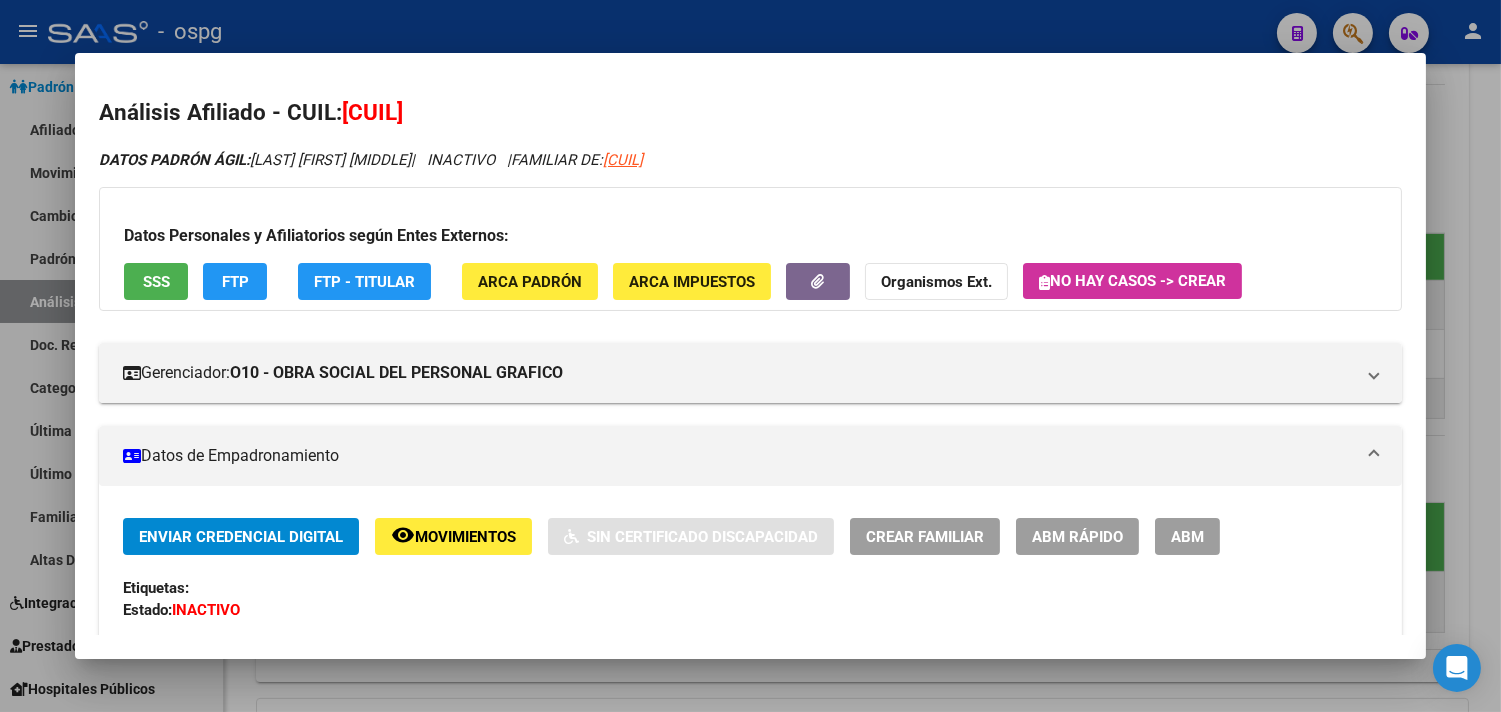 click at bounding box center [750, 356] 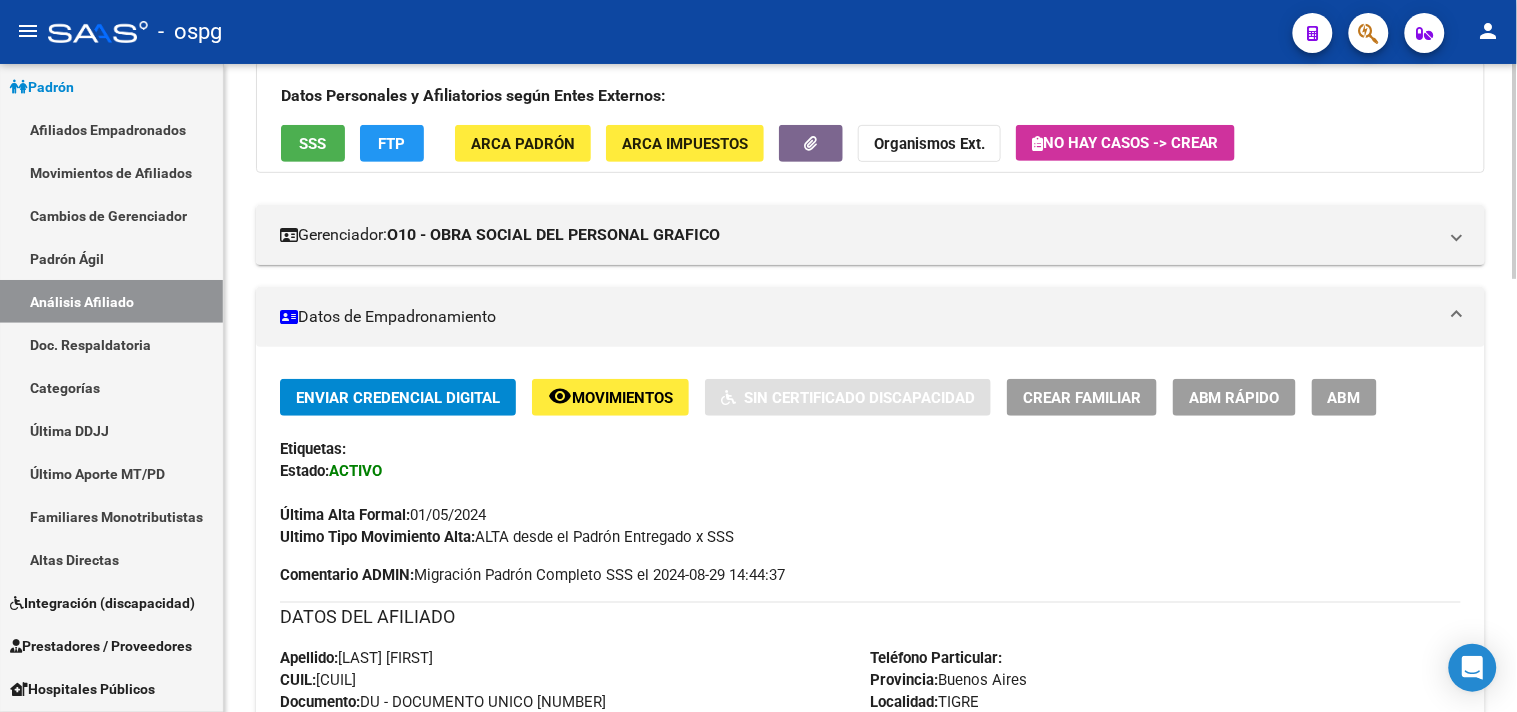 scroll, scrollTop: 0, scrollLeft: 0, axis: both 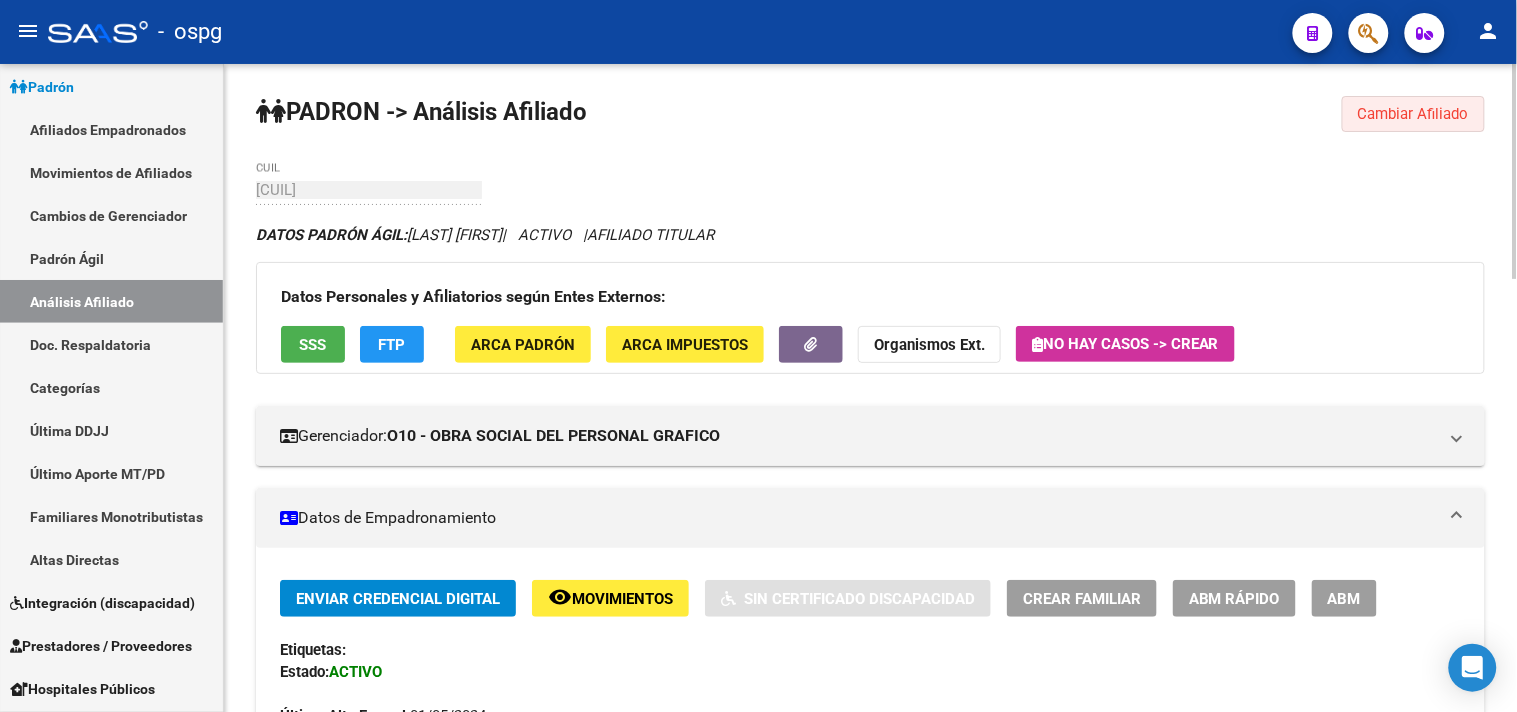 click on "Cambiar Afiliado" 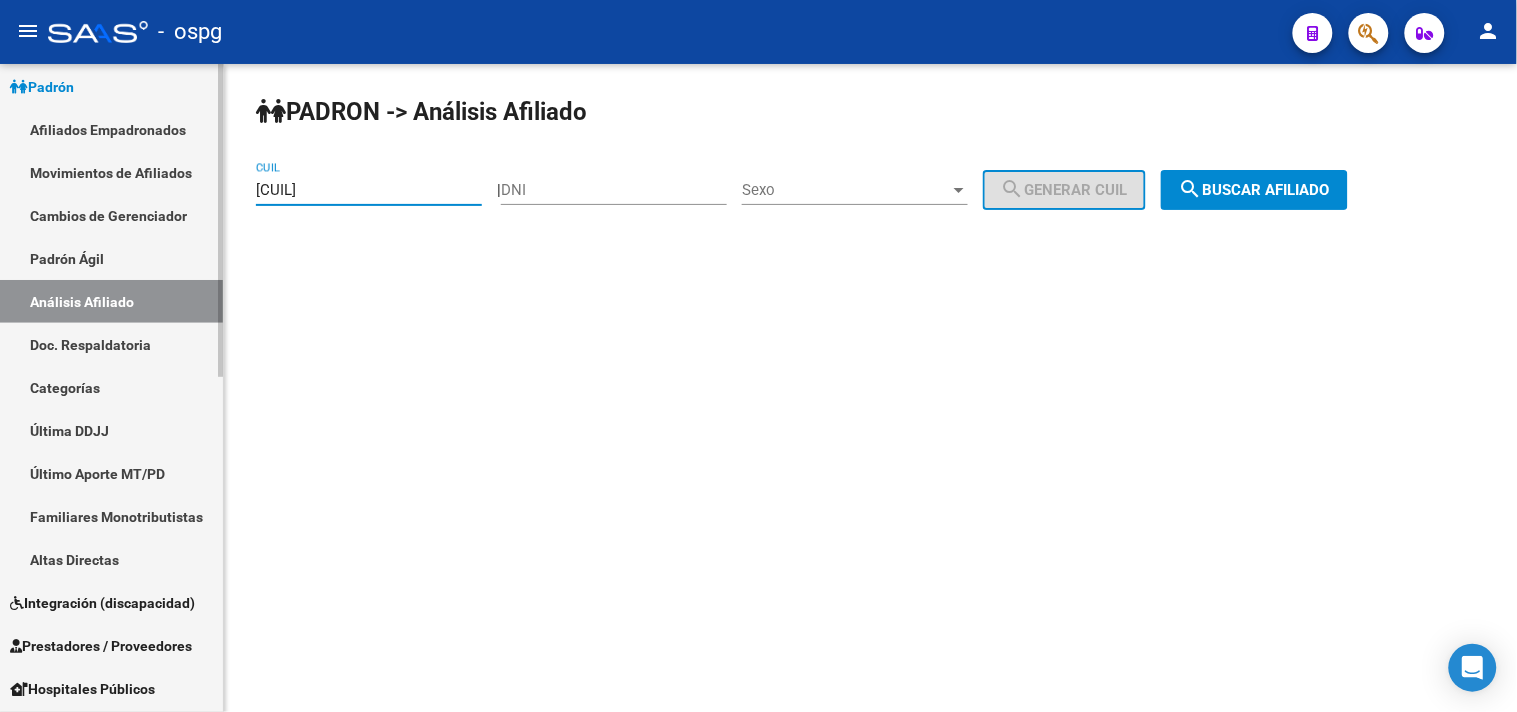 drag, startPoint x: 371, startPoint y: 188, endPoint x: 20, endPoint y: 138, distance: 354.54337 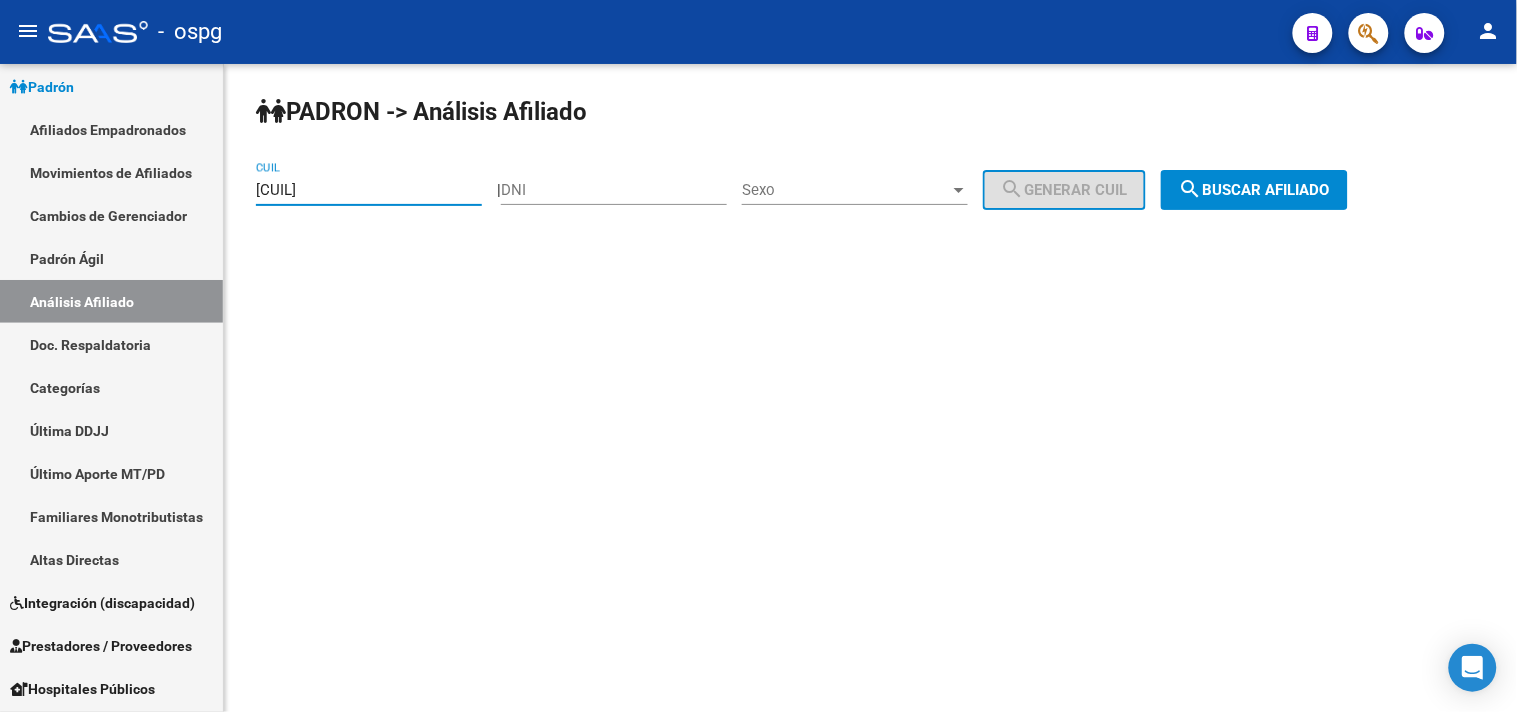 type on "27-94118693-4" 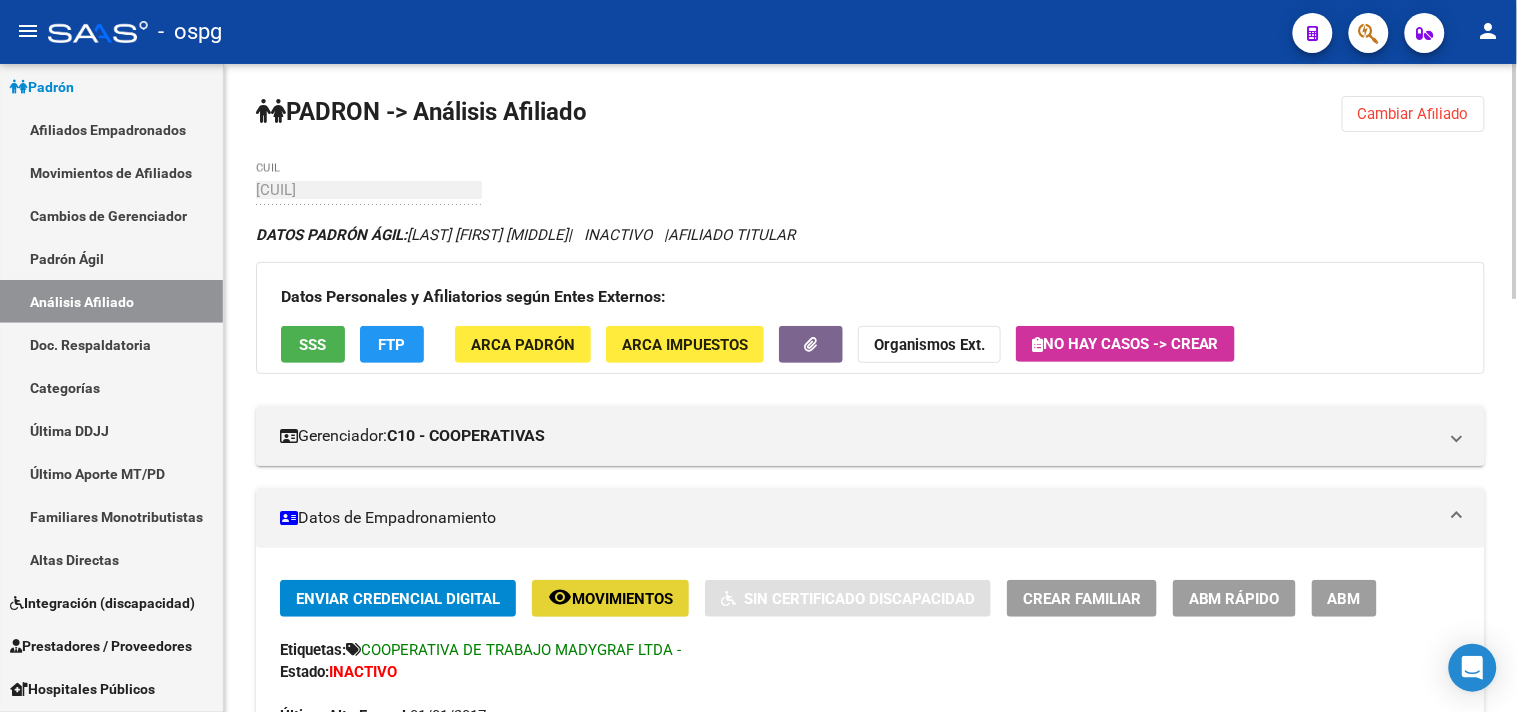 click on "Movimientos" 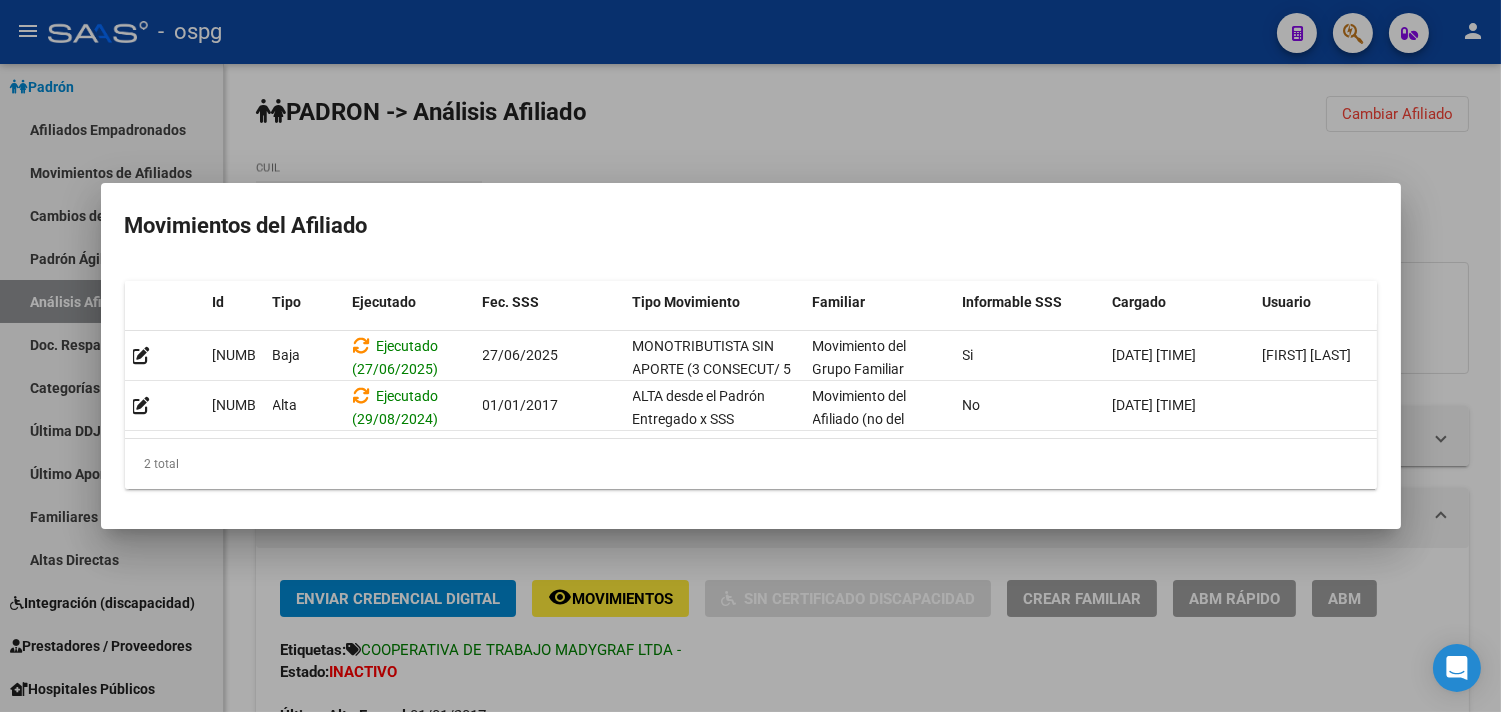 click at bounding box center [750, 356] 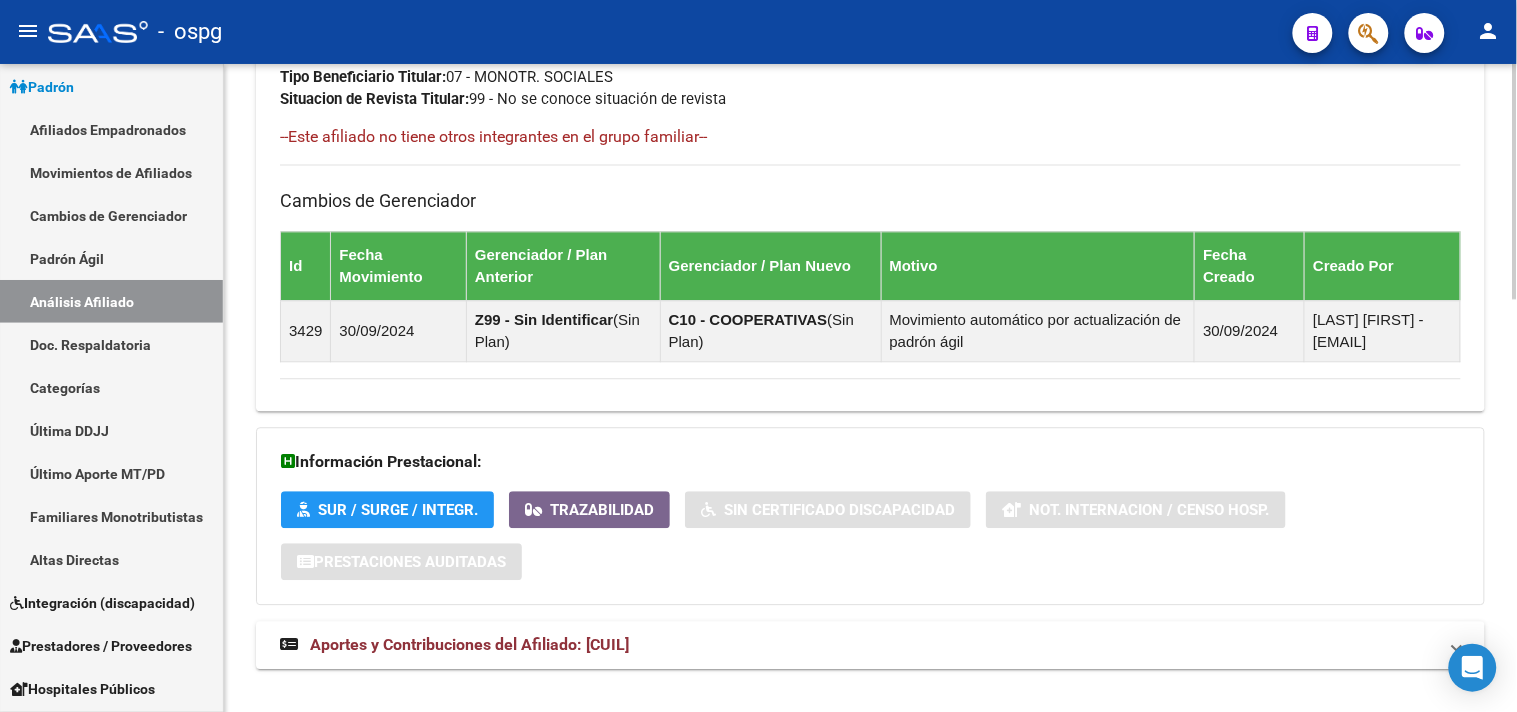 scroll, scrollTop: 1136, scrollLeft: 0, axis: vertical 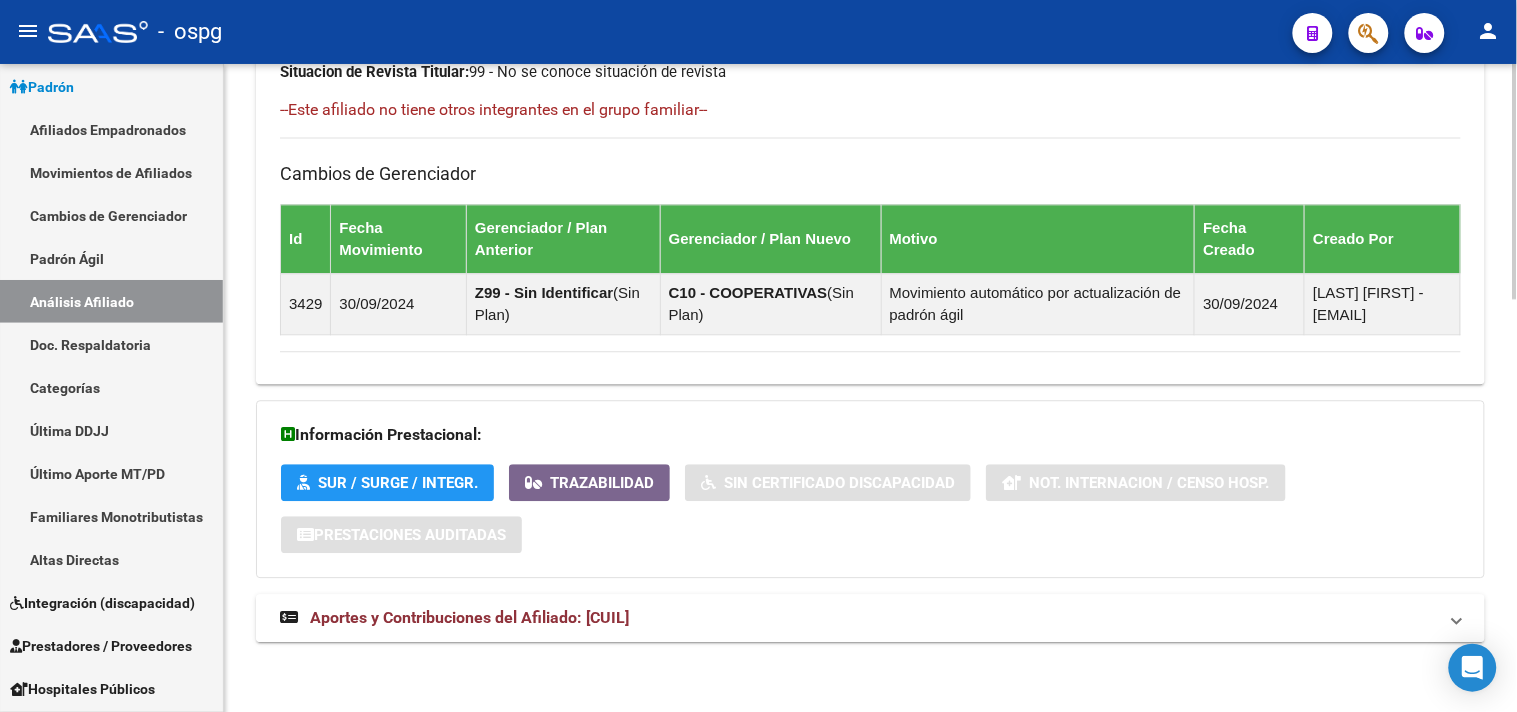 click on "Aportes y Contribuciones del Afiliado: 27941186934" at bounding box center (858, 618) 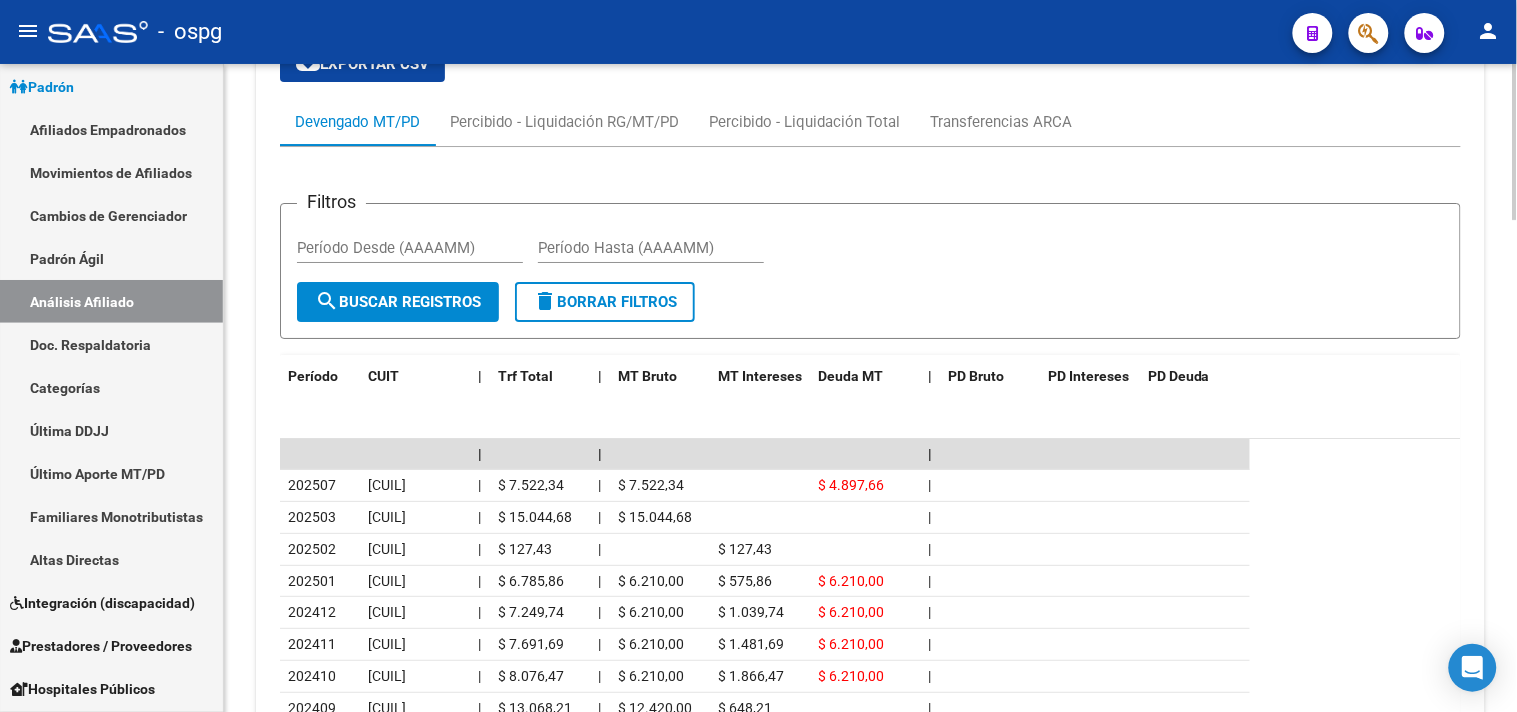 scroll, scrollTop: 1664, scrollLeft: 0, axis: vertical 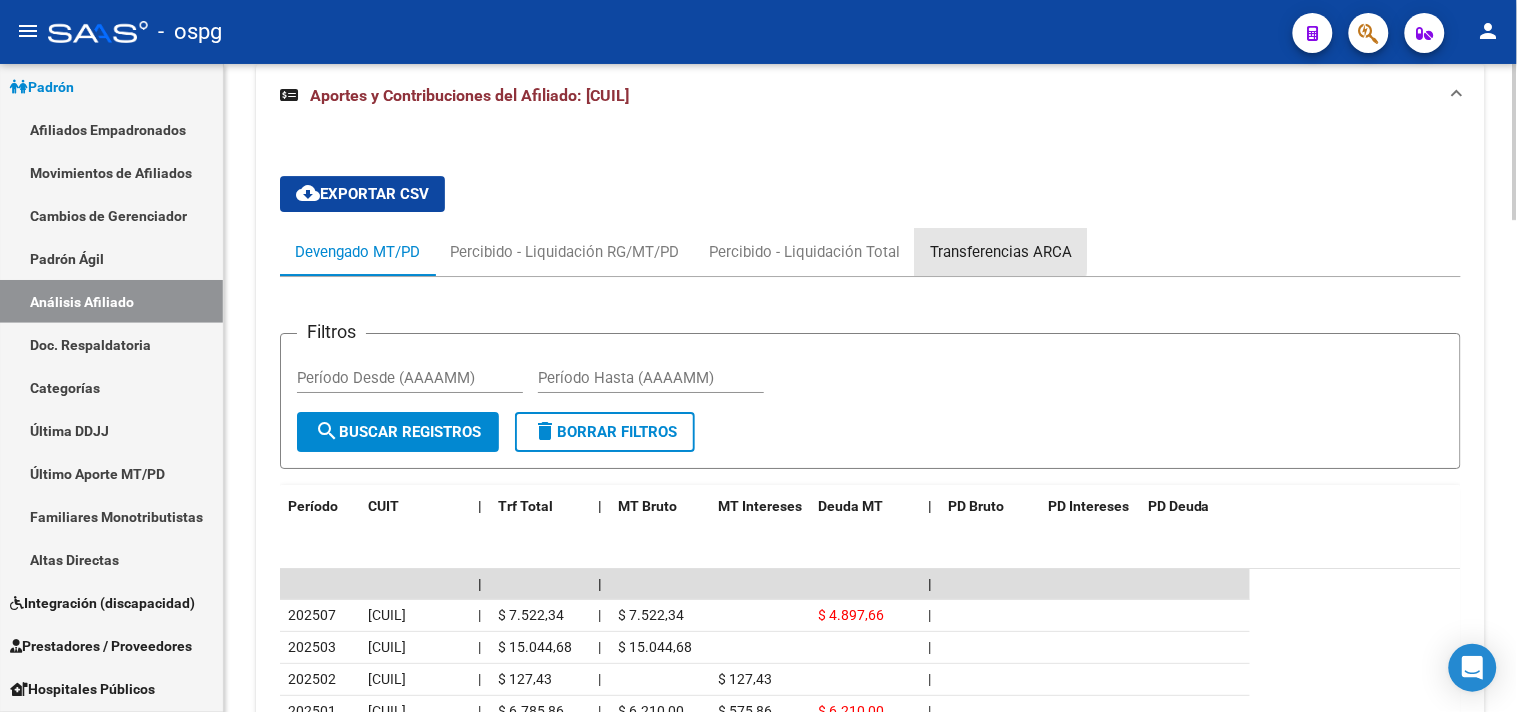 click on "Transferencias ARCA" at bounding box center (1001, 252) 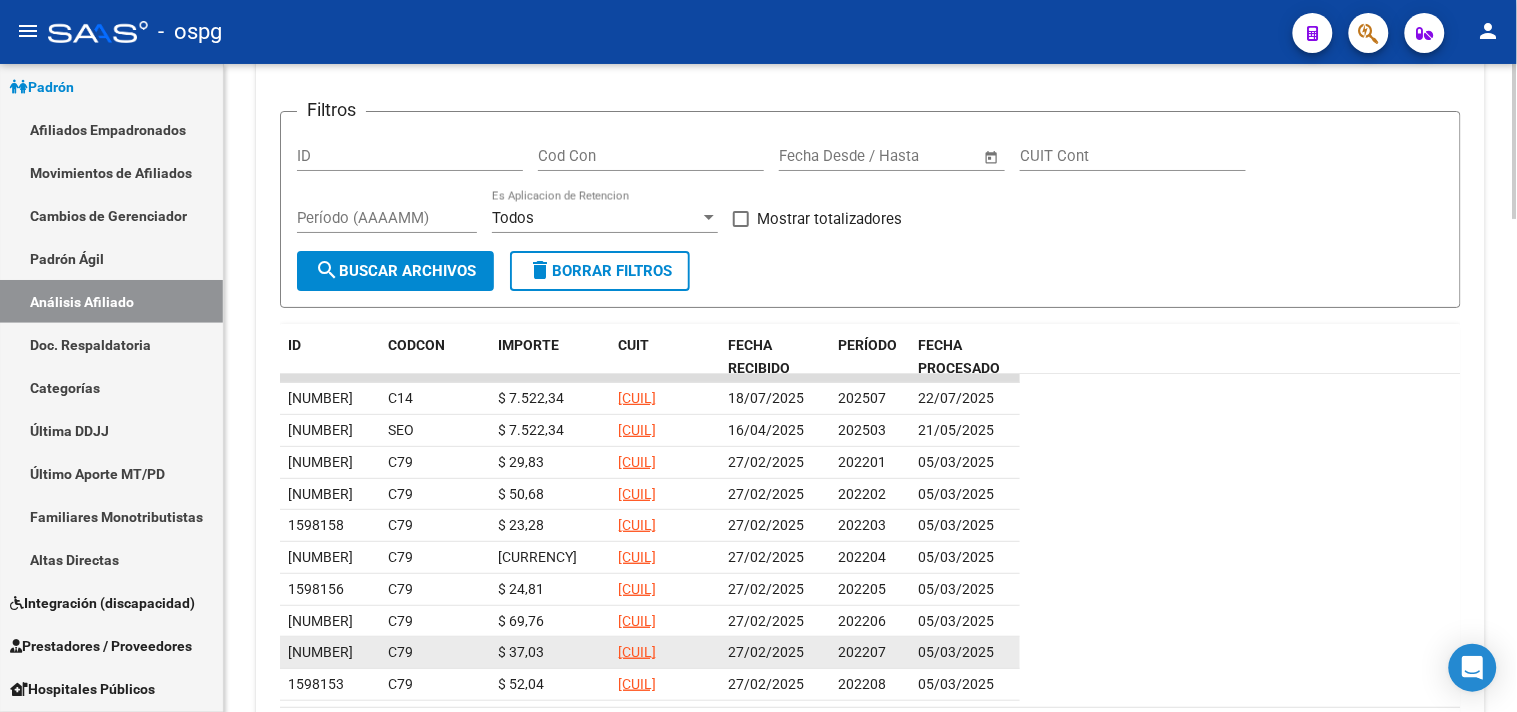 scroll, scrollTop: 1997, scrollLeft: 0, axis: vertical 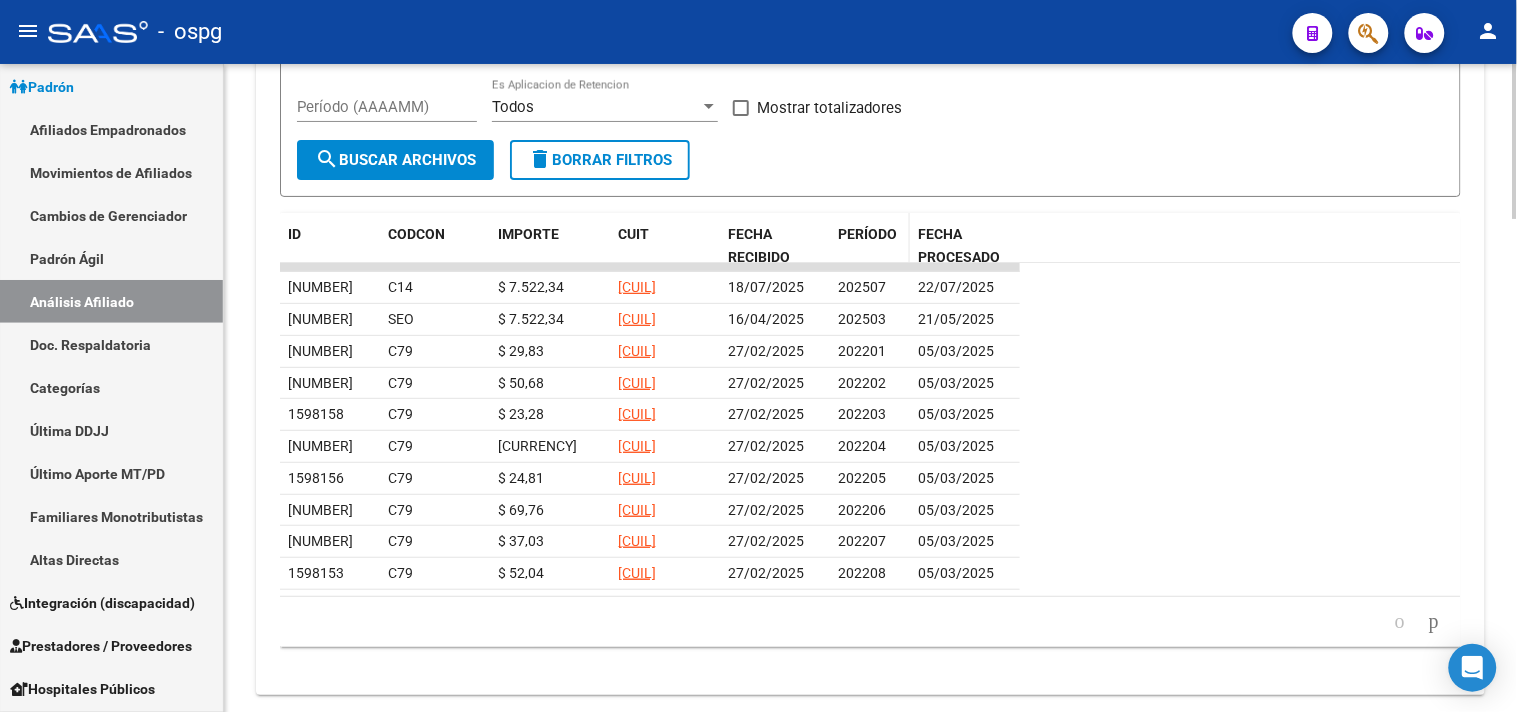 click on "PERÍODO" 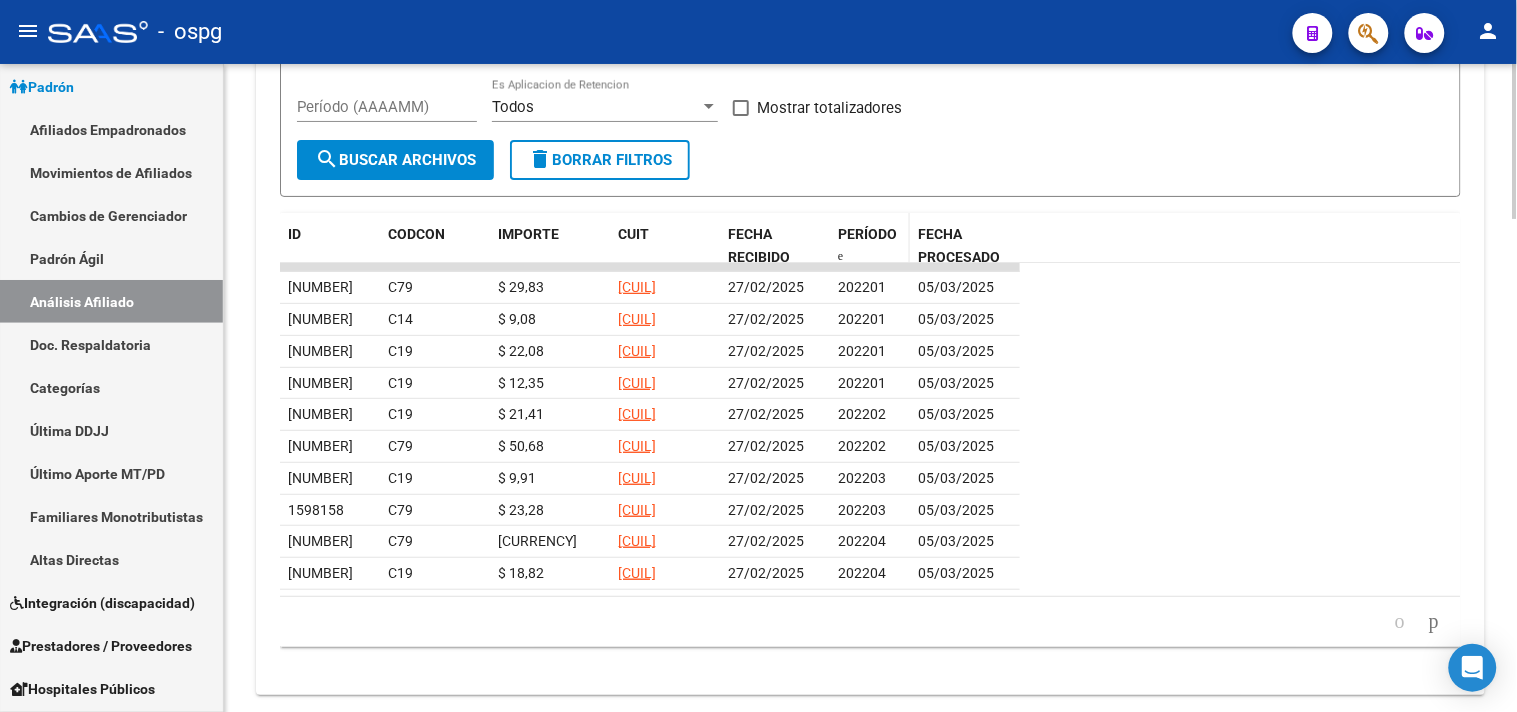 click on "PERÍODO" 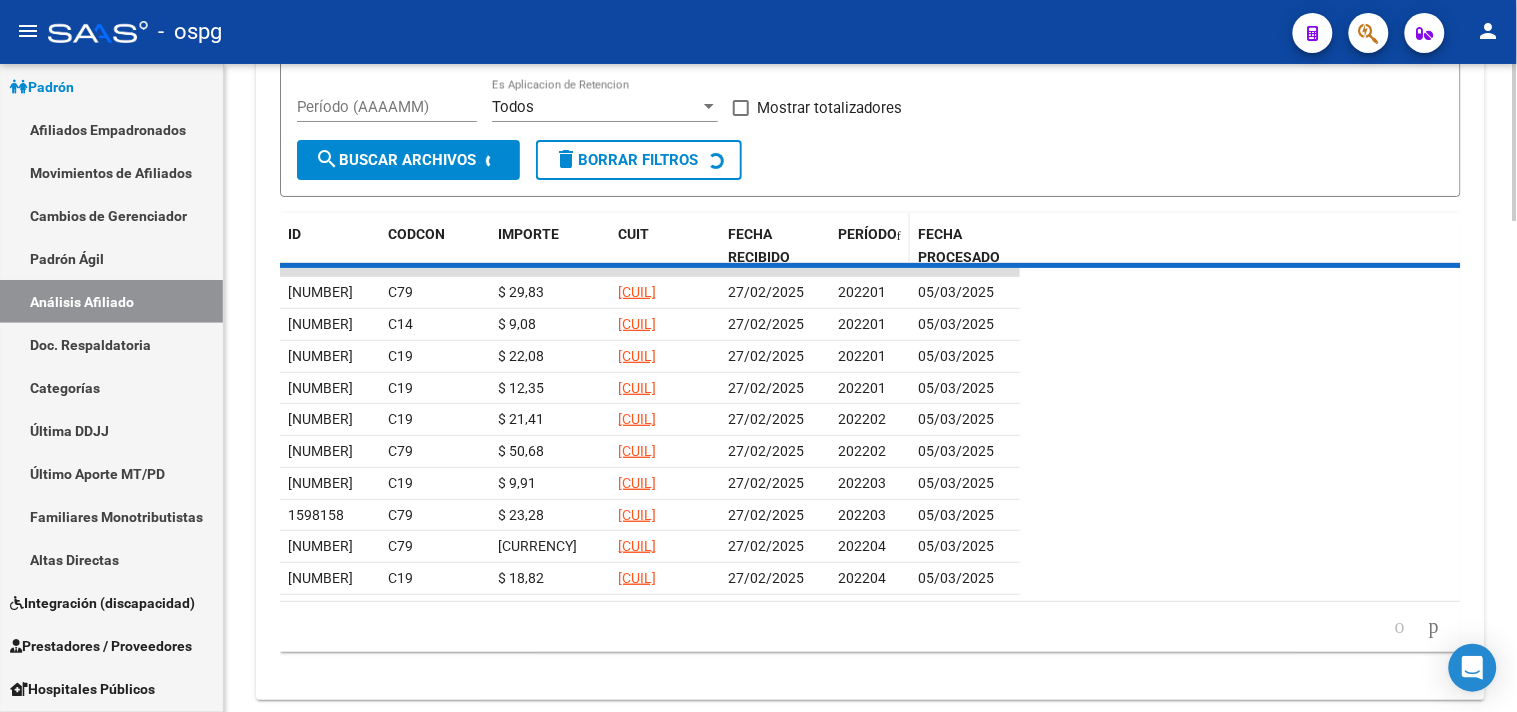 scroll, scrollTop: 1997, scrollLeft: 0, axis: vertical 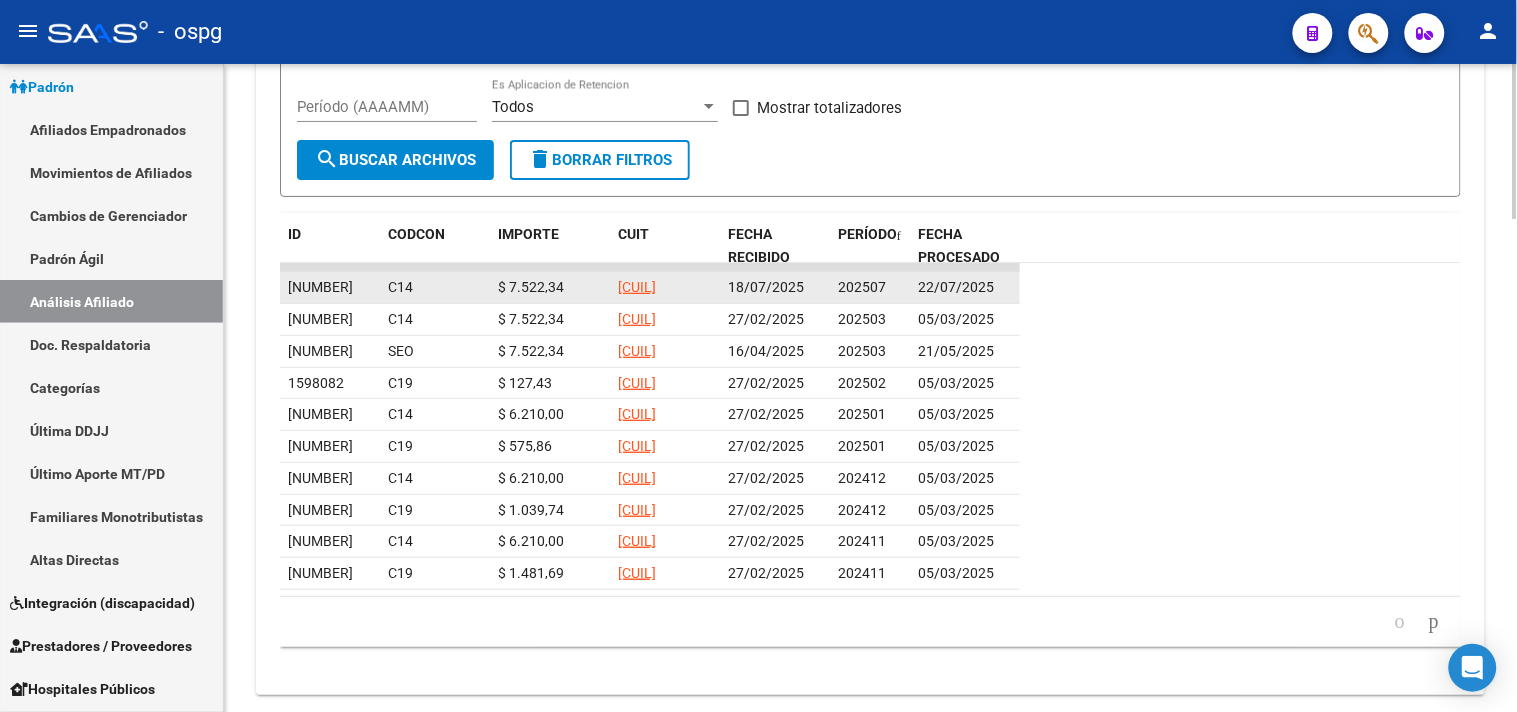 drag, startPoint x: 617, startPoint y: 287, endPoint x: 692, endPoint y: 291, distance: 75.10659 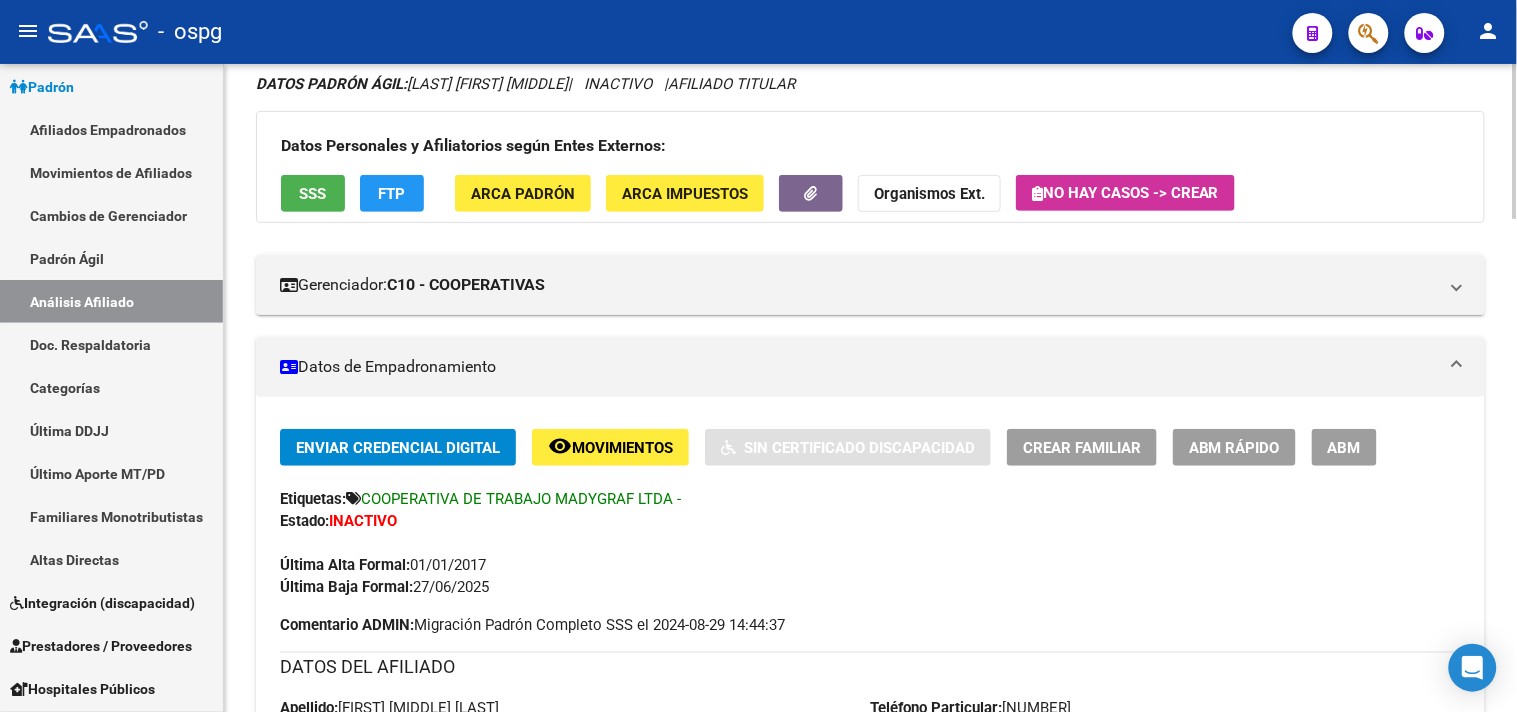 scroll, scrollTop: 0, scrollLeft: 0, axis: both 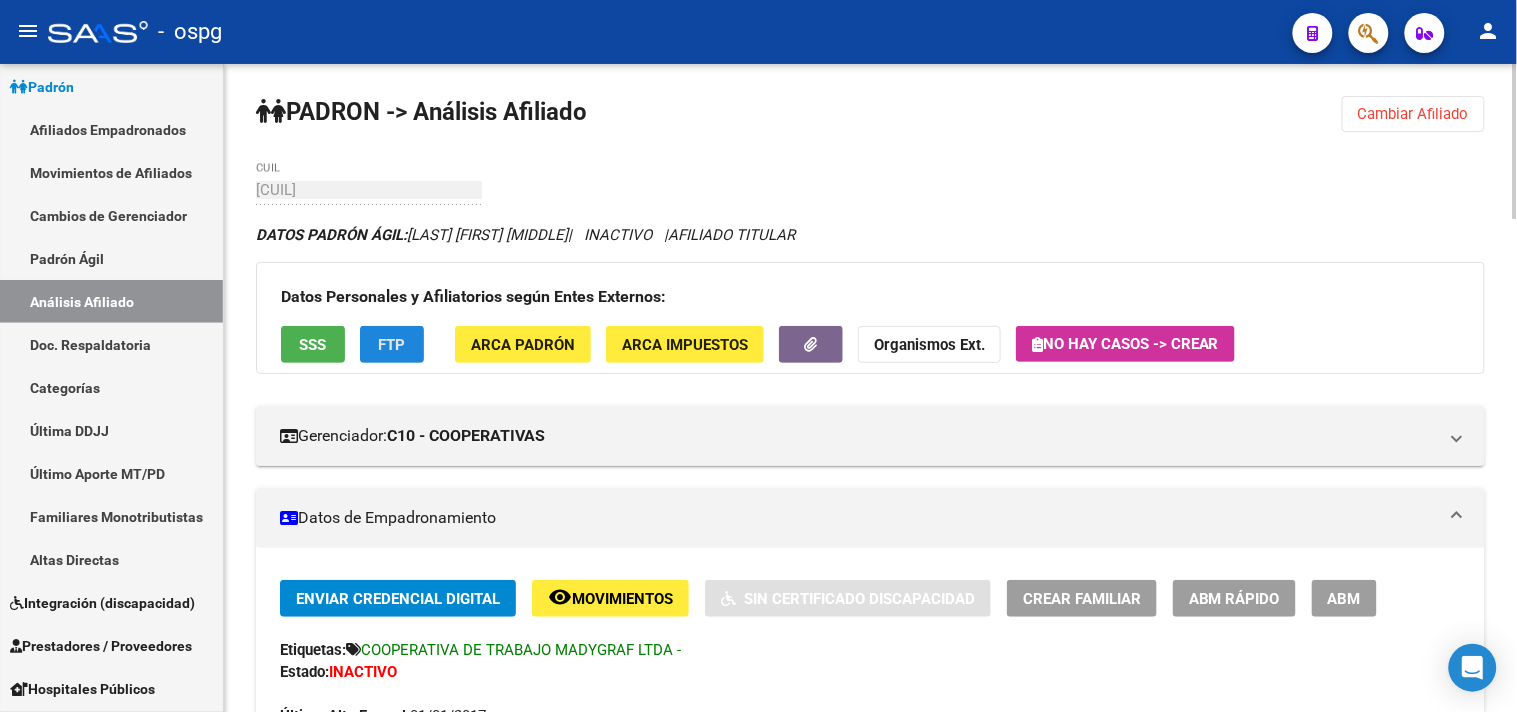 click on "FTP" 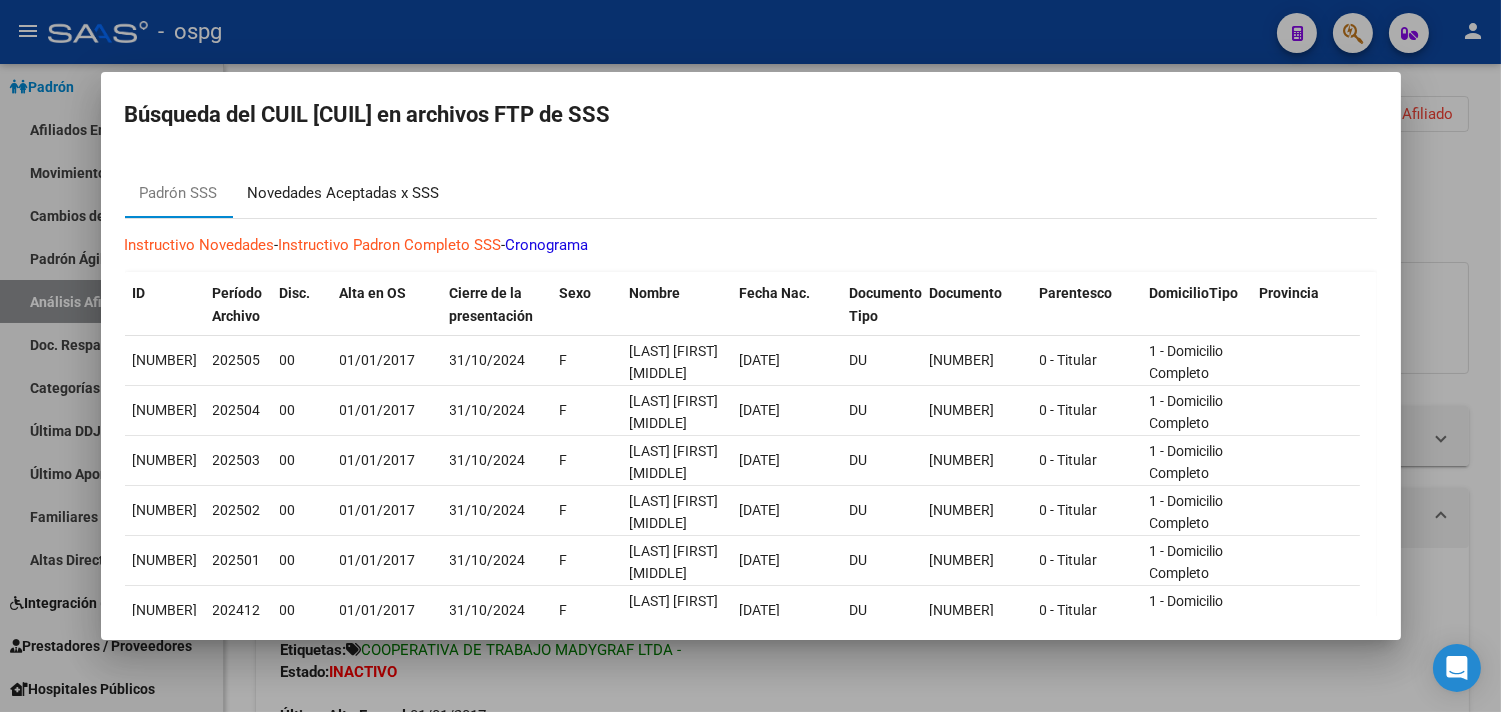 click on "Novedades Aceptadas x SSS" at bounding box center [344, 193] 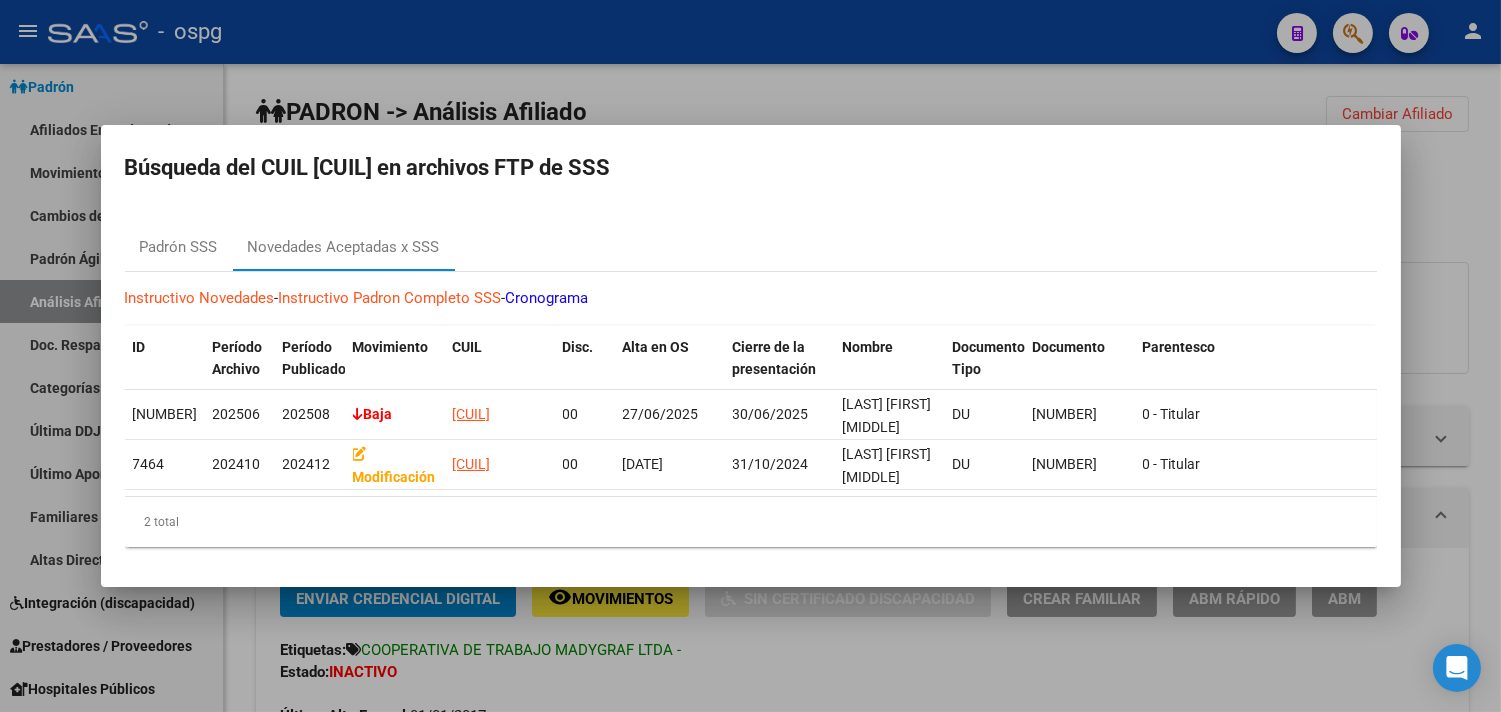 click at bounding box center (750, 356) 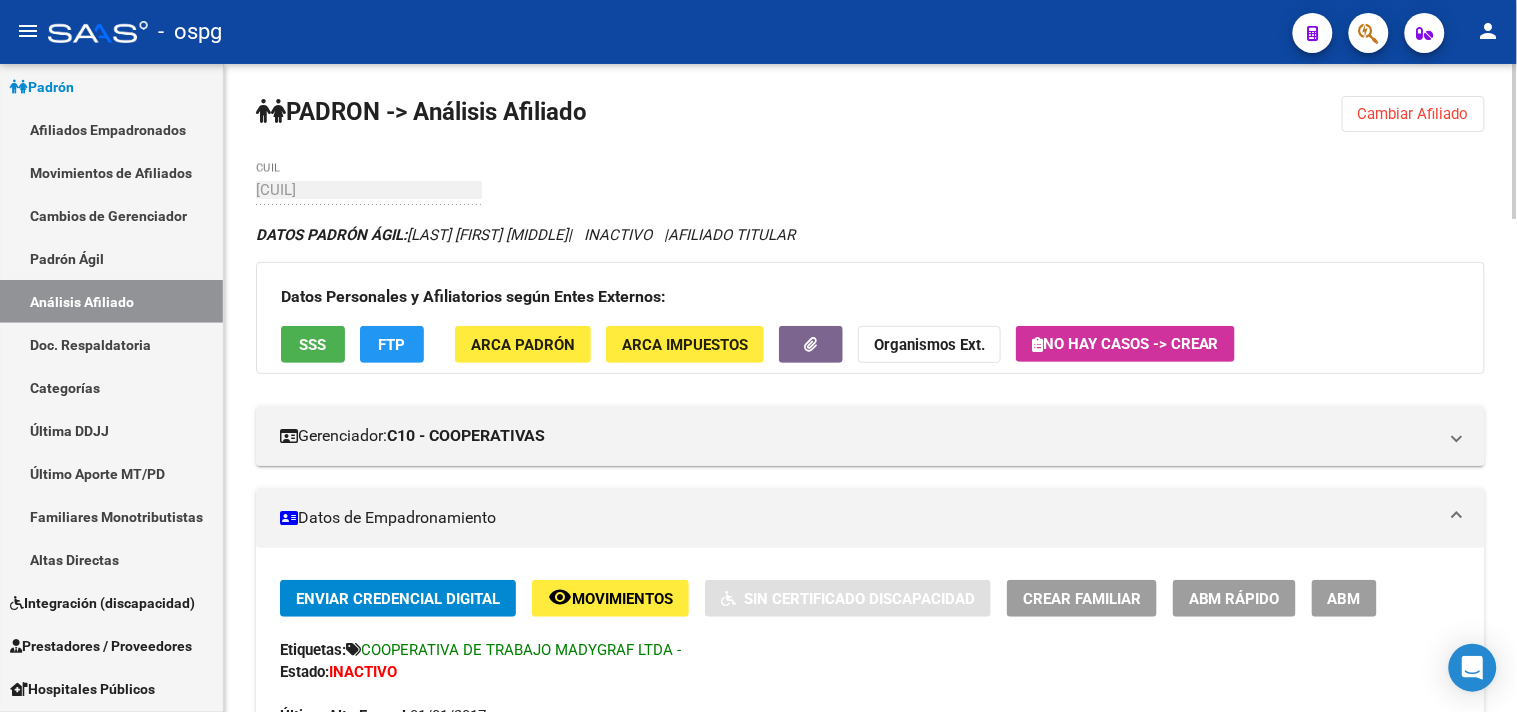 click on "Organismos Ext." 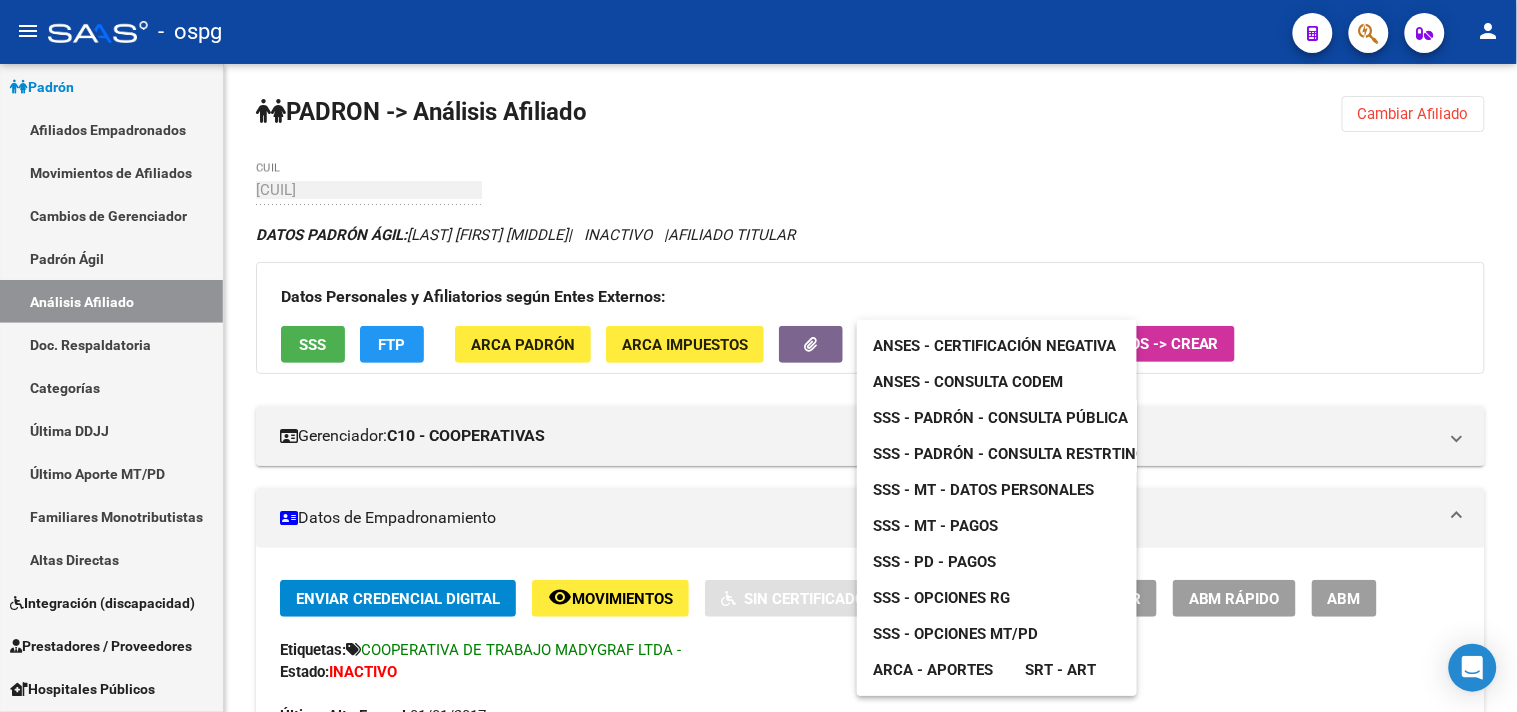 click on "SSS - MT - Datos Personales" at bounding box center (983, 490) 